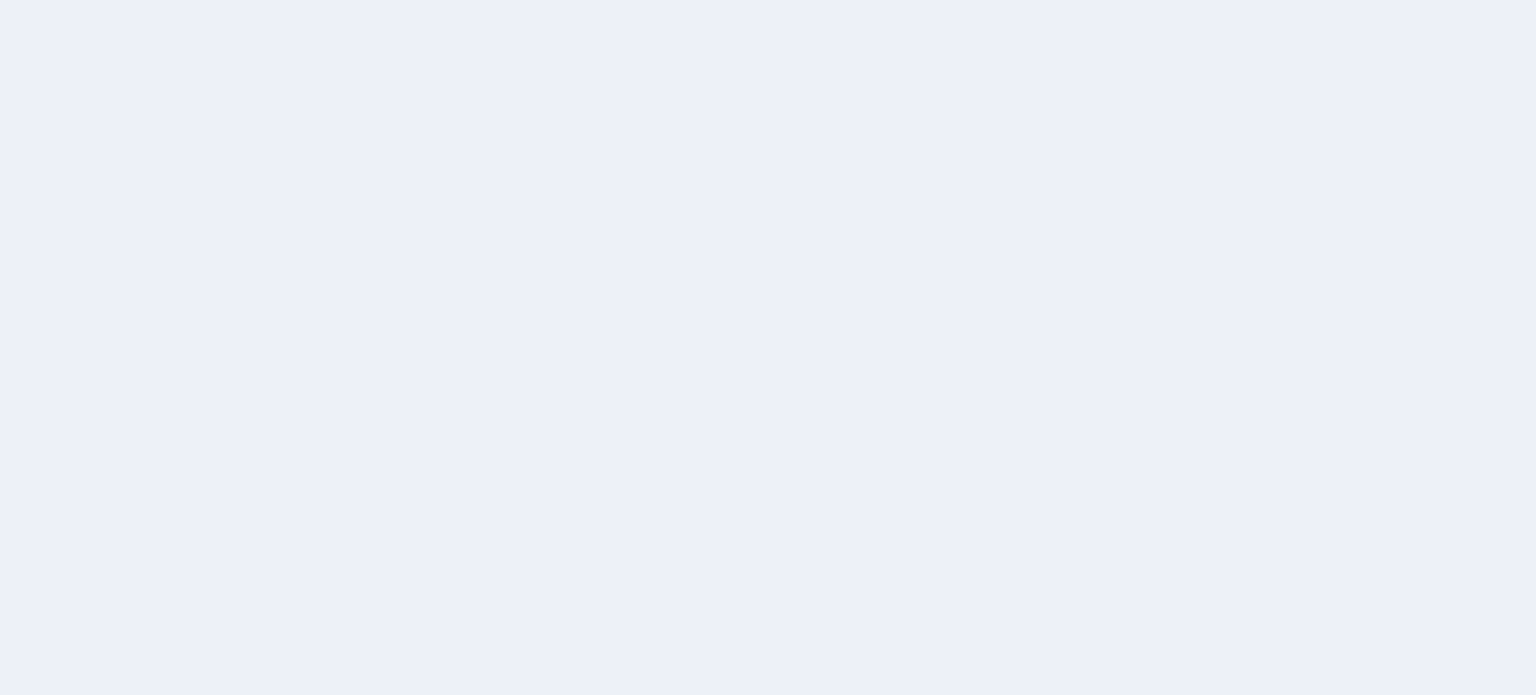 scroll, scrollTop: 0, scrollLeft: 0, axis: both 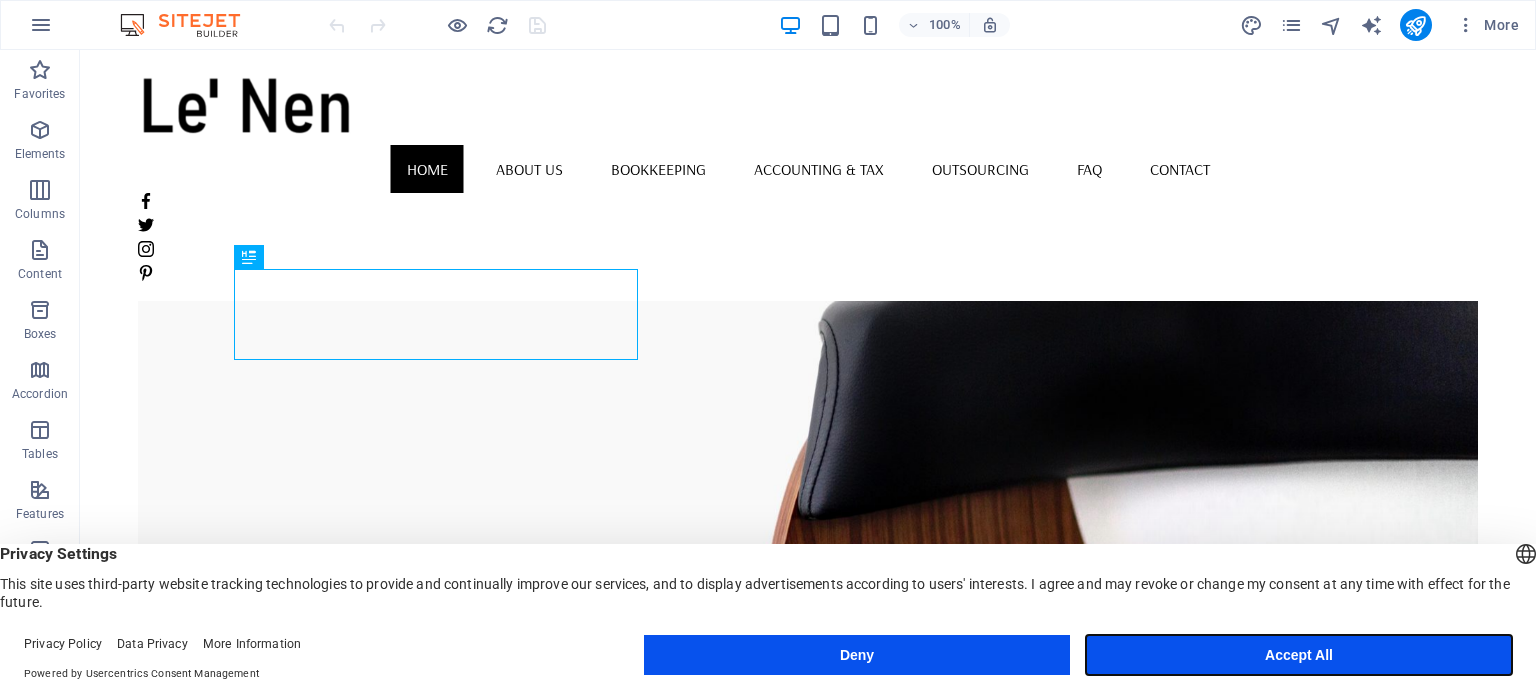 click on "Accept All" at bounding box center [1299, 655] 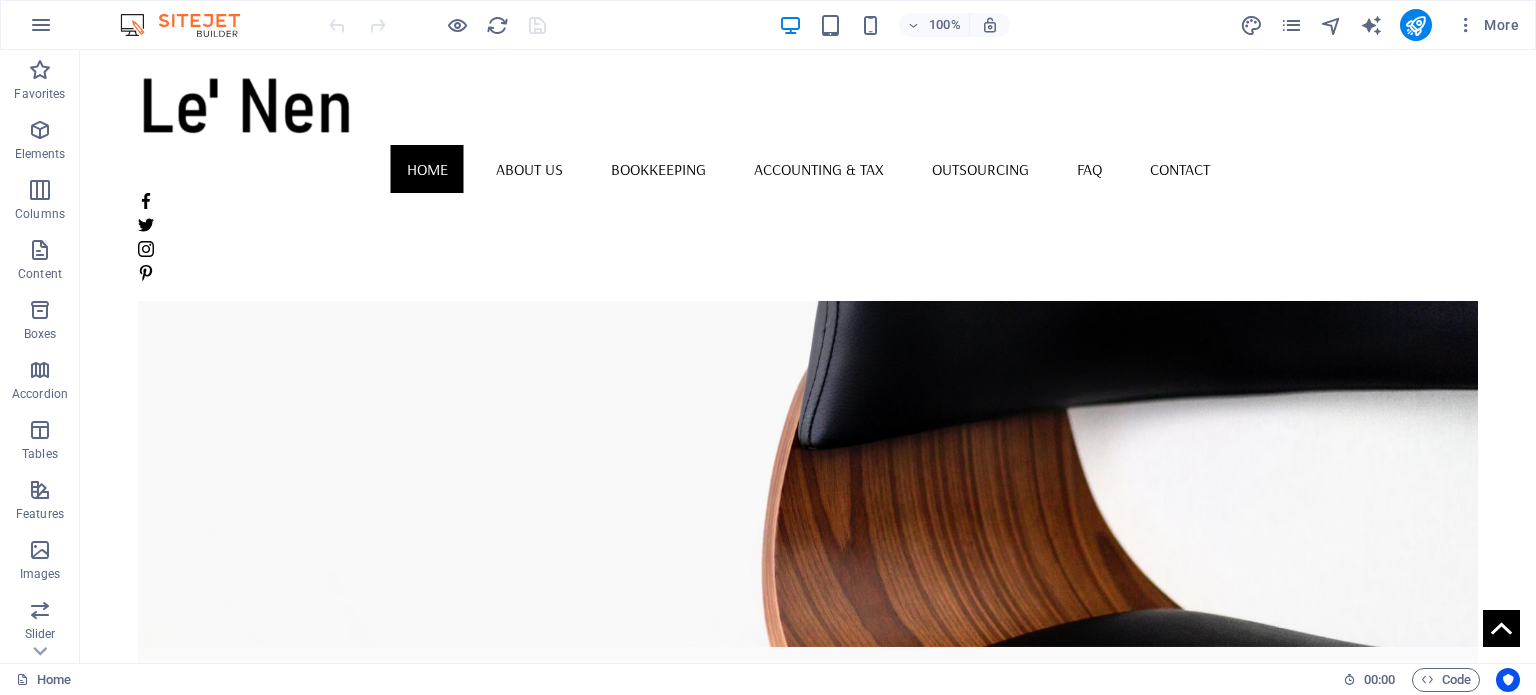 scroll, scrollTop: 100, scrollLeft: 0, axis: vertical 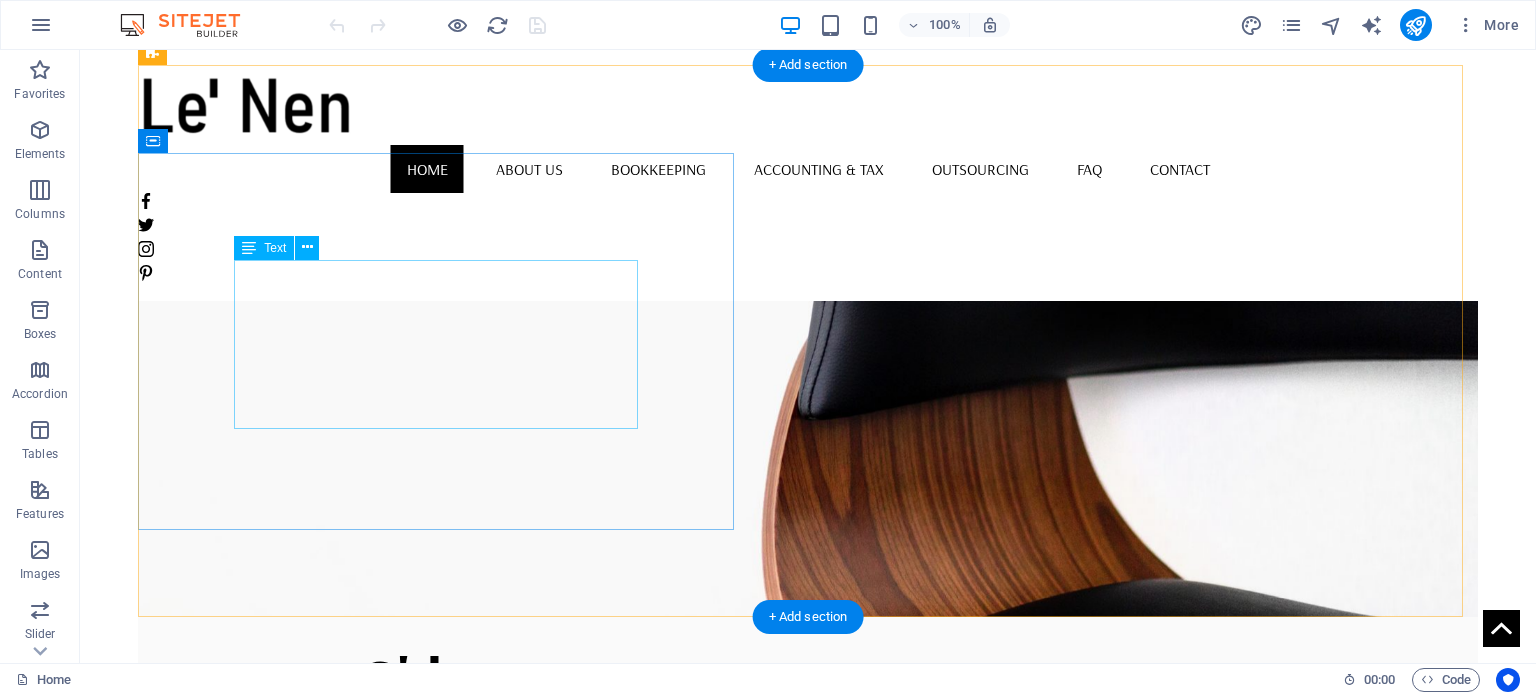 click on "Welcome to Le' Nen Accountants...  We provide personalized bookkeeping, accounting & taxation services to individual and business. We pride ourselves with timely, honest and reliable service to our clients." at bounding box center (808, 780) 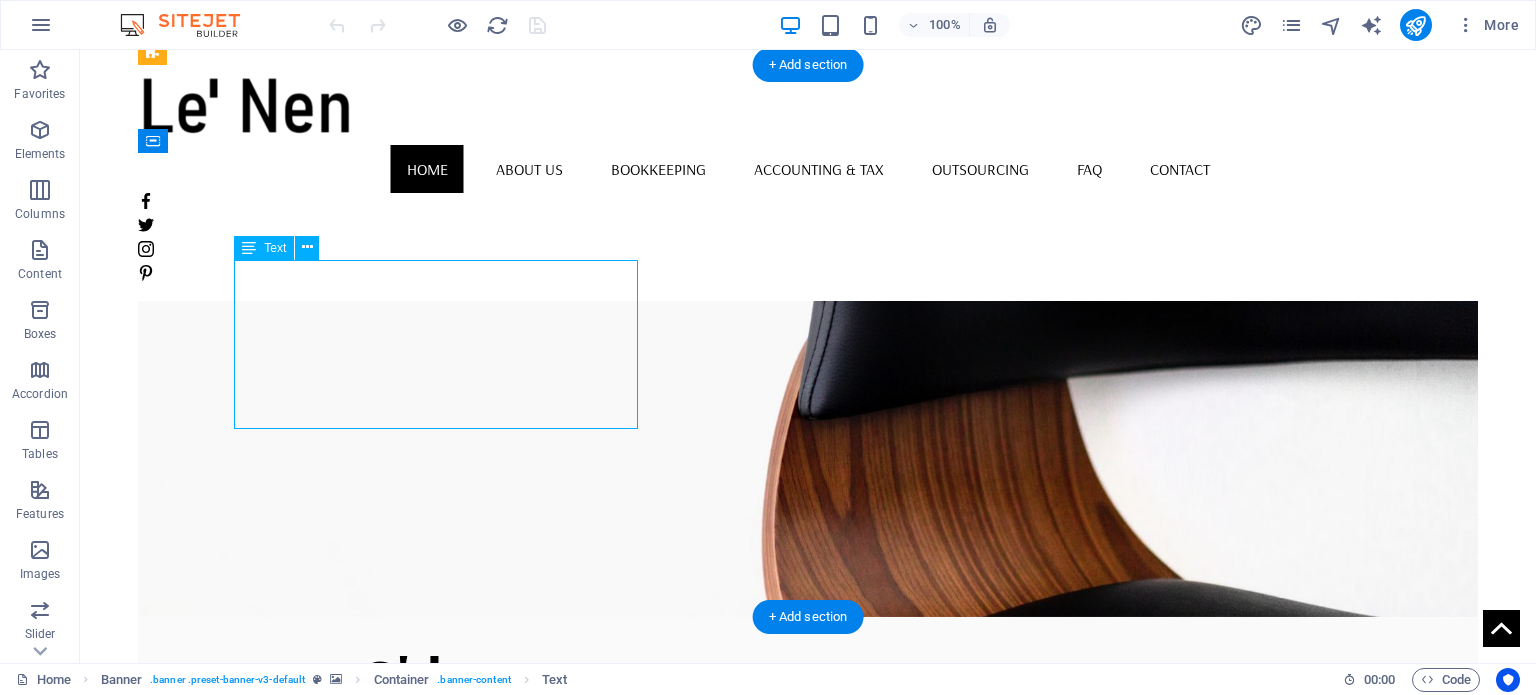 click on "Welcome to Le' Nen Accountants...  We provide personalized bookkeeping, accounting & taxation services to individual and business. We pride ourselves with timely, honest and reliable service to our clients." at bounding box center (808, 780) 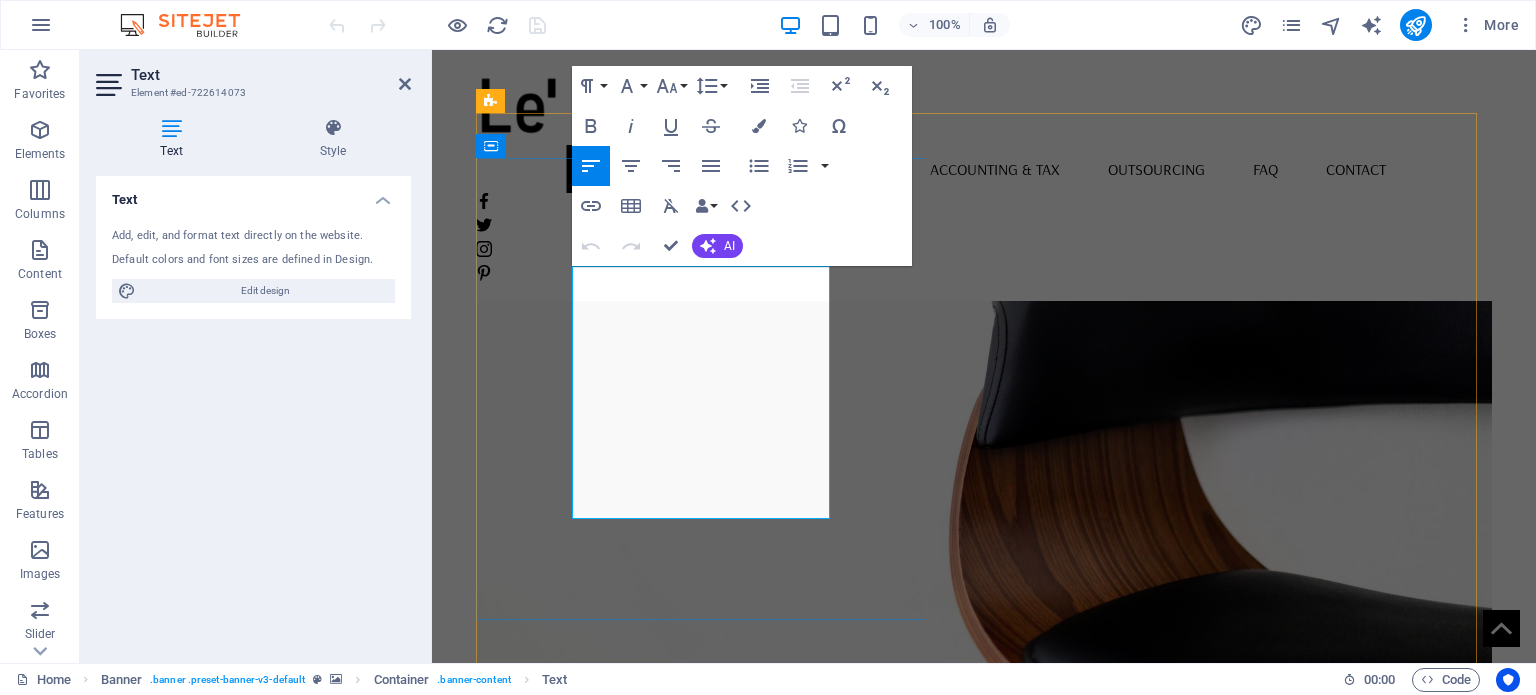 click on "We provide personalized bookkeeping, accounting & taxation services to individual and business. We pride ourselves with timely, honest and reliable service to our clients." at bounding box center (986, 857) 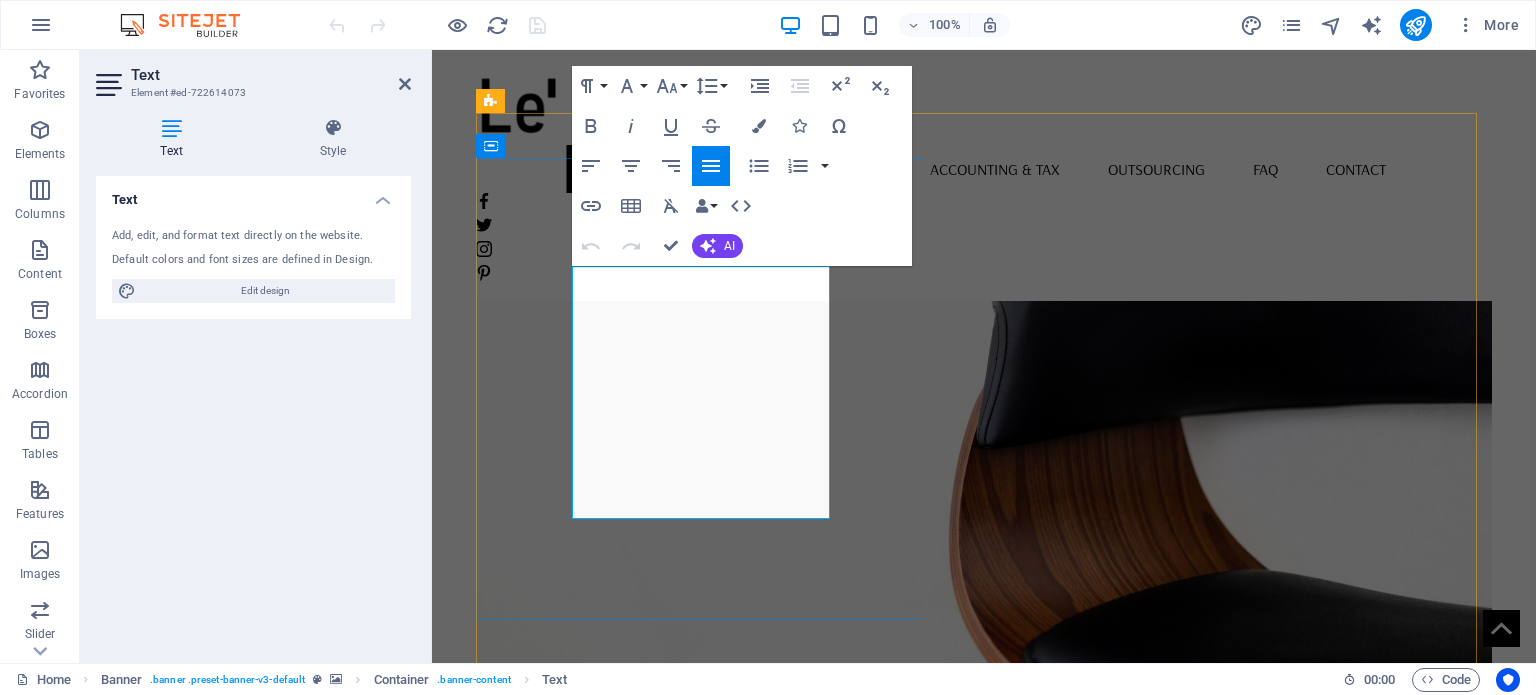 click on "We provide personalized bookkeeping, accounting & taxation services to individual and business. We pride ourselves with timely, honest and reliable service to our clients." at bounding box center (986, 857) 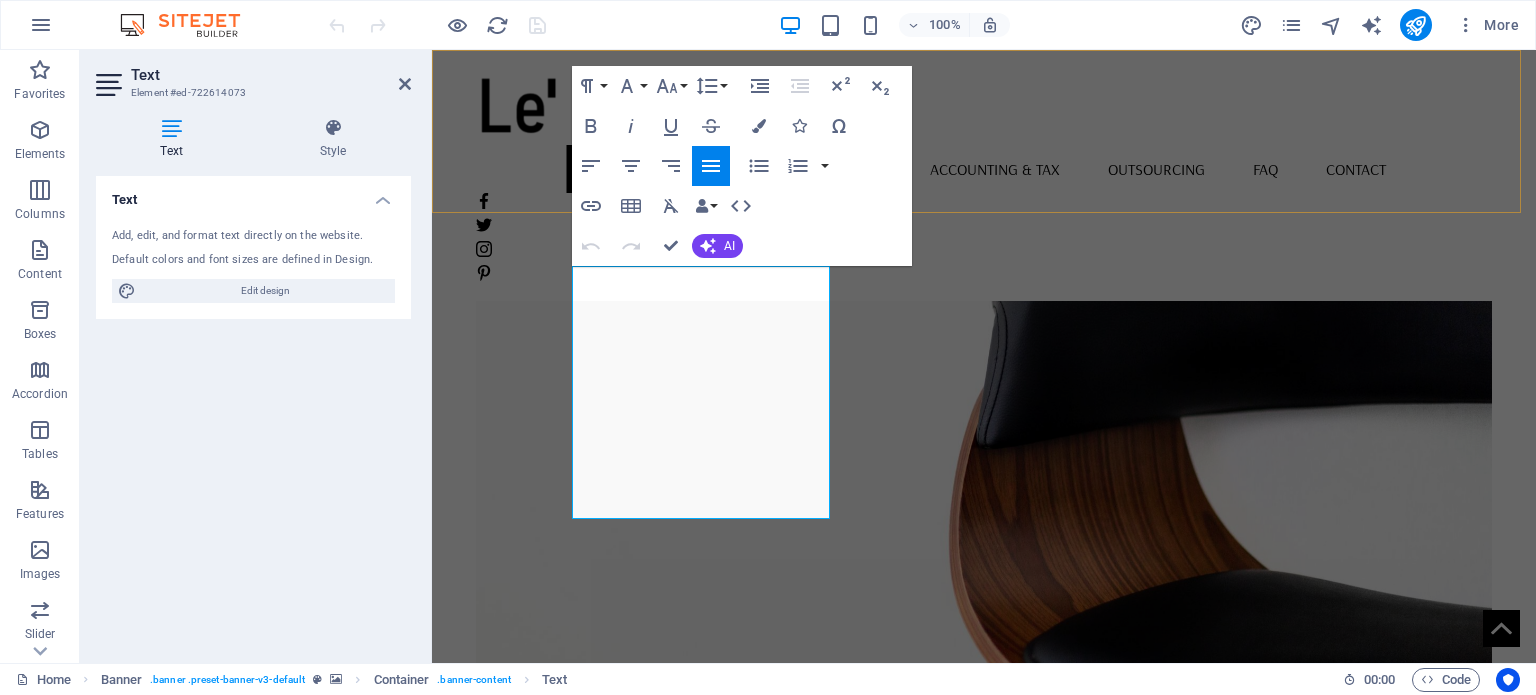 click on "Home About us Bookkeeping Accounting & Tax Outsourcing FAQ Contact" at bounding box center (984, 175) 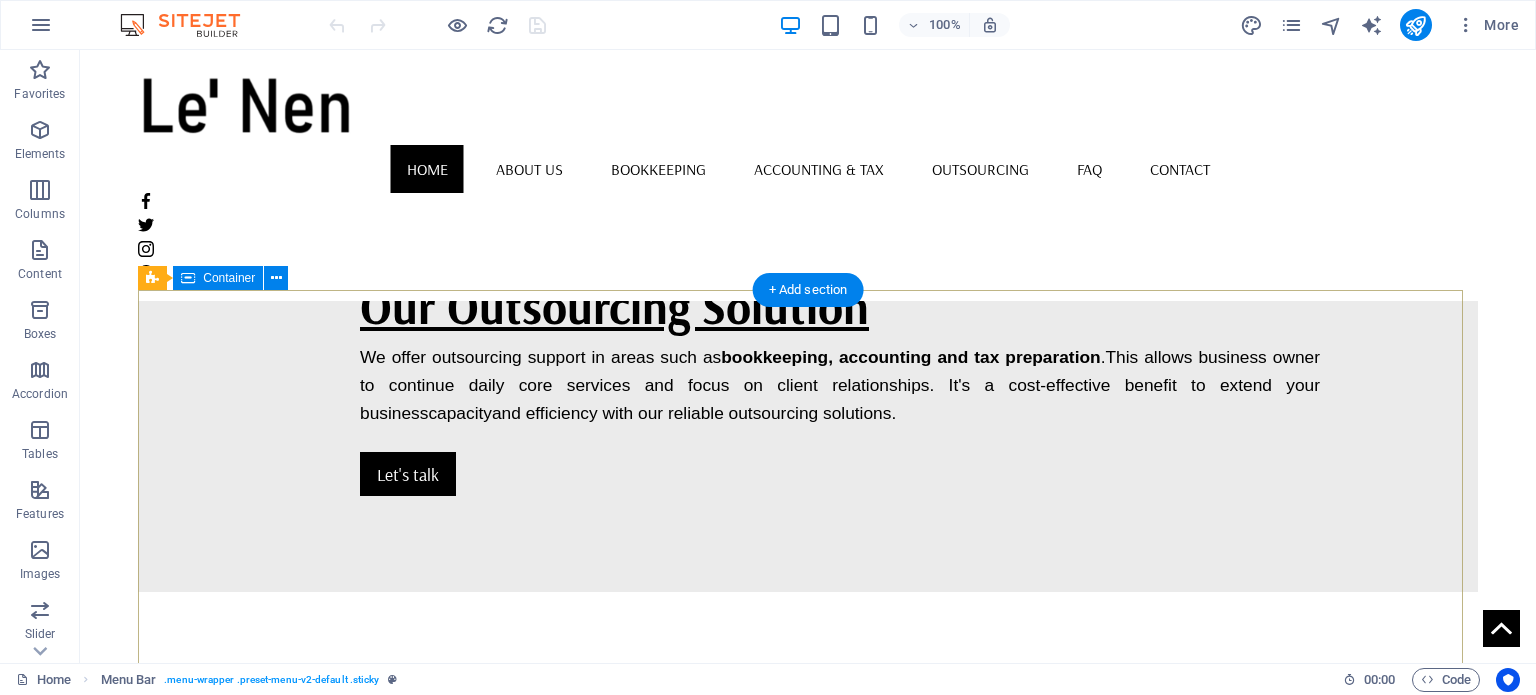 scroll, scrollTop: 1500, scrollLeft: 0, axis: vertical 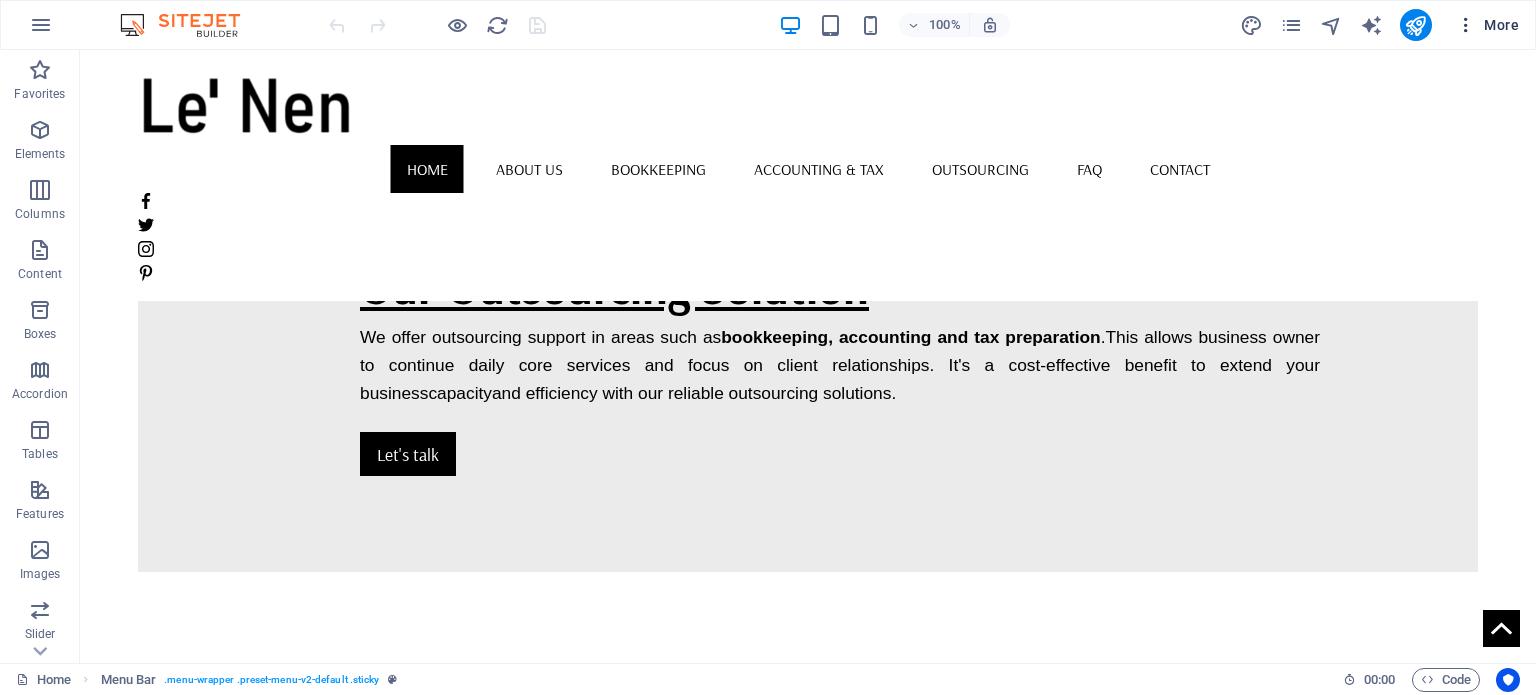 click on "More" at bounding box center (1487, 25) 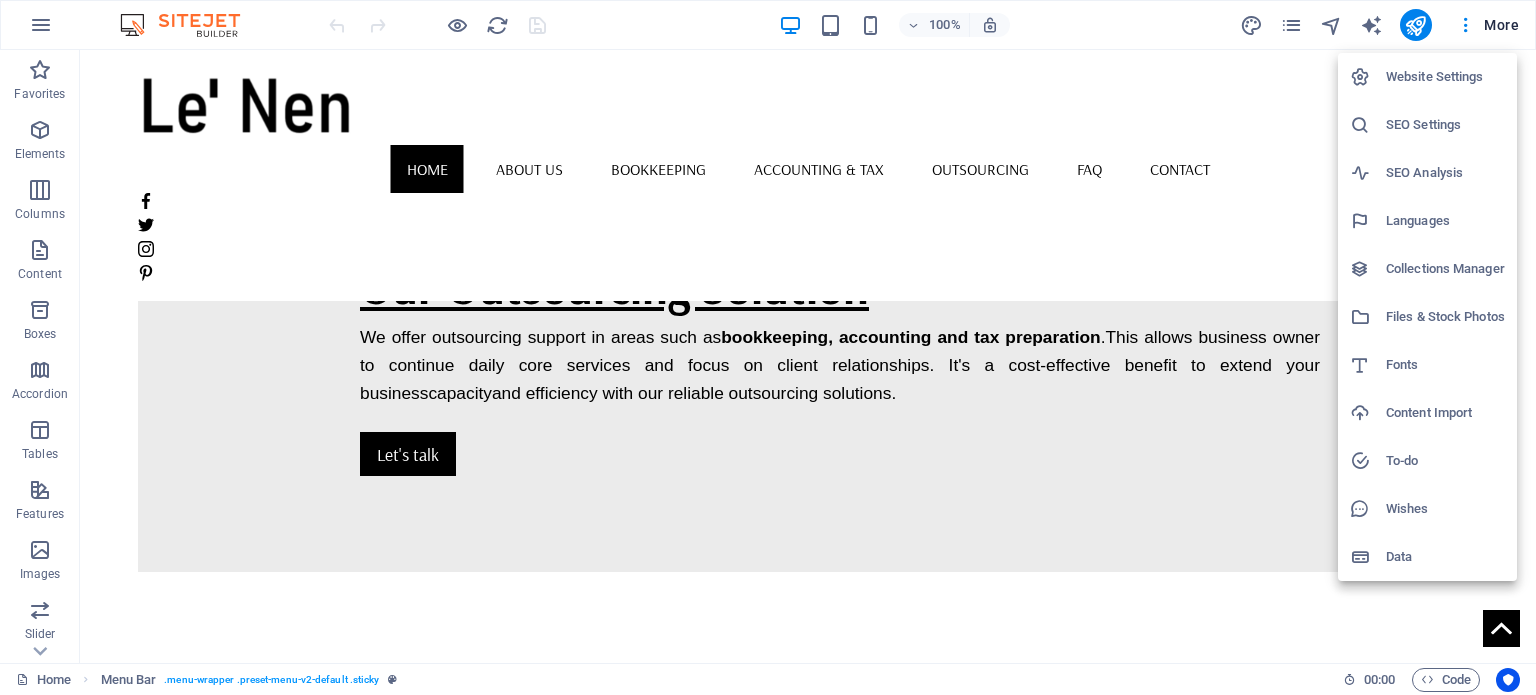 click on "Website Settings" at bounding box center (1445, 77) 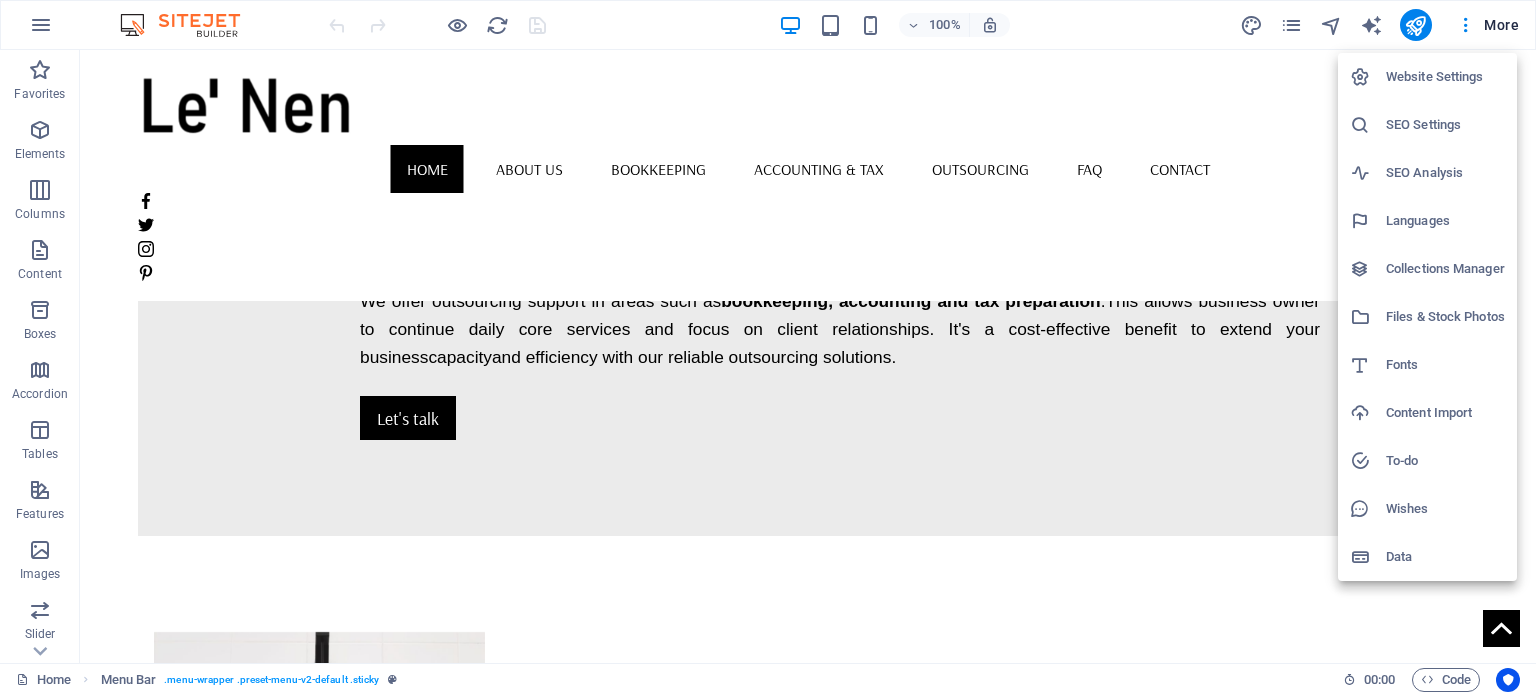 scroll, scrollTop: 1492, scrollLeft: 0, axis: vertical 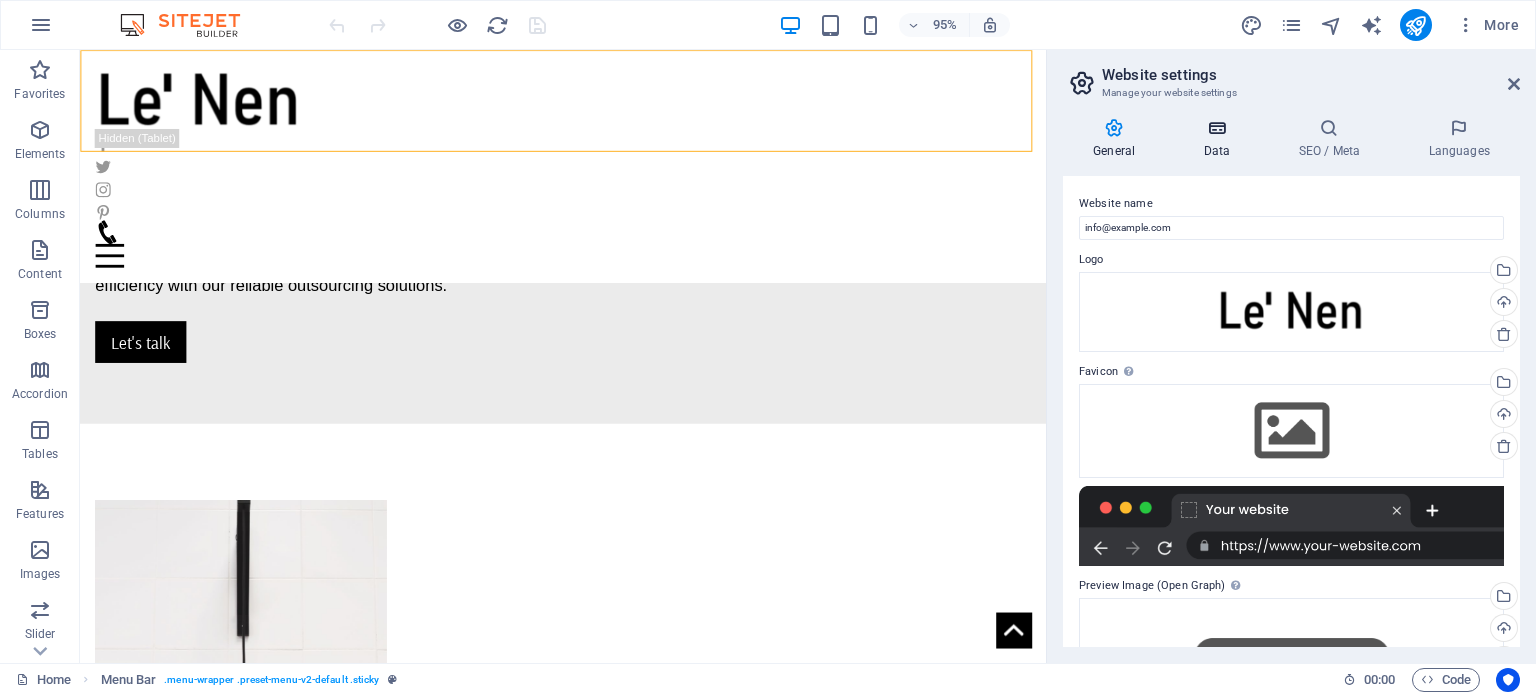 click at bounding box center [1216, 128] 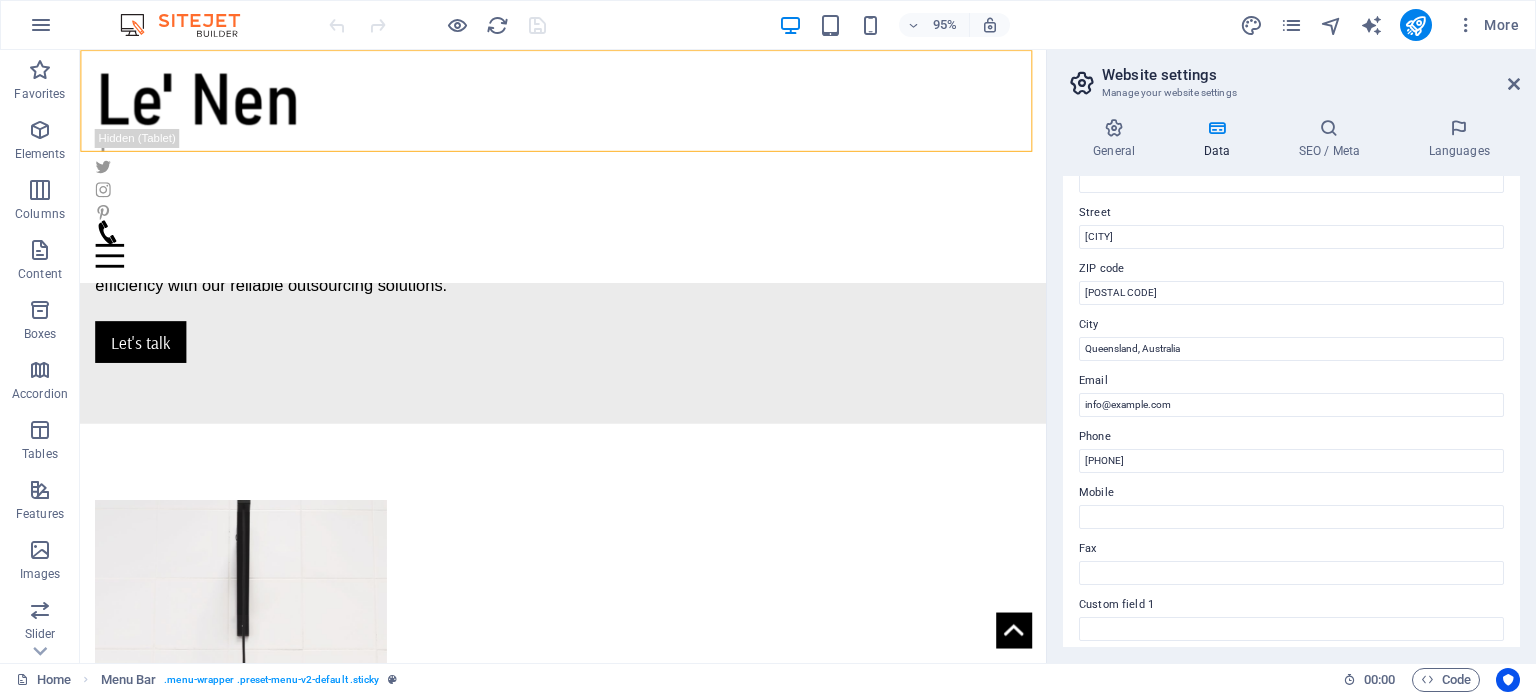 scroll, scrollTop: 300, scrollLeft: 0, axis: vertical 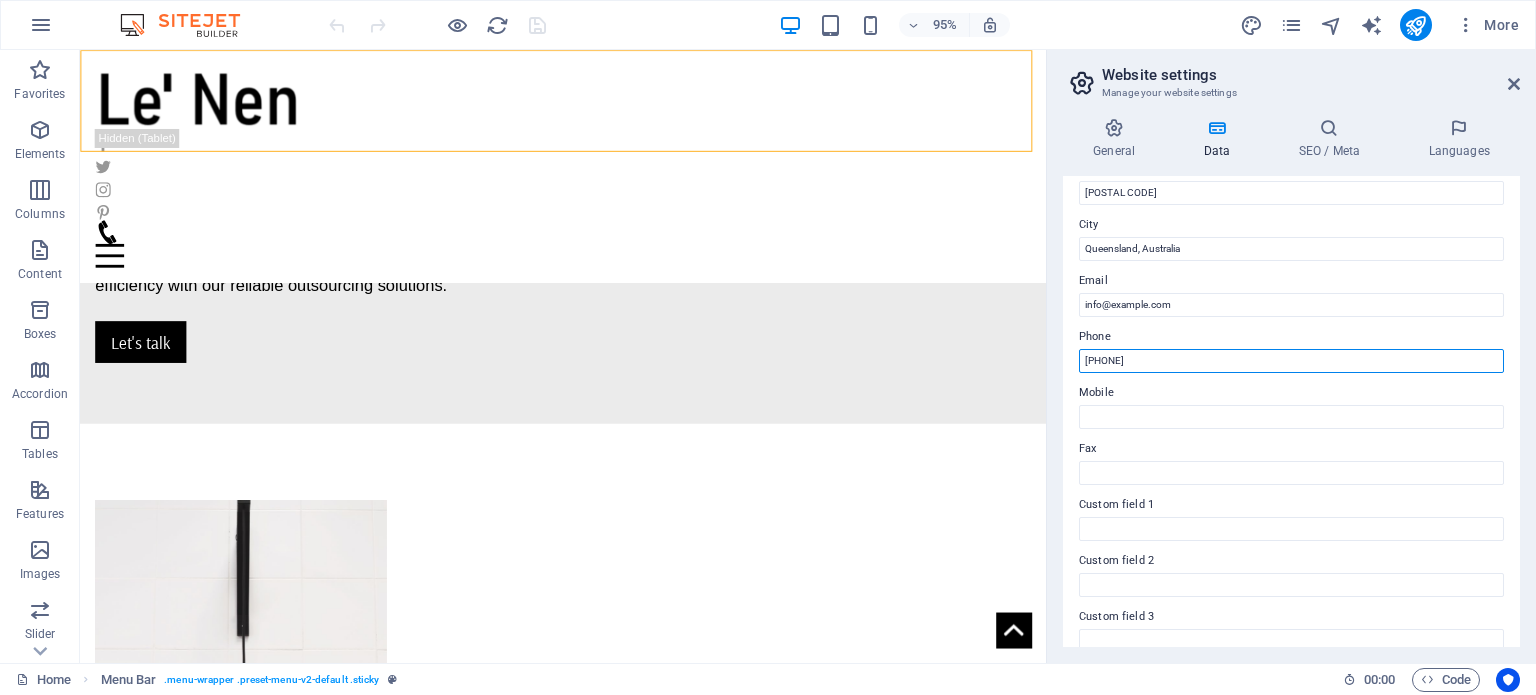 drag, startPoint x: 1107, startPoint y: 357, endPoint x: 1192, endPoint y: 358, distance: 85.00588 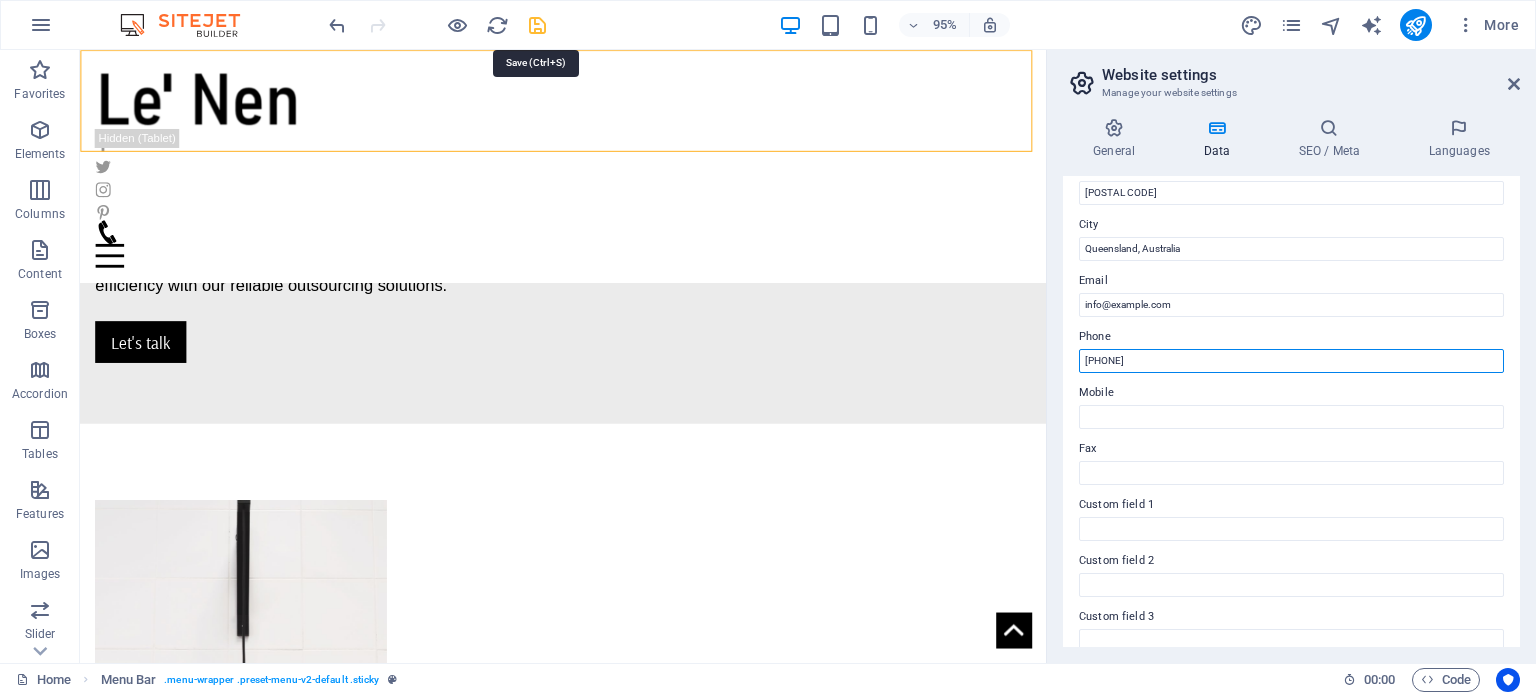 type on "[PHONE]" 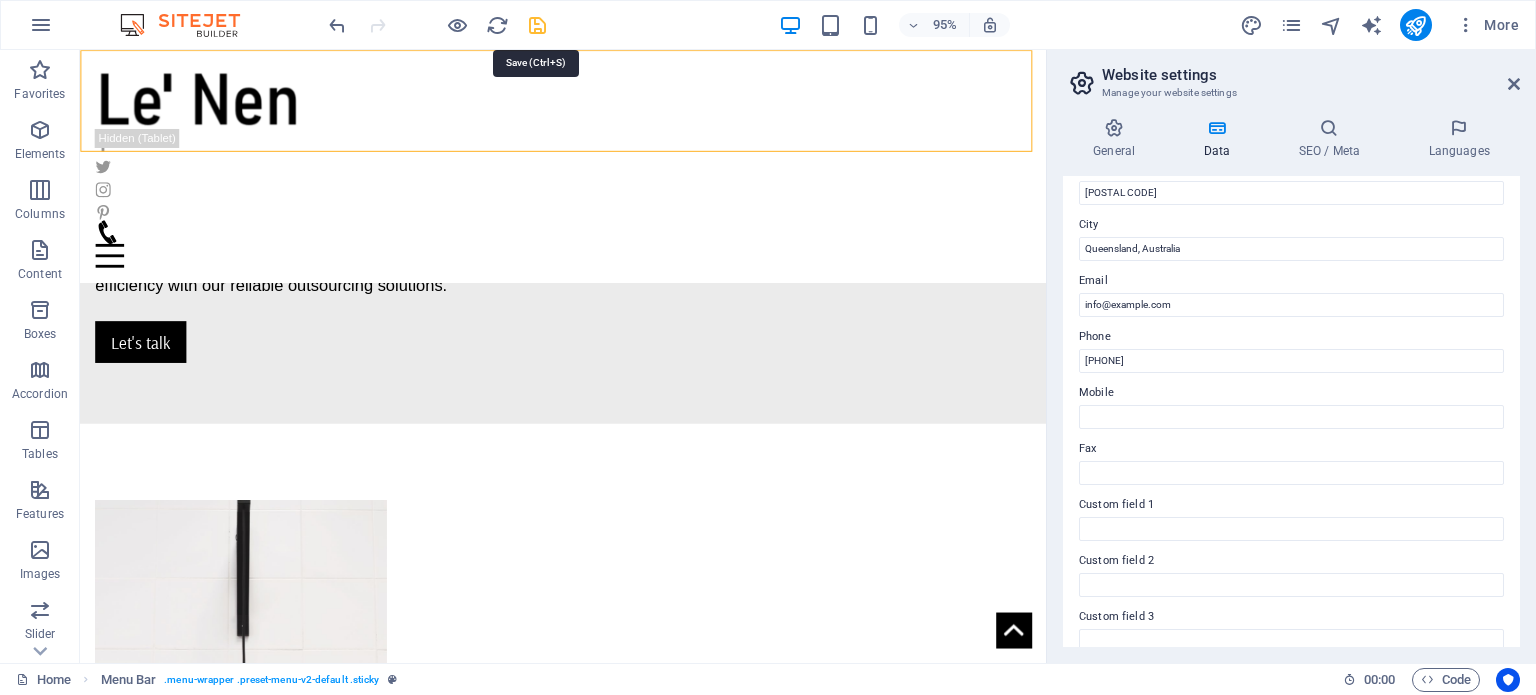 click at bounding box center [537, 25] 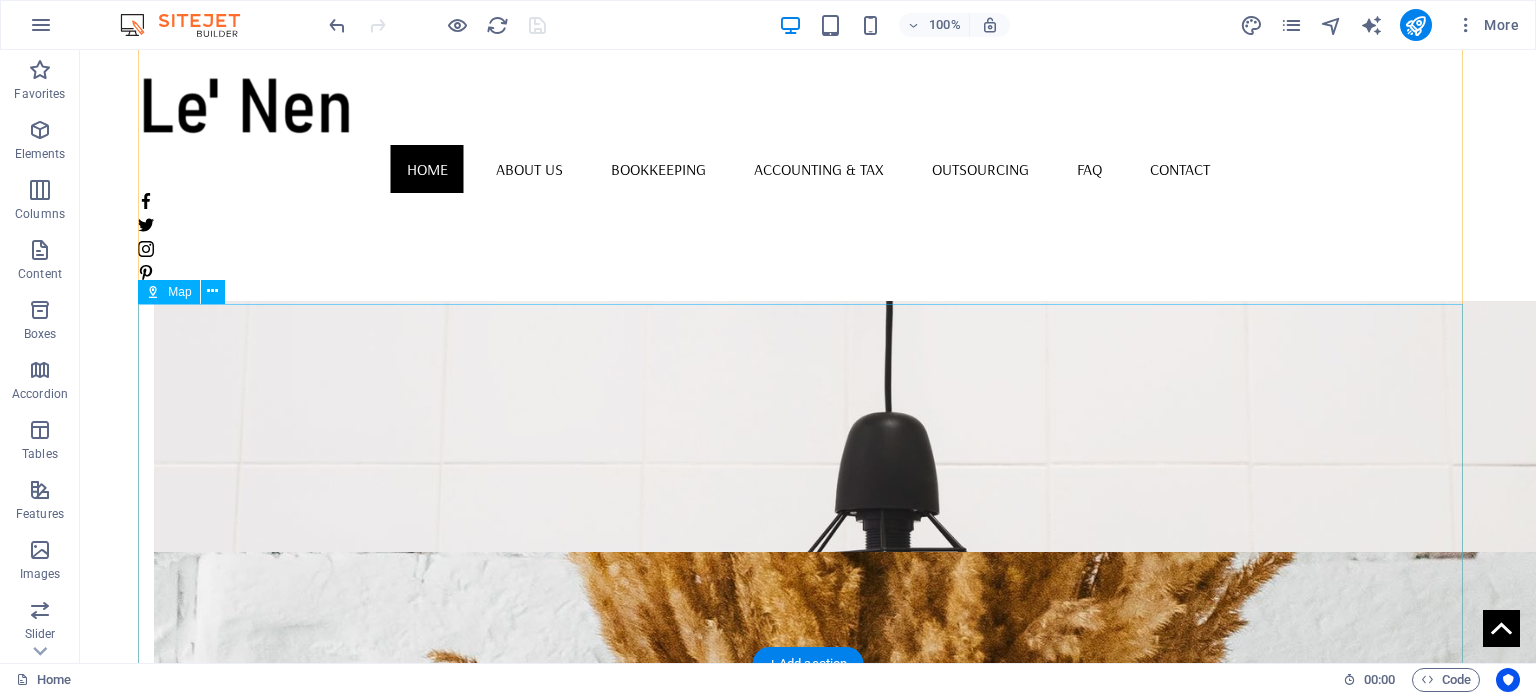 scroll, scrollTop: 2159, scrollLeft: 0, axis: vertical 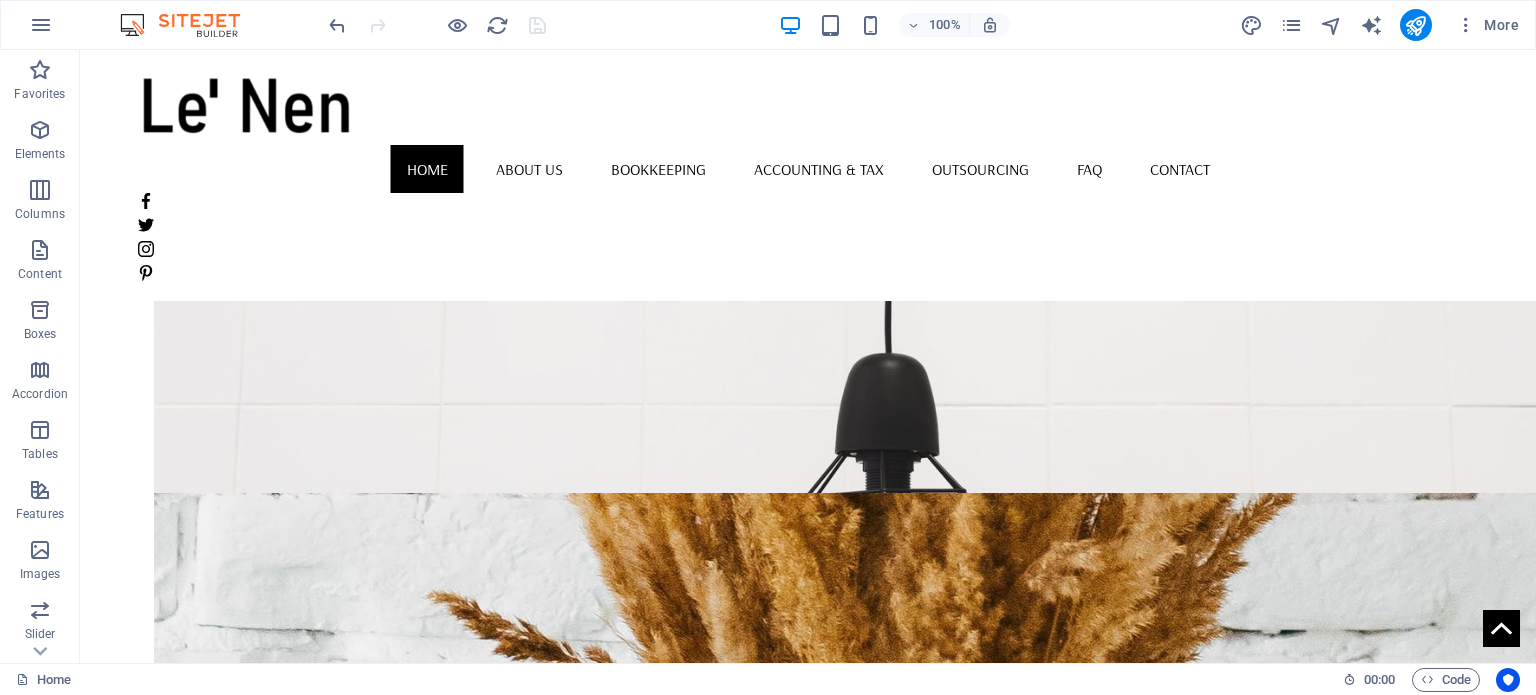 click on "G'day... Welcome to Le' Nen Accountants...  We provide personalized bookkeeping, accounting & taxation services to individual and business. We pride ourselves with timely, honest and reliable service to our clients. Contact us Drop content here or  Add elements  Paste clipboard Our Outsourcing Solution We offer outsourcing support in areas such as  bookkeeping, accounting and tax preparation .  This allows business owner to continue daily core services and focus on client relationships. It's a cost-effective benefit to e xtend your business  capacity  and efficiency with our reliable outsourcing solutions.    Let's talk Bookkeeping Accounting & Tax Outsourcing Address [CITY], [STATE], Australia   [POSTAL CODE] Phone Phone:  [PHONE] Mobile:  Contact info@lenen.au" at bounding box center (808, 895) 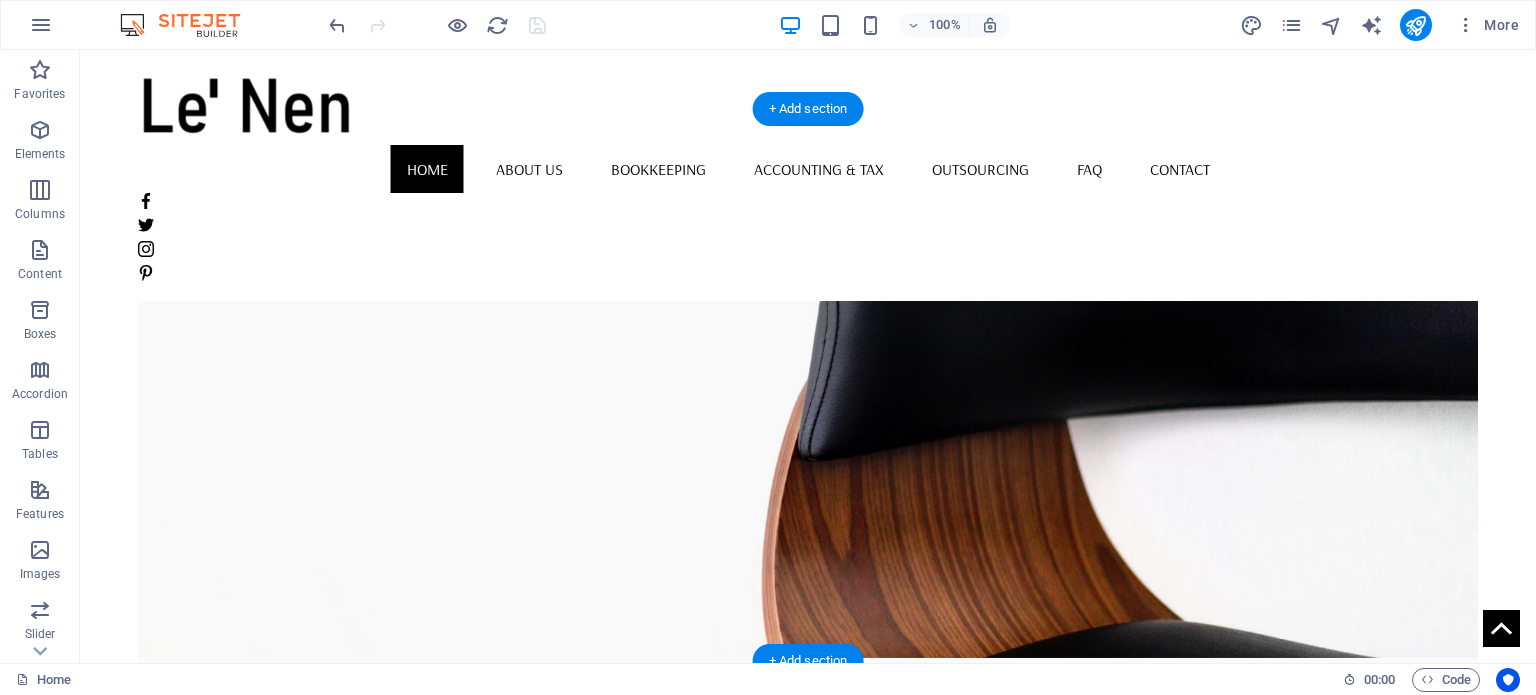 scroll, scrollTop: 0, scrollLeft: 0, axis: both 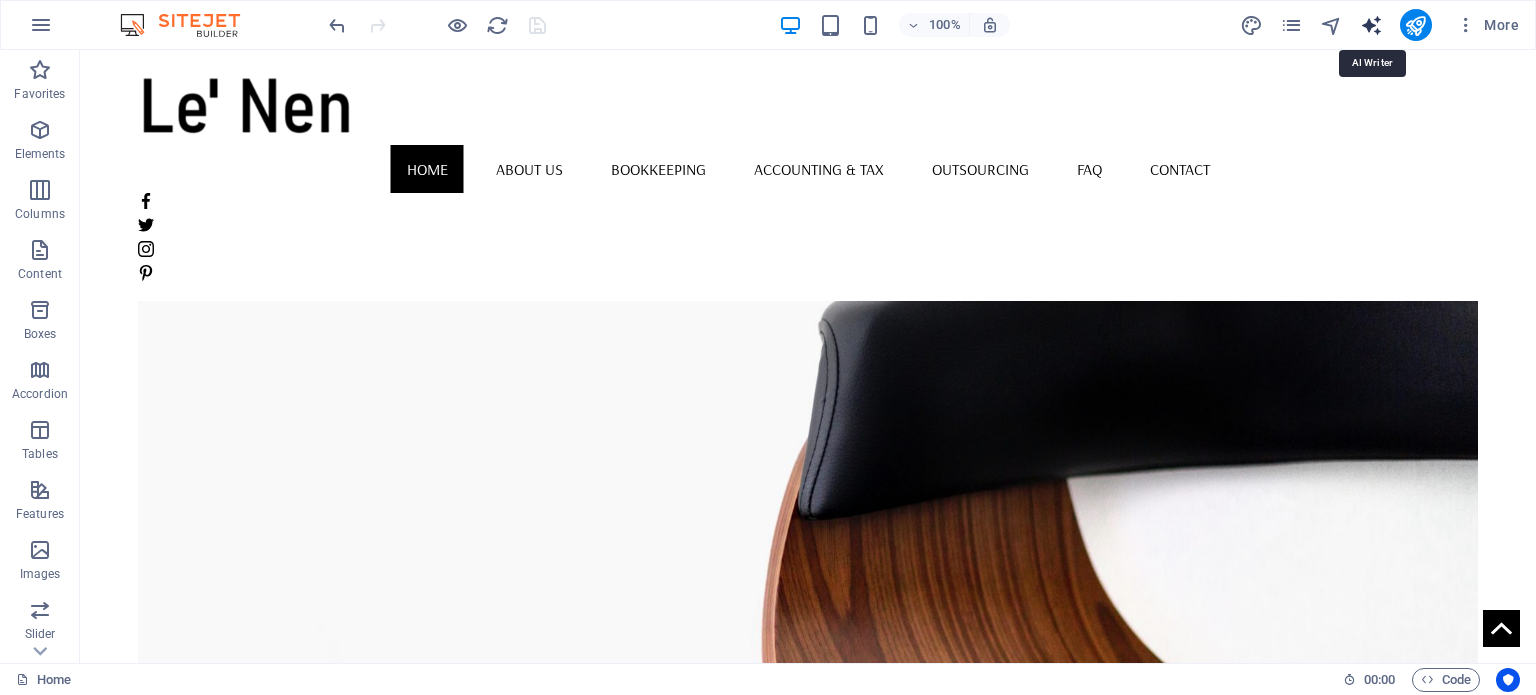 click at bounding box center [1371, 25] 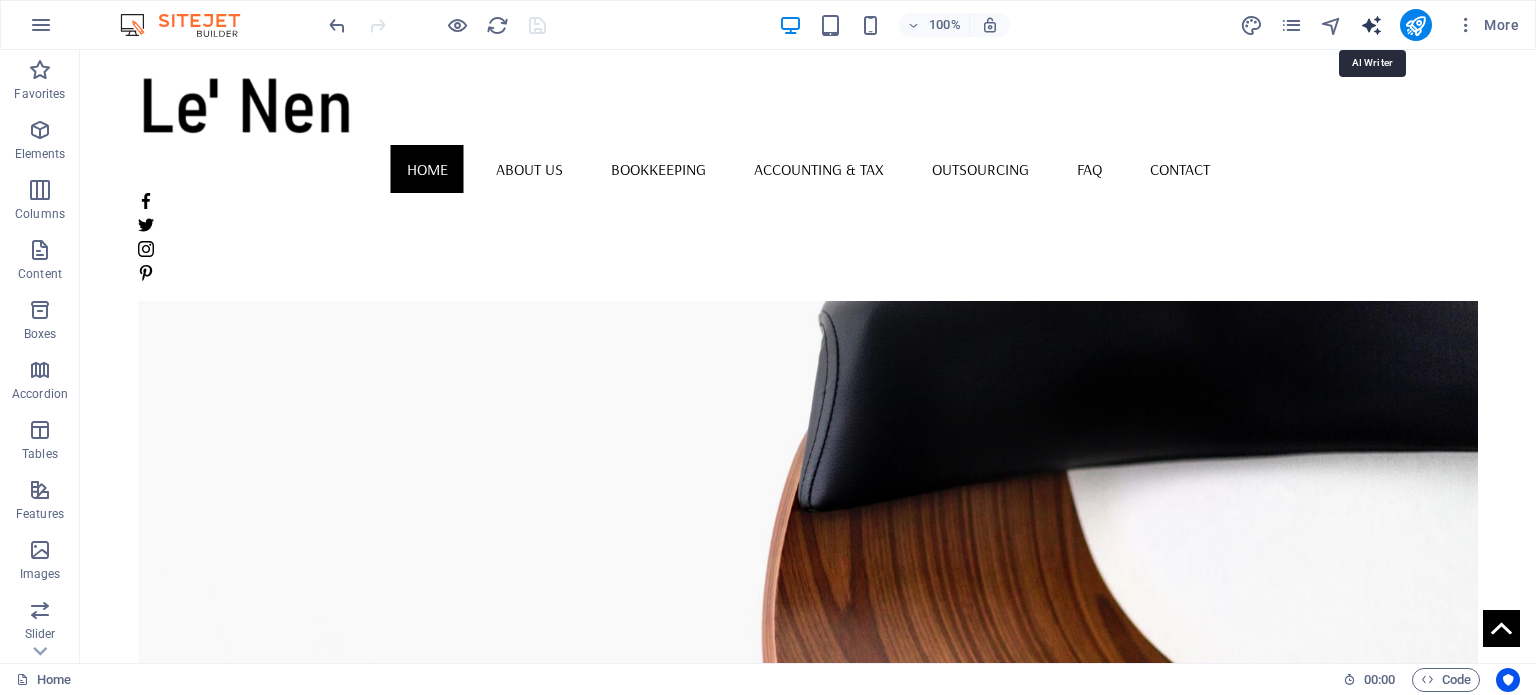select on "English" 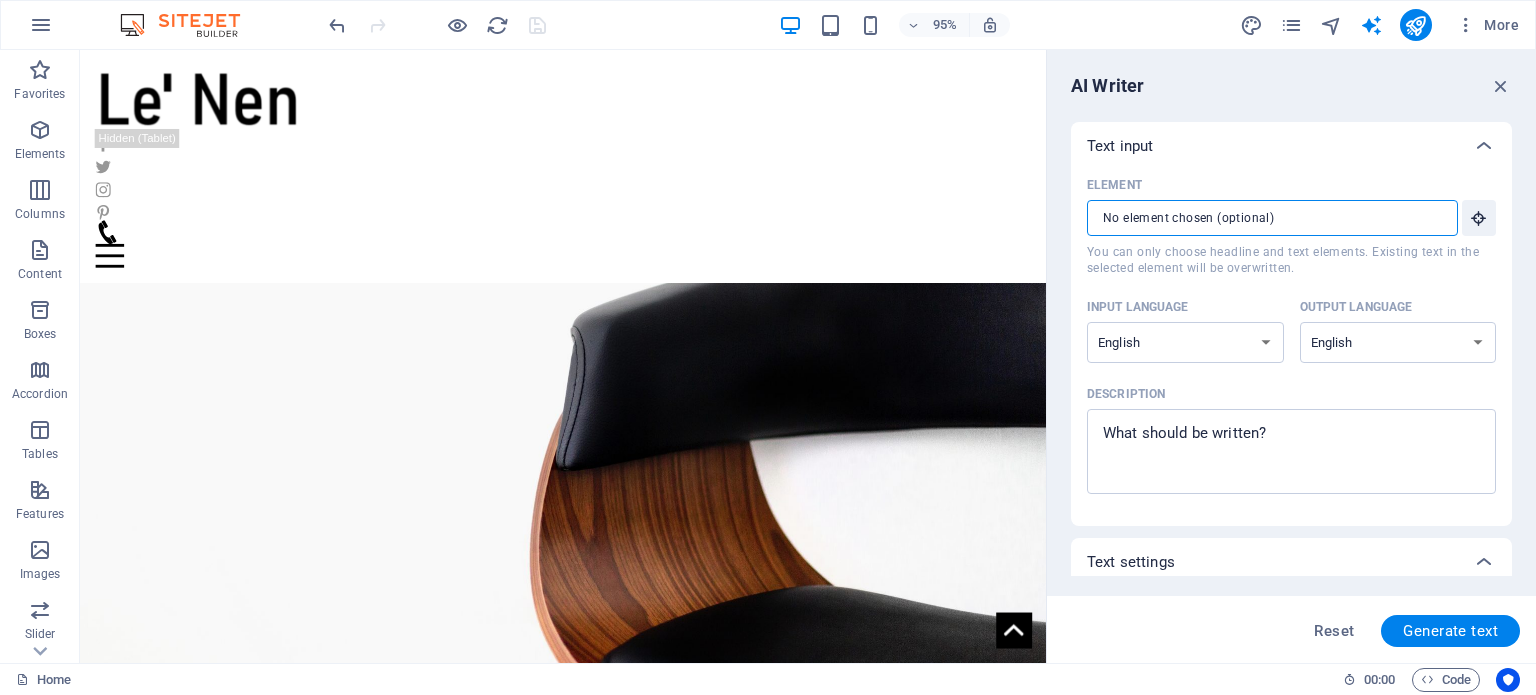 click on "Element ​ You can only choose headline and text elements. Existing text in the selected element will be overwritten." at bounding box center [1265, 218] 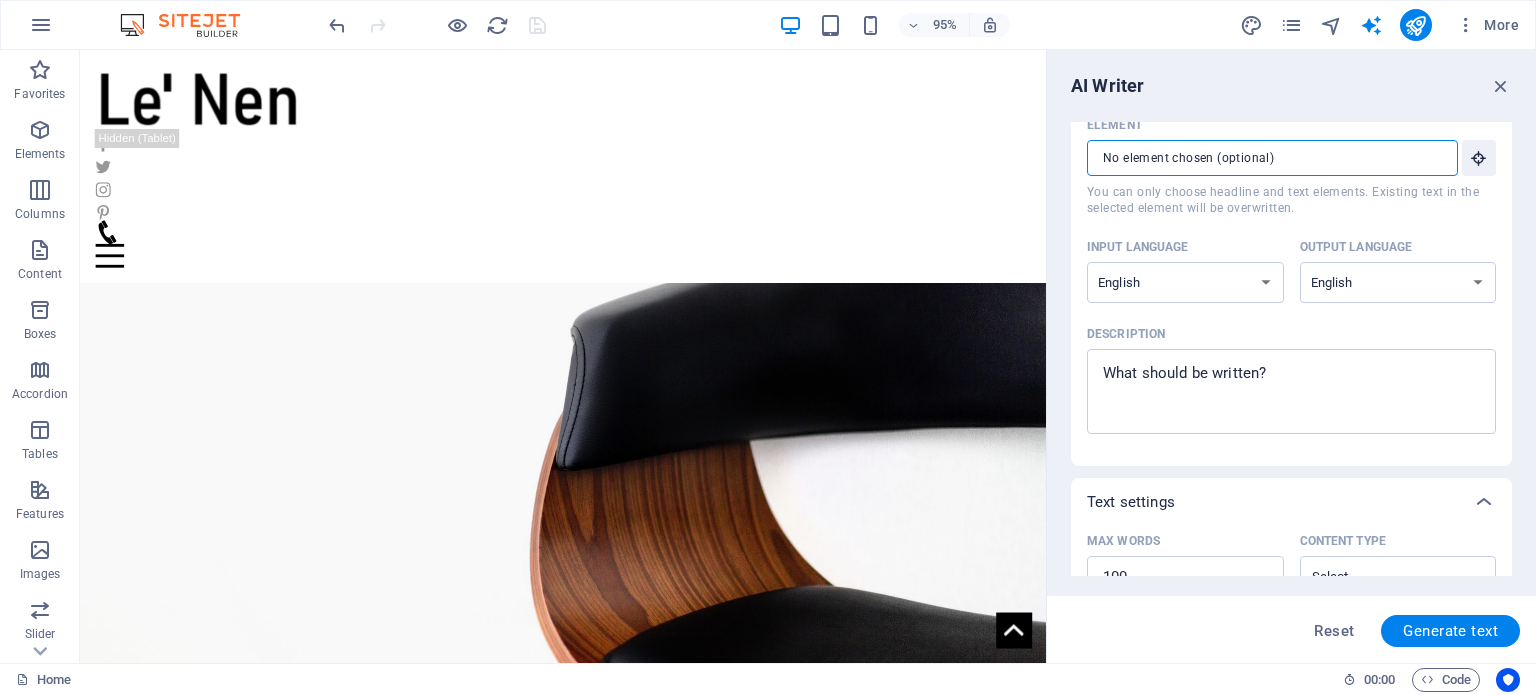 scroll, scrollTop: 0, scrollLeft: 0, axis: both 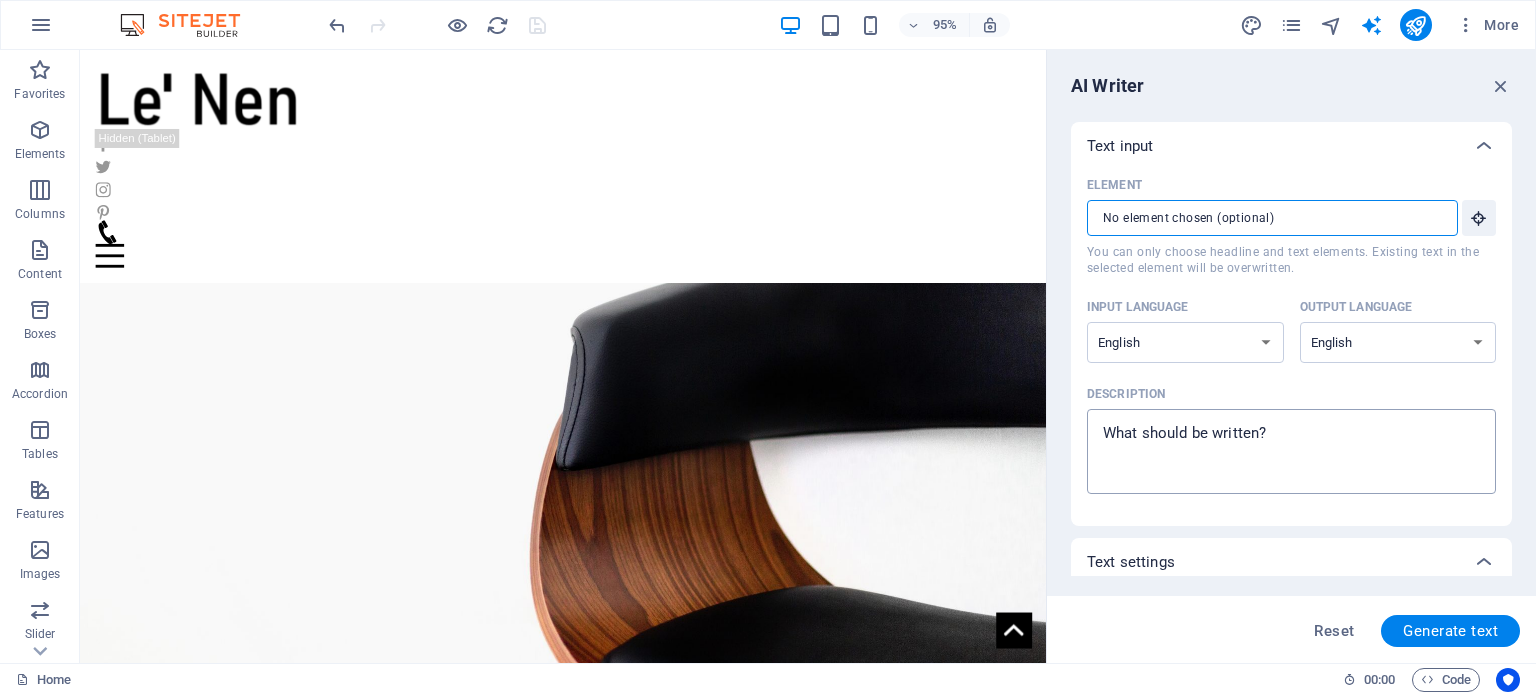 type on "x" 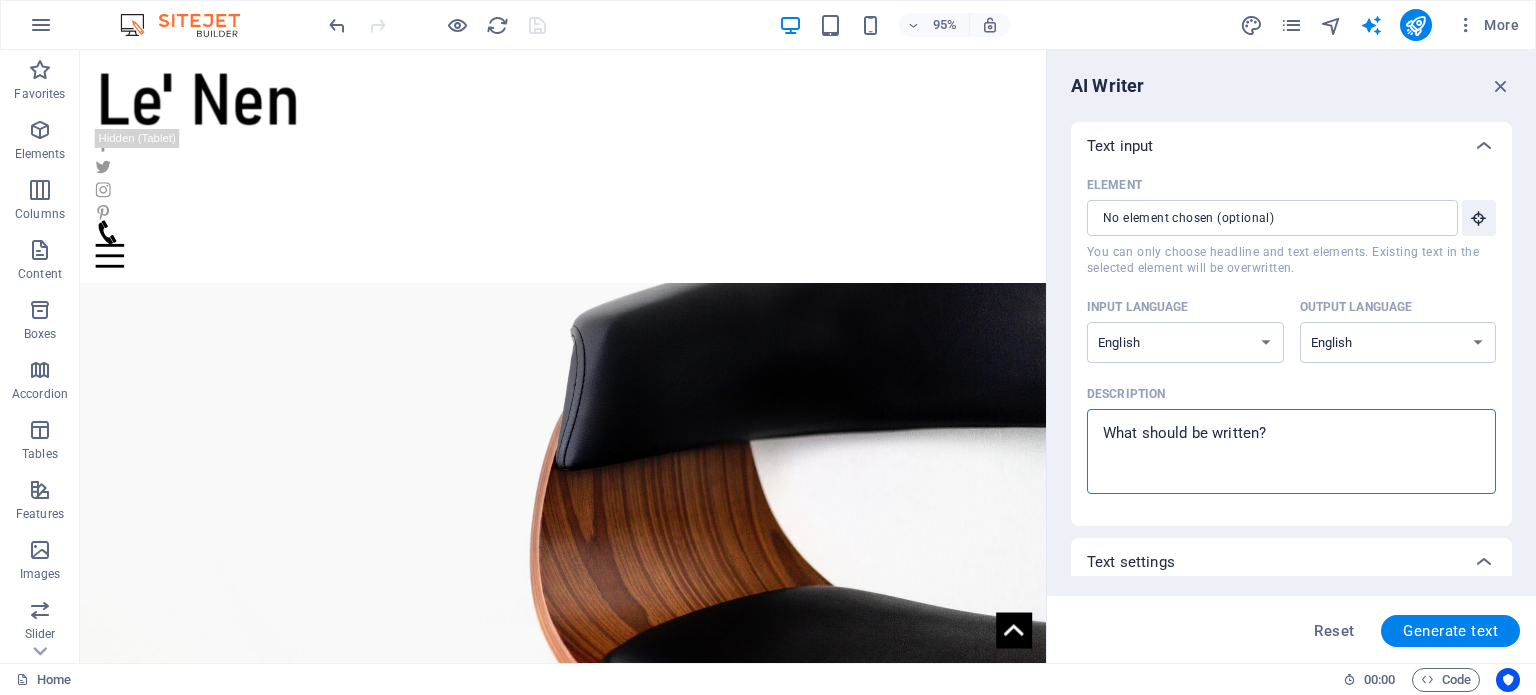 click on "Description x ​" at bounding box center (1291, 451) 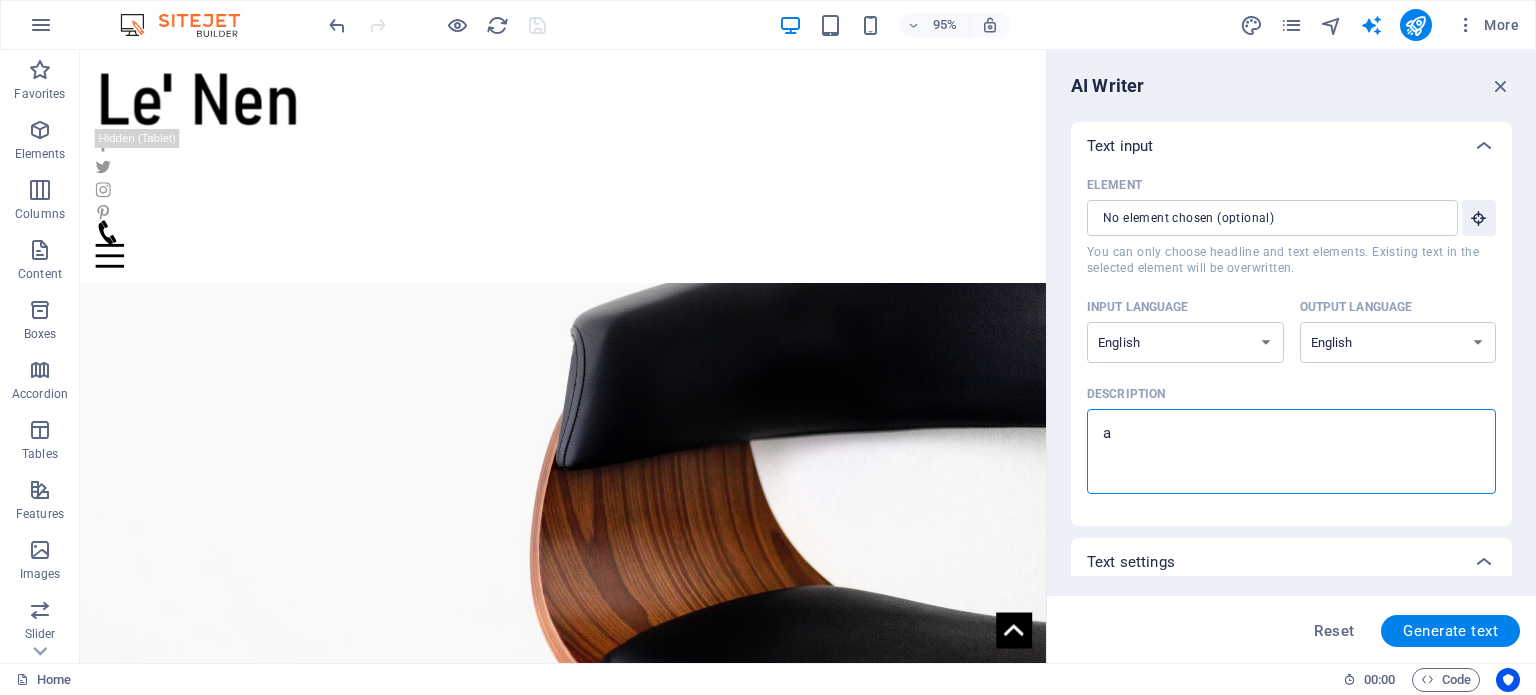 type on "ab" 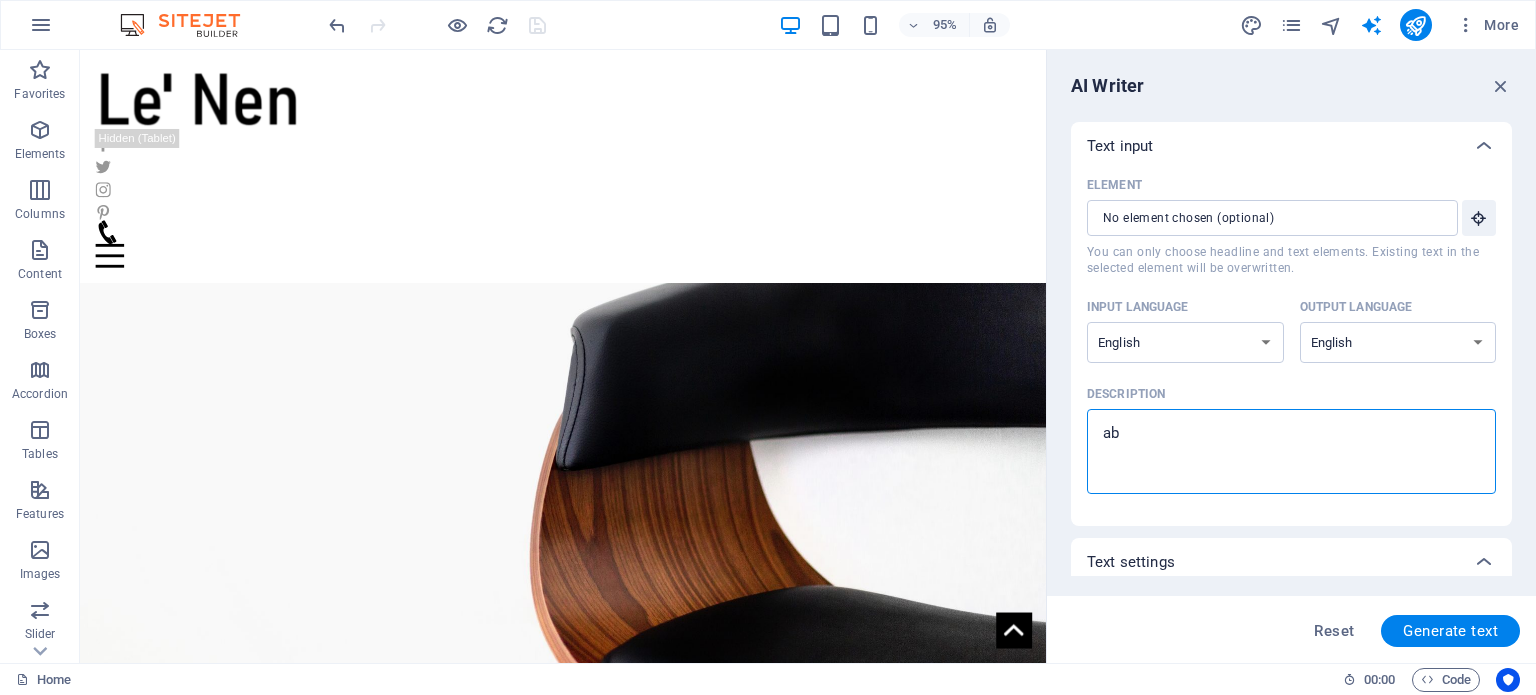 type on "abo" 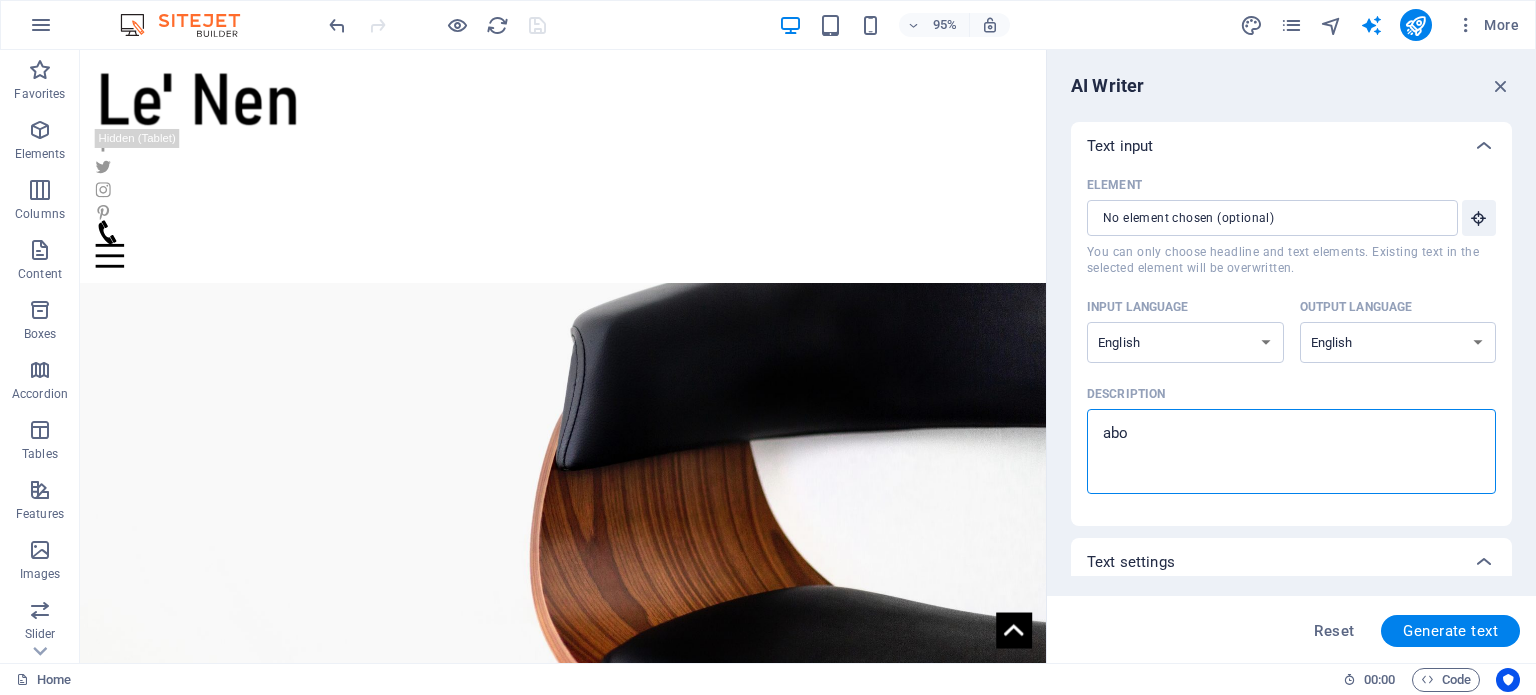 type on "abou" 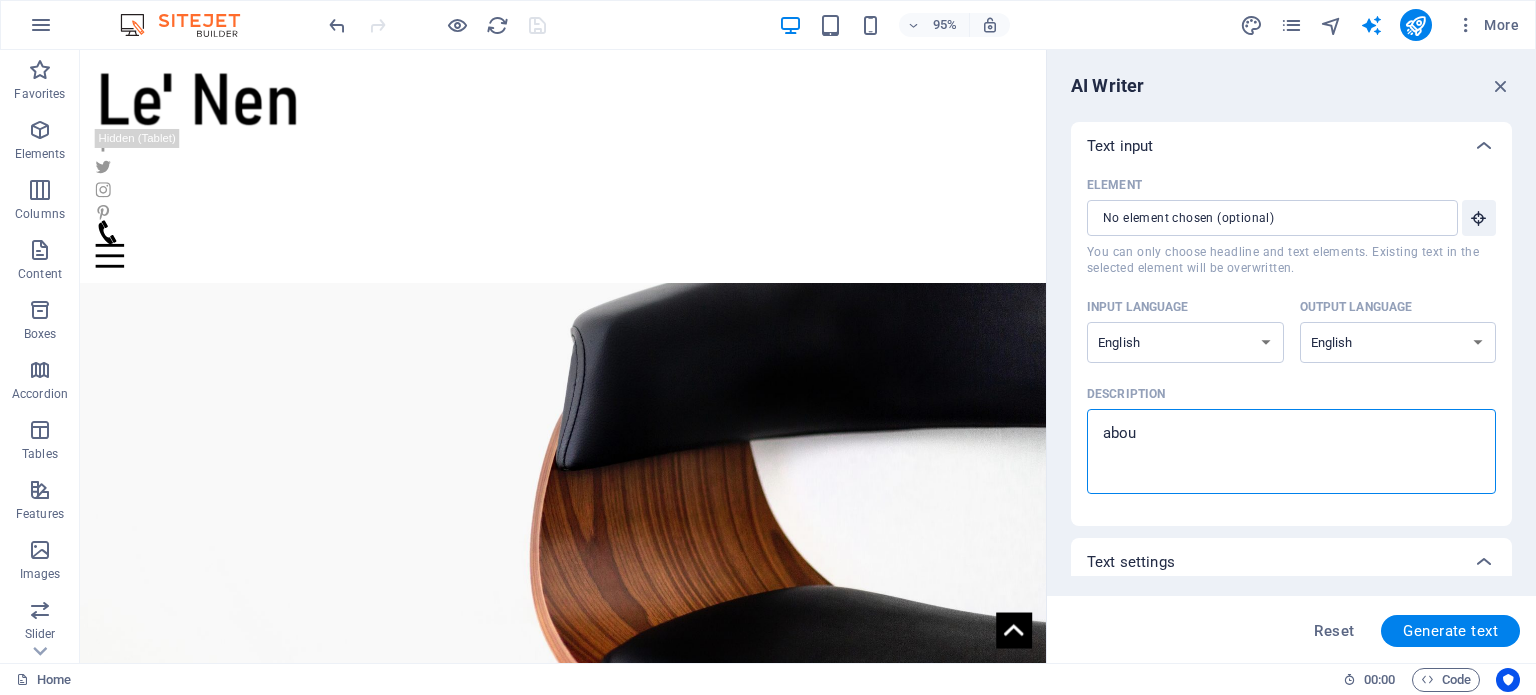 type on "about" 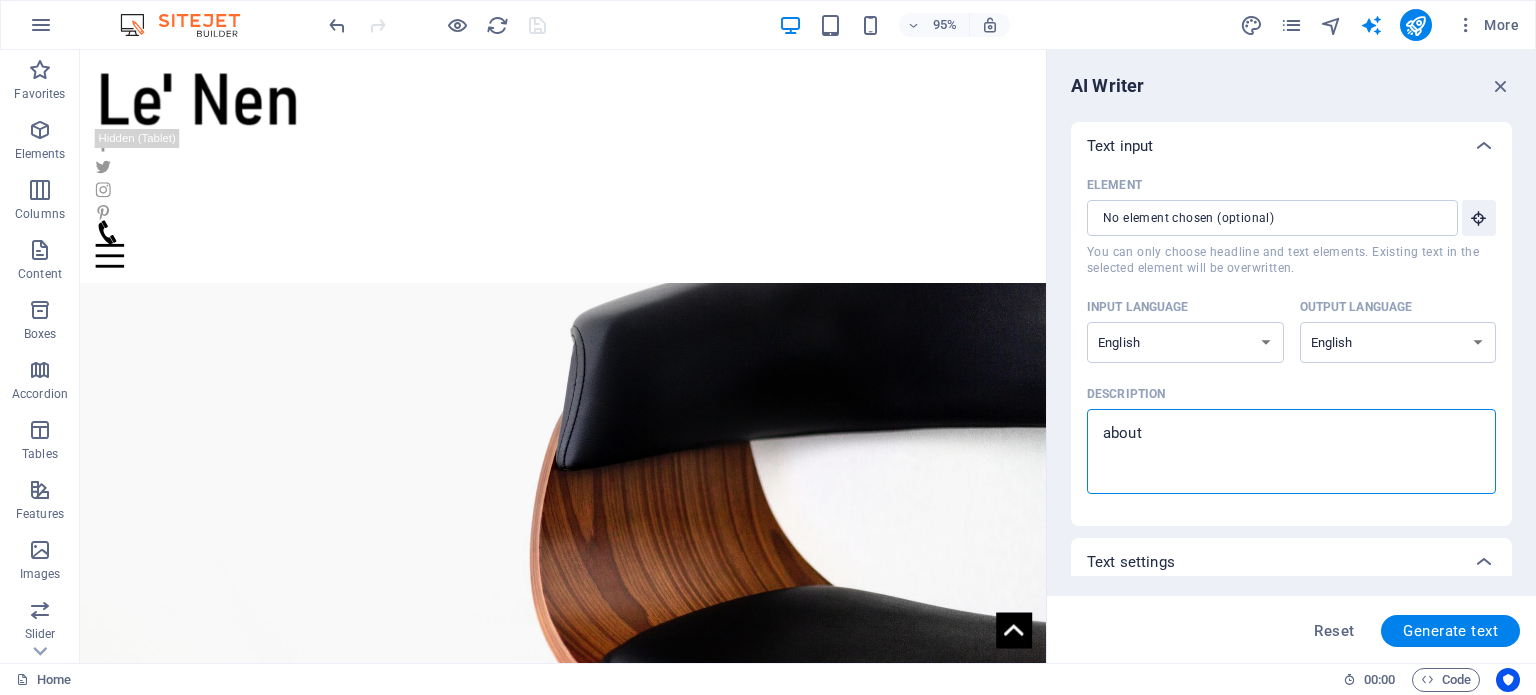 type on "about" 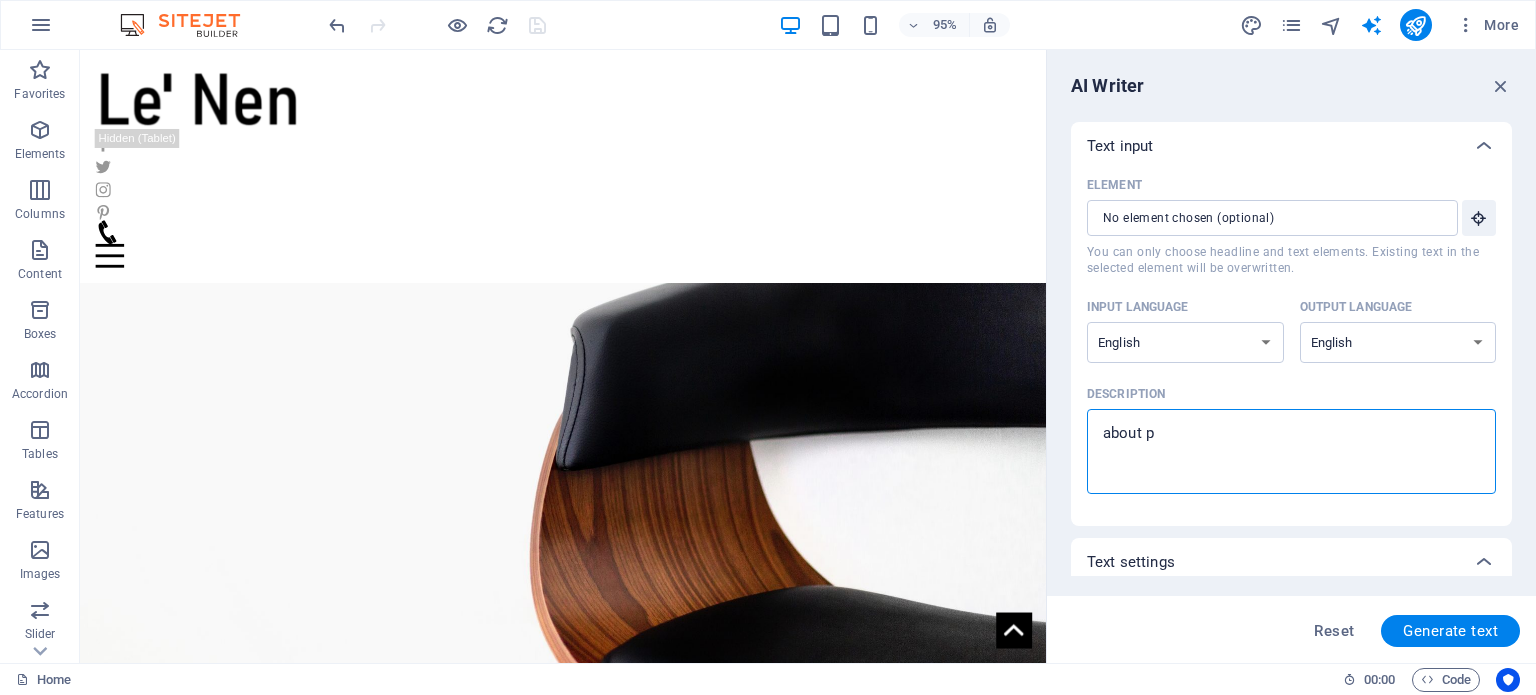 type on "about pe" 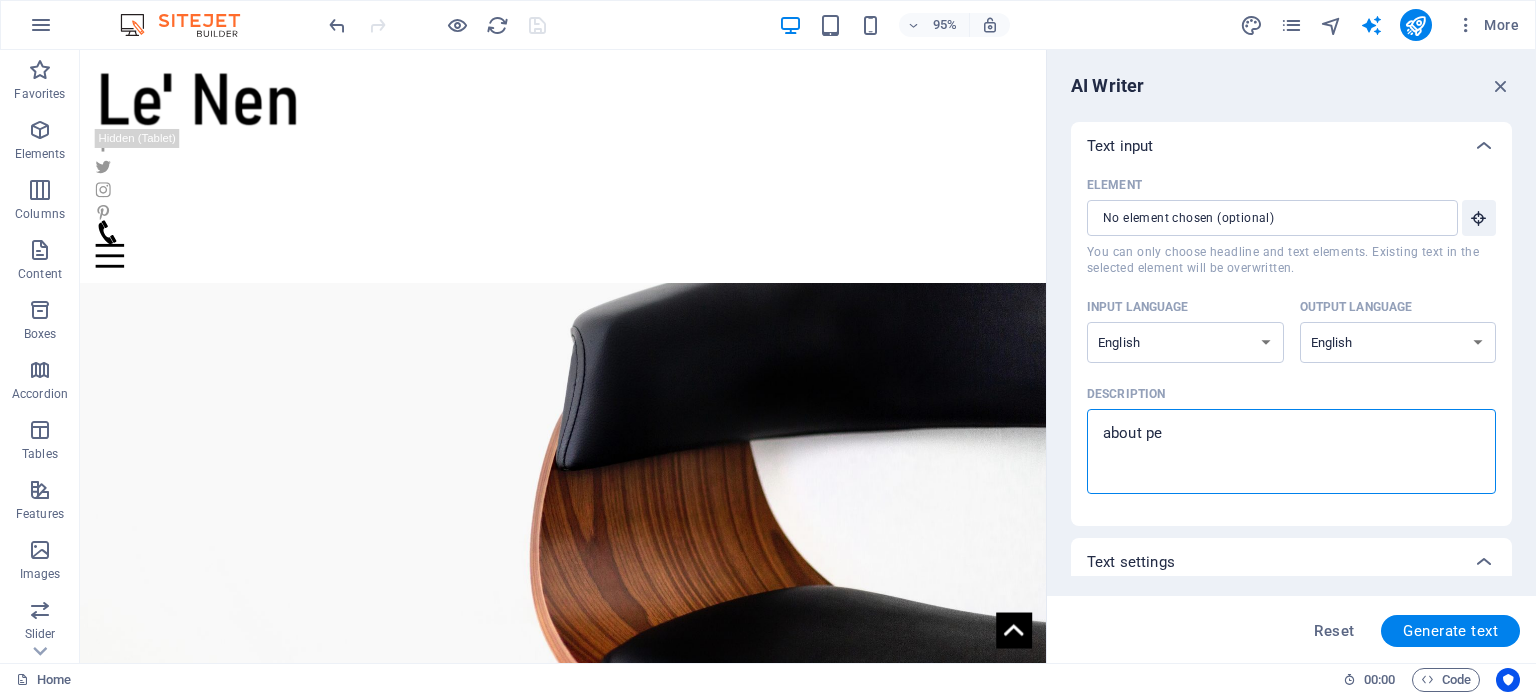 type on "about per" 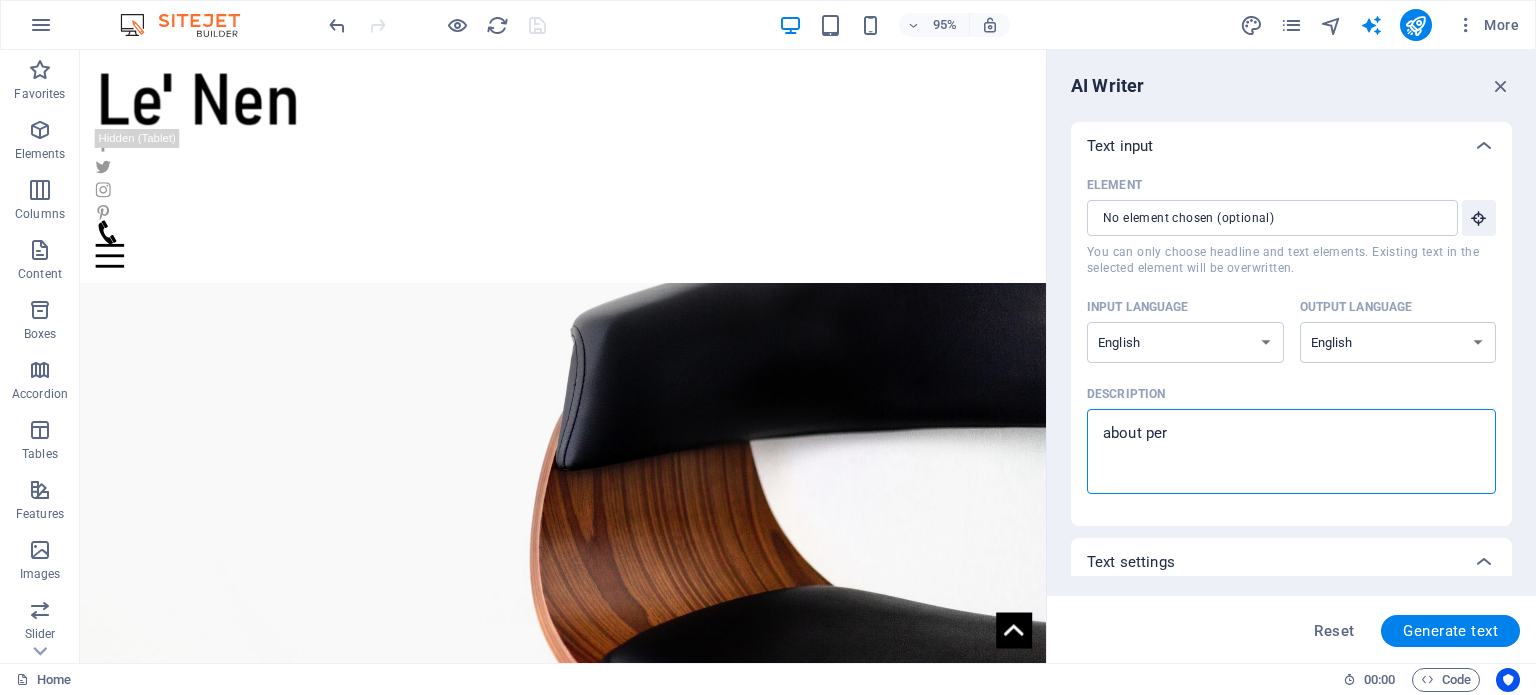 type on "about pers" 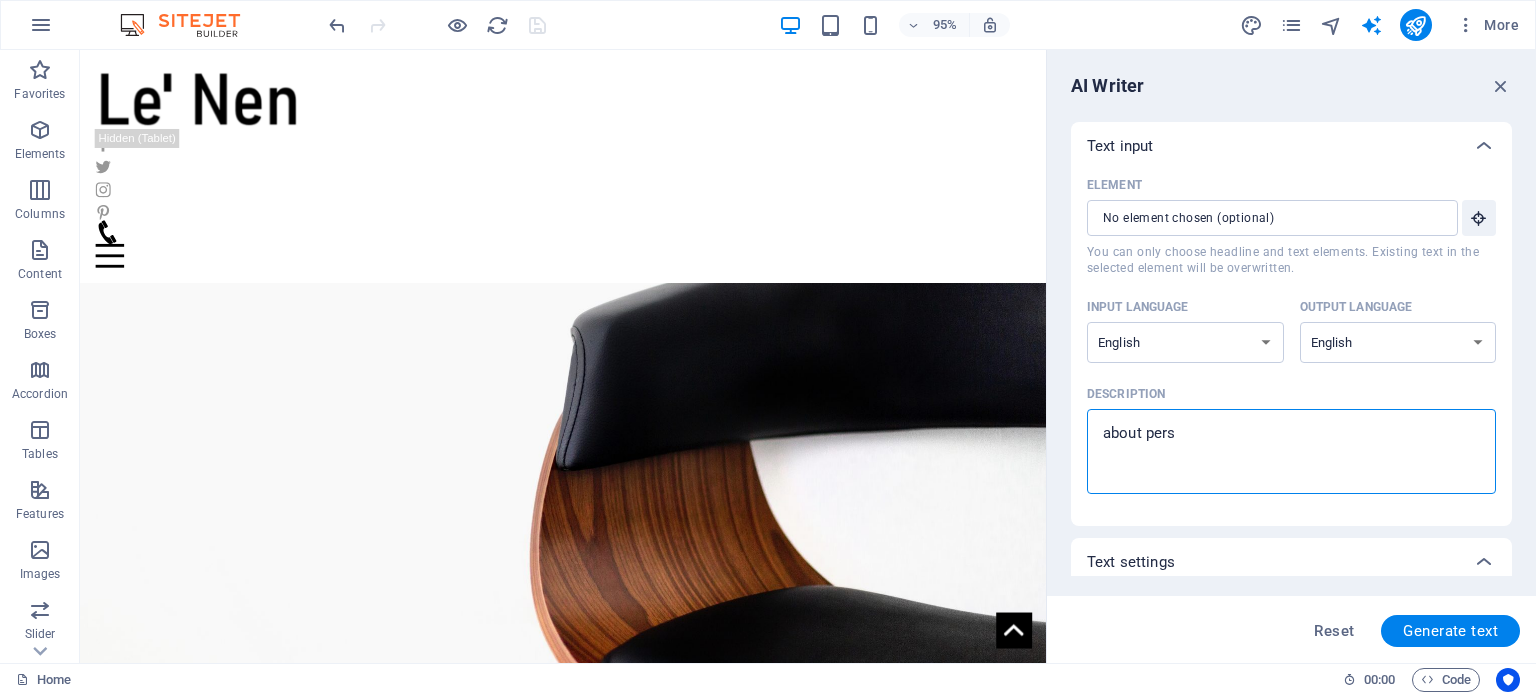type on "x" 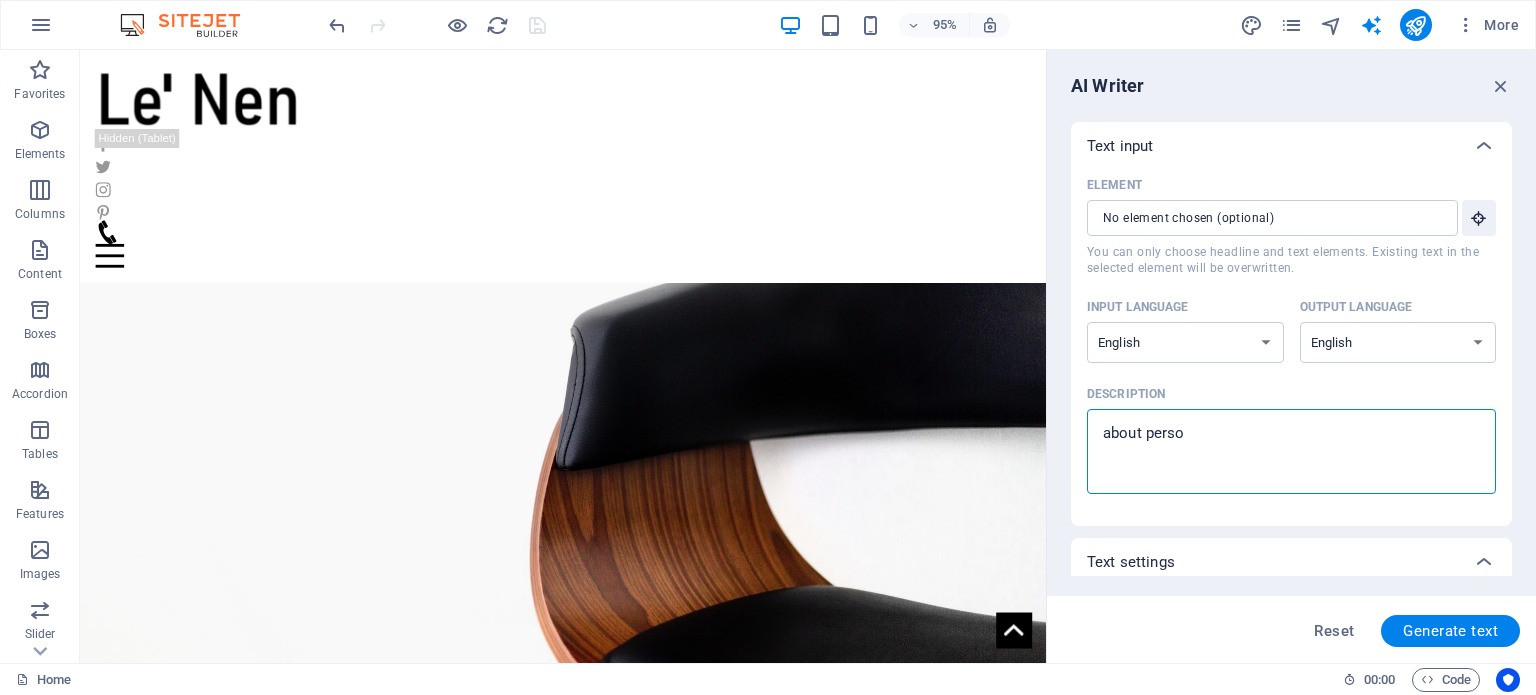 type on "about person" 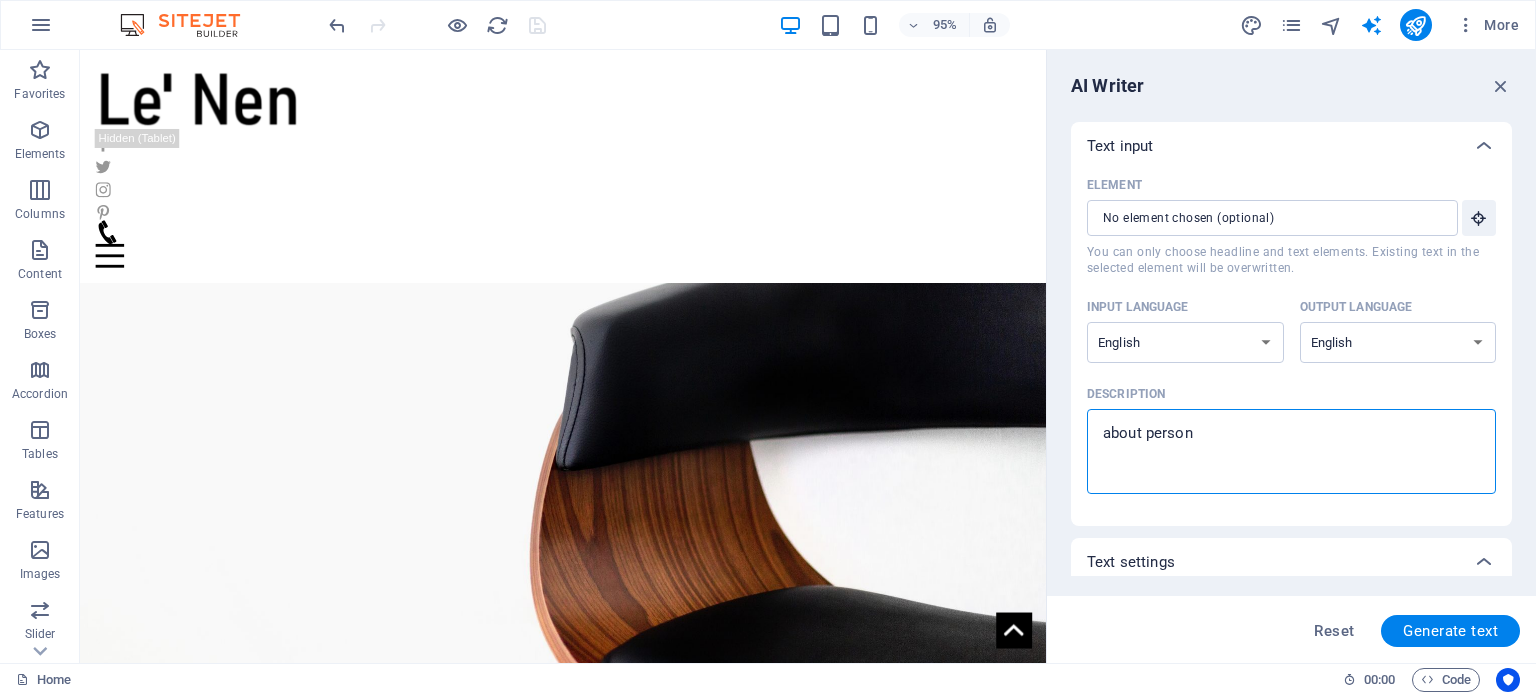 type on "about persona" 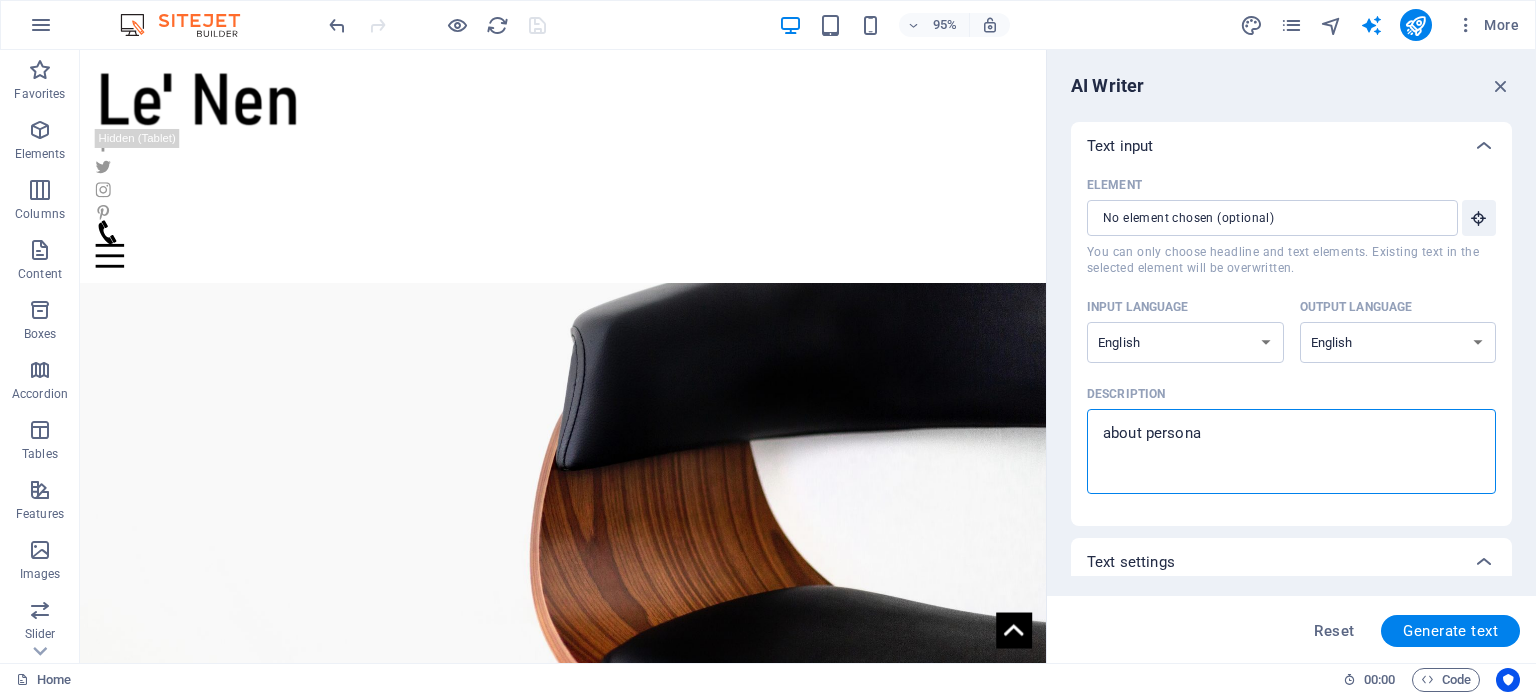 type on "about personal" 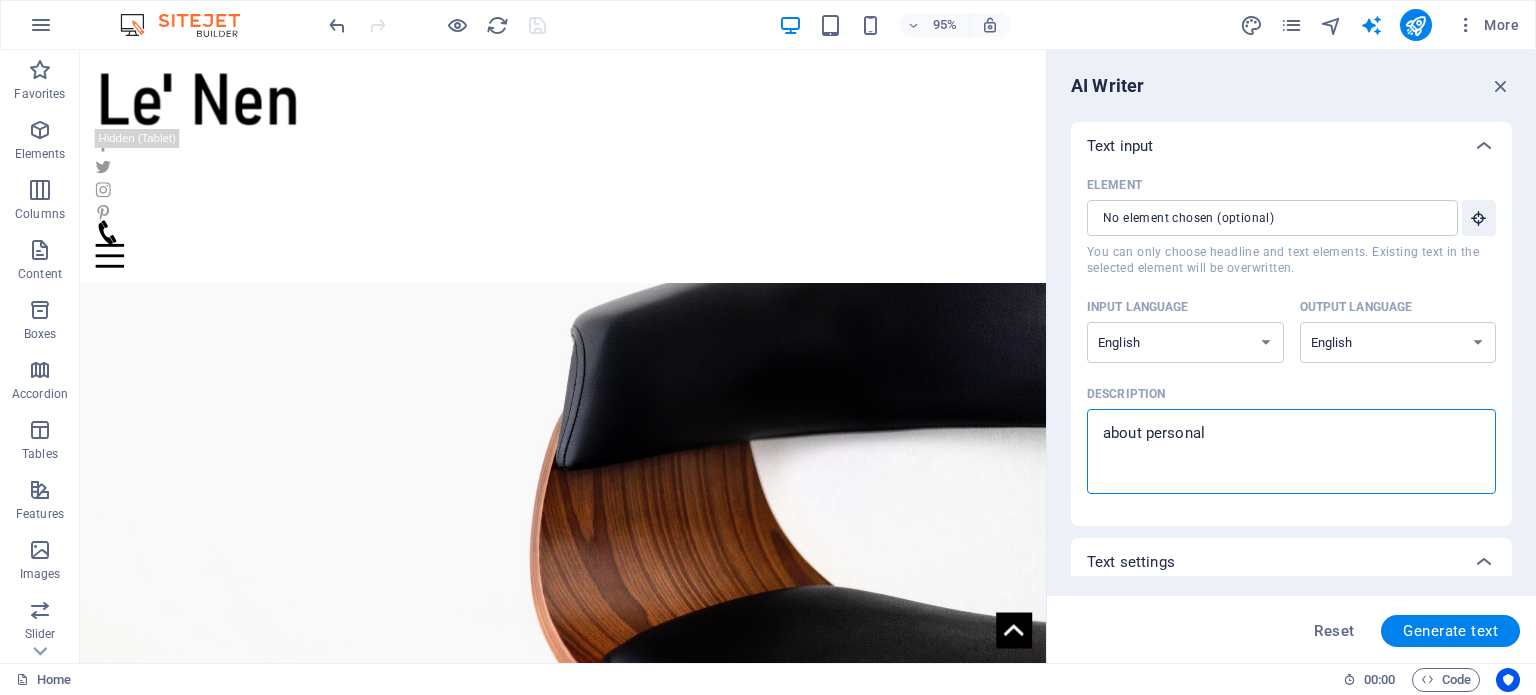 type on "x" 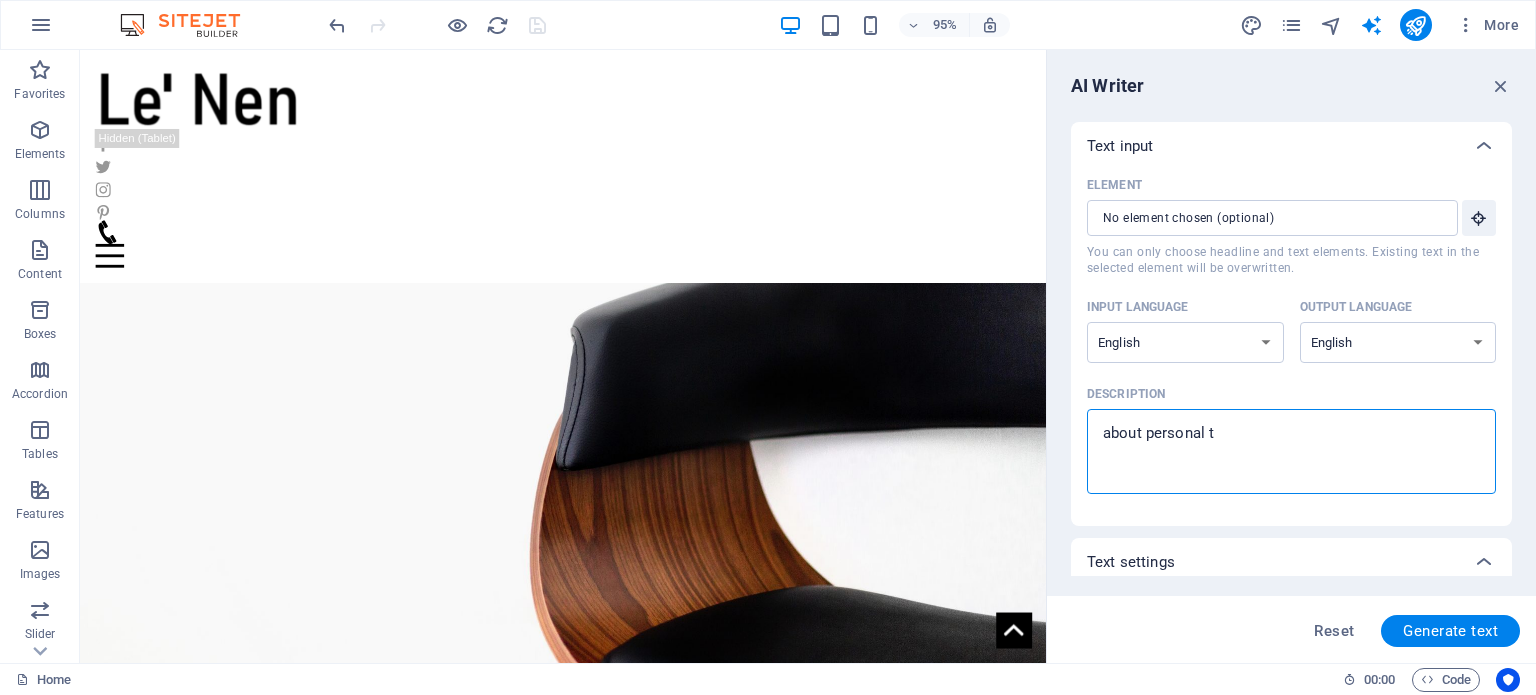 type on "about personal ta" 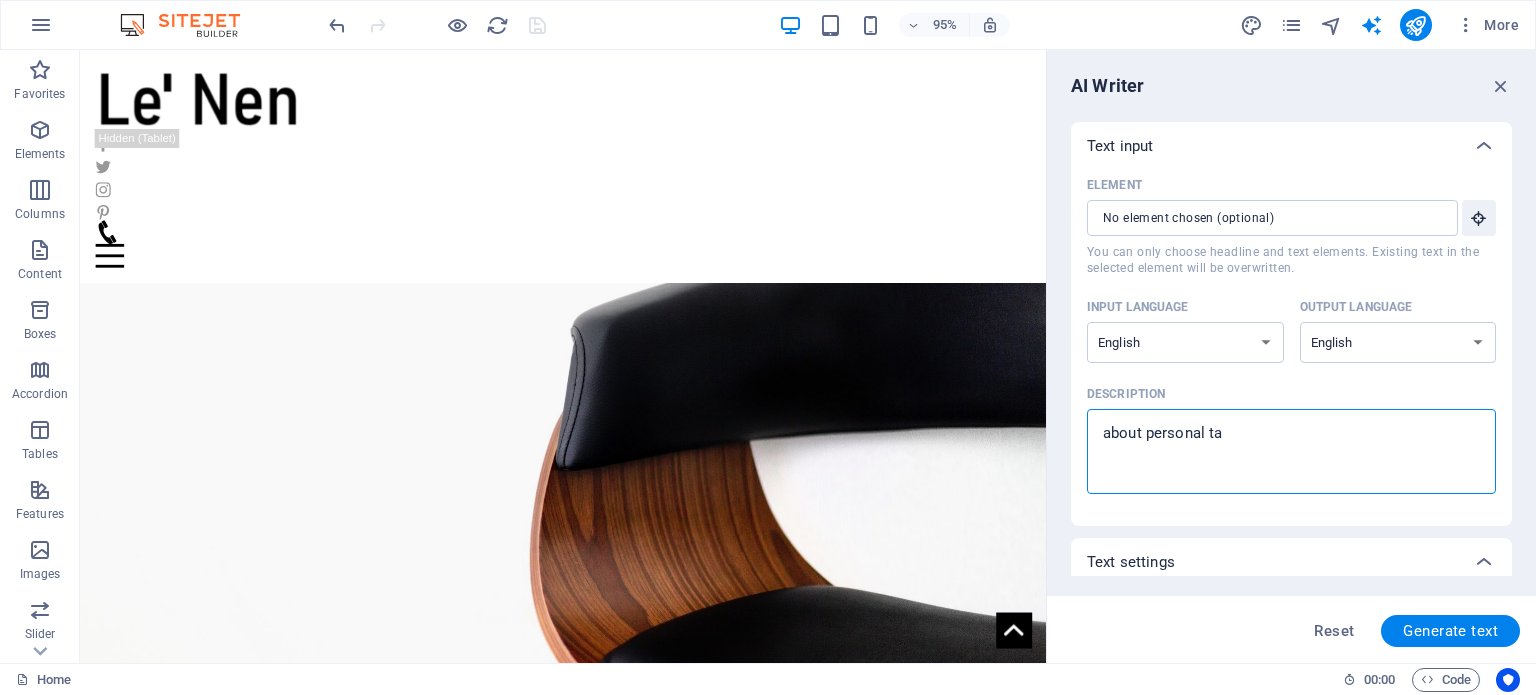 type on "about personal tax" 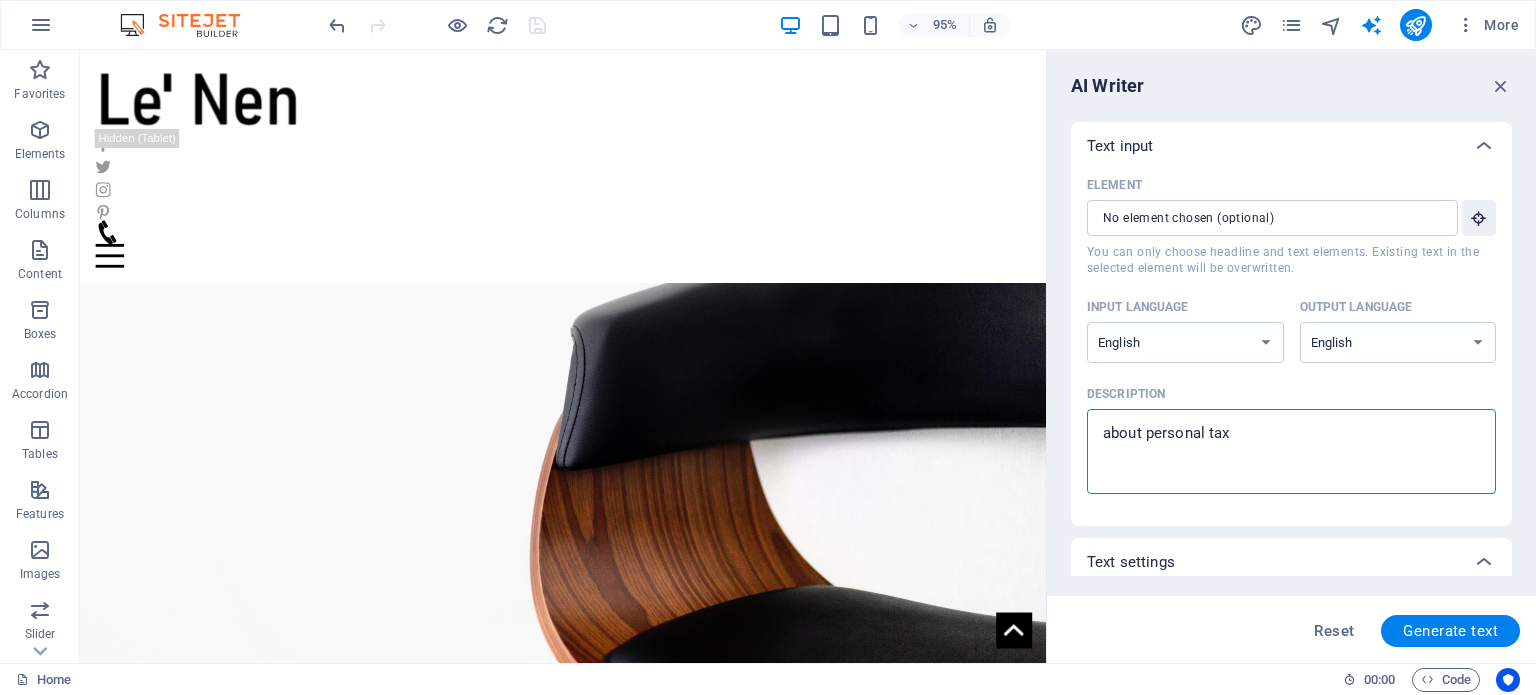 type on "x" 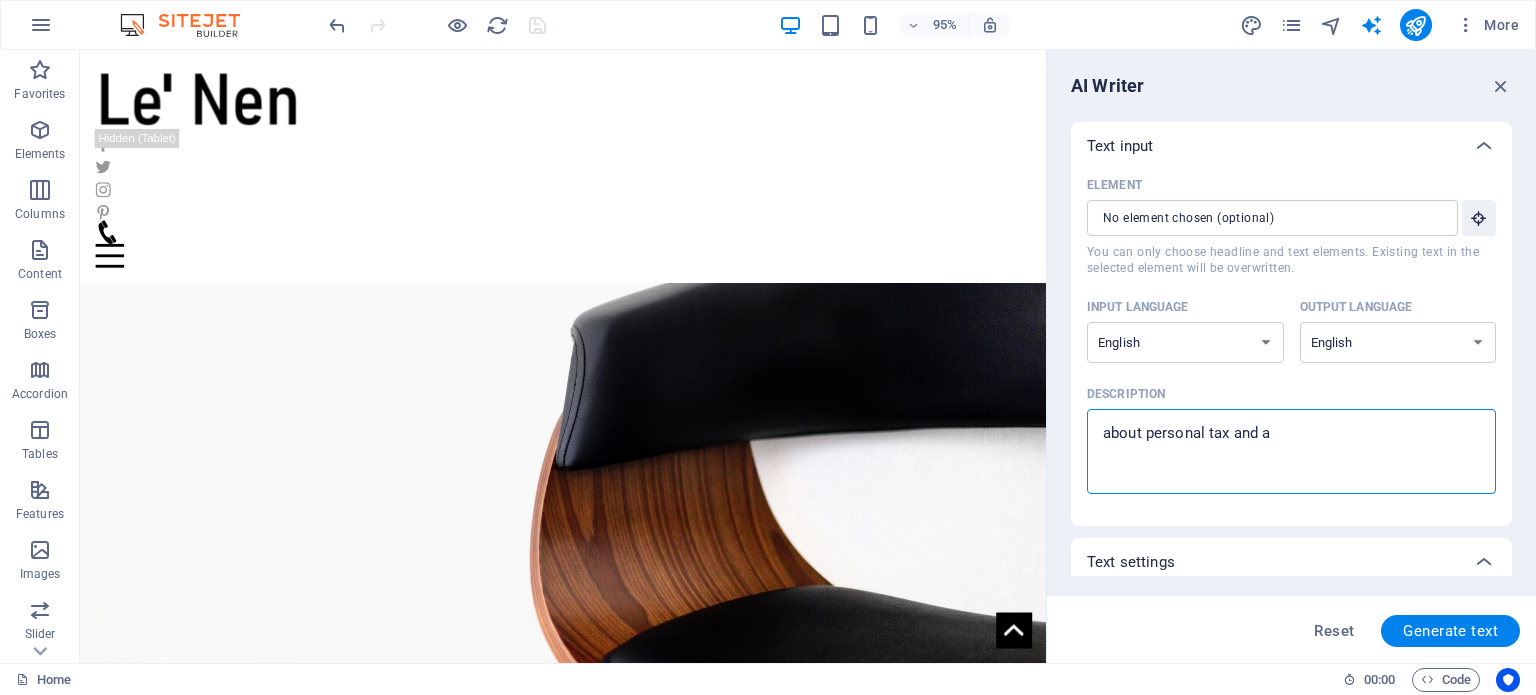 type on "about personal tax and an" 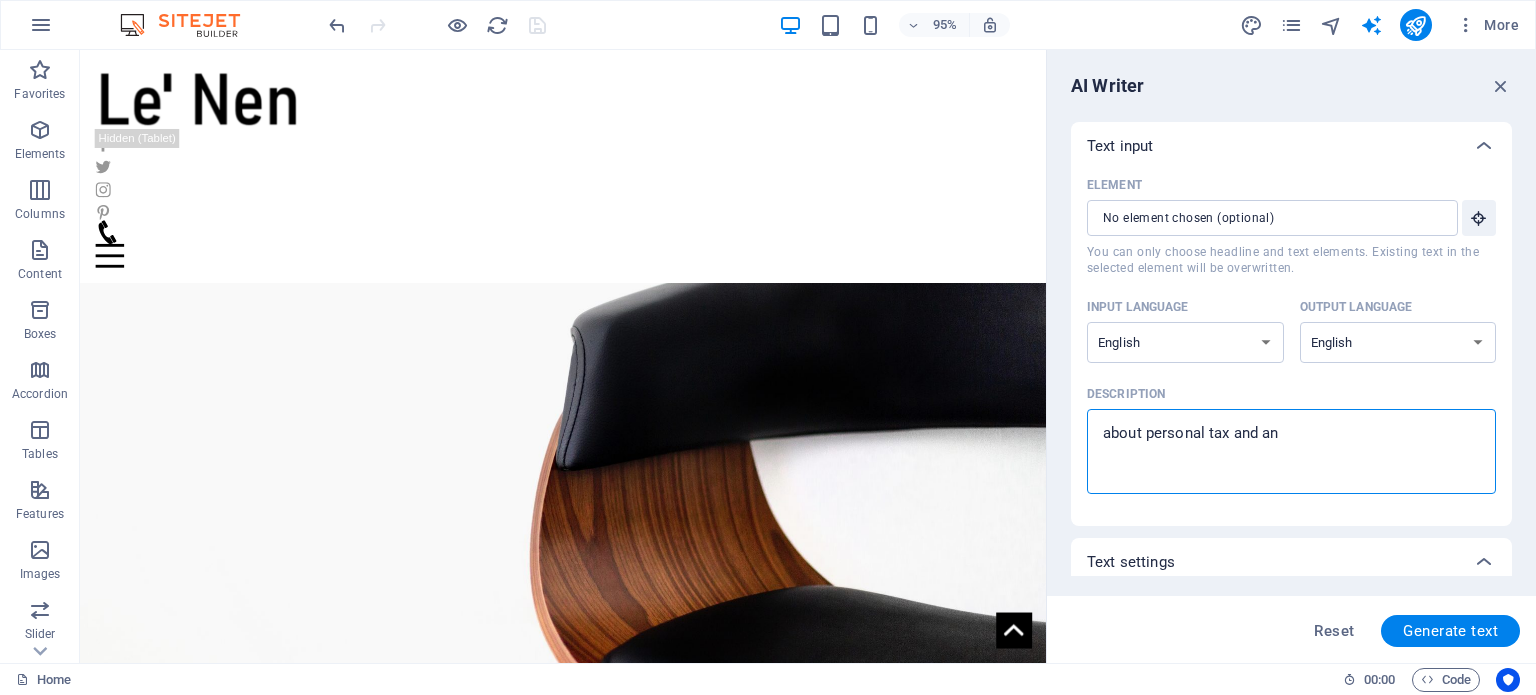 type on "x" 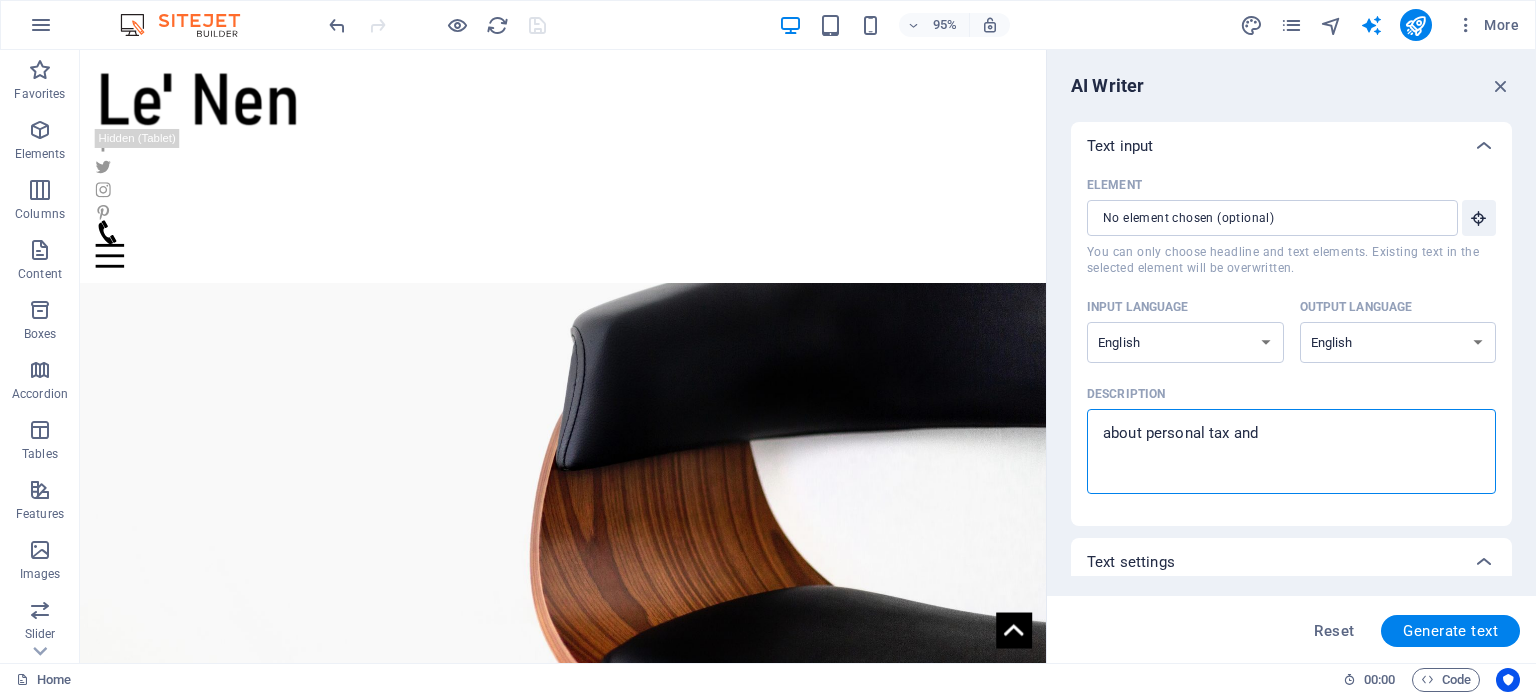 type on "about personal tax and" 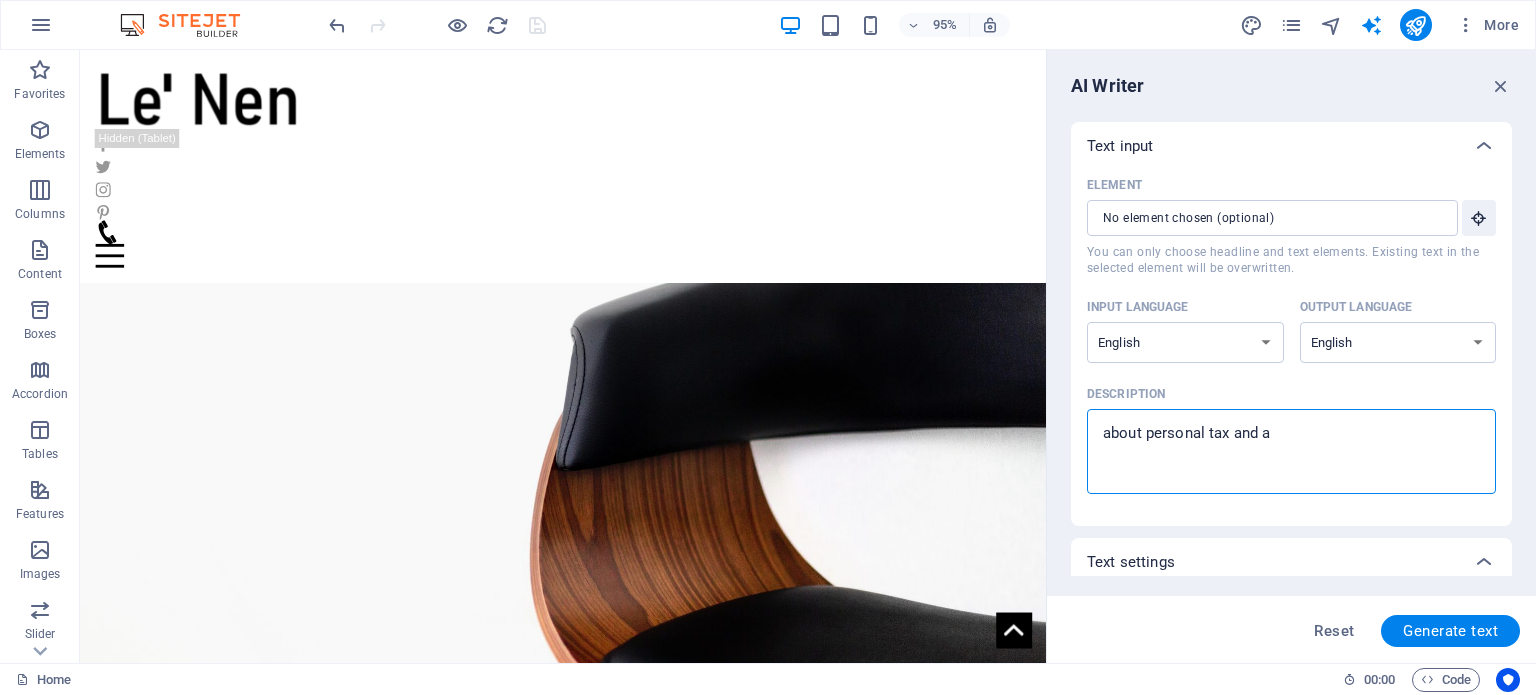 type on "about personal tax and ac" 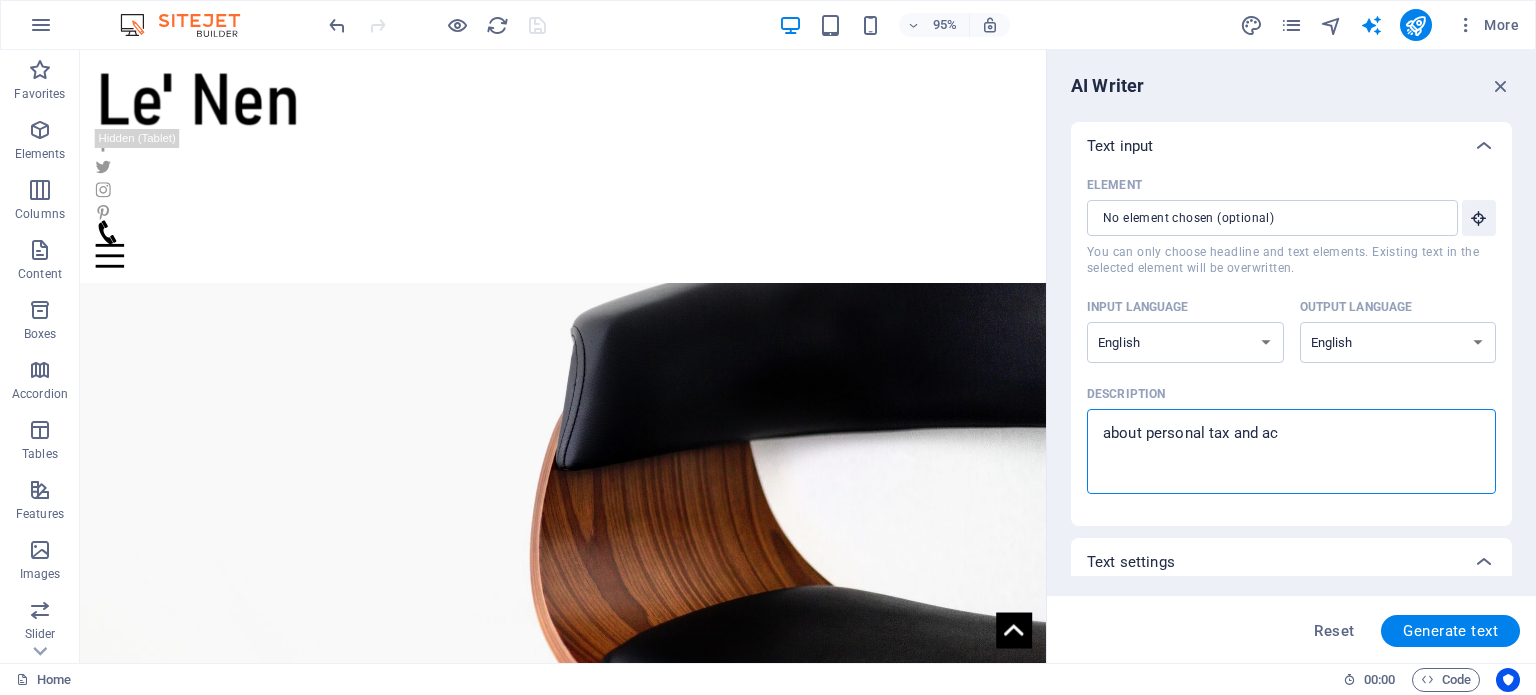 type on "about personal tax and acc" 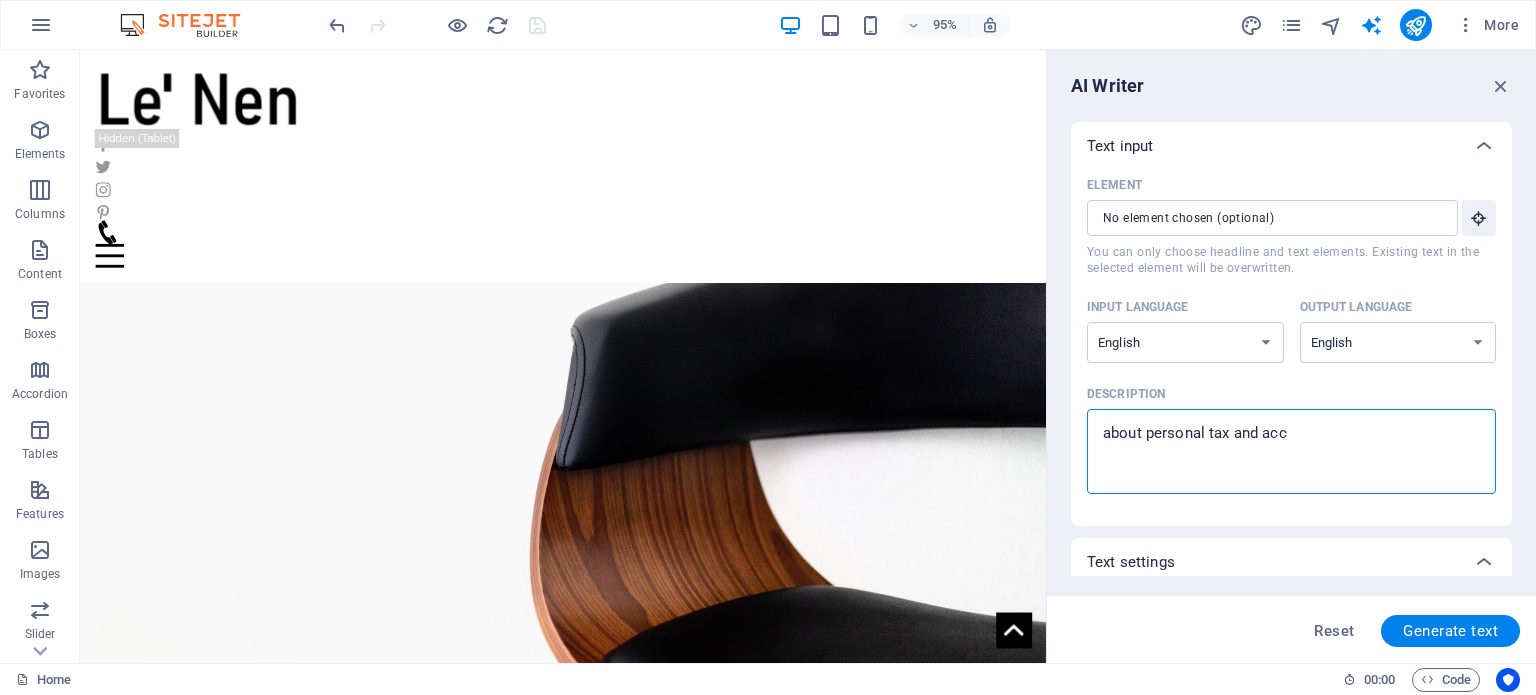 type on "about personal tax and acco" 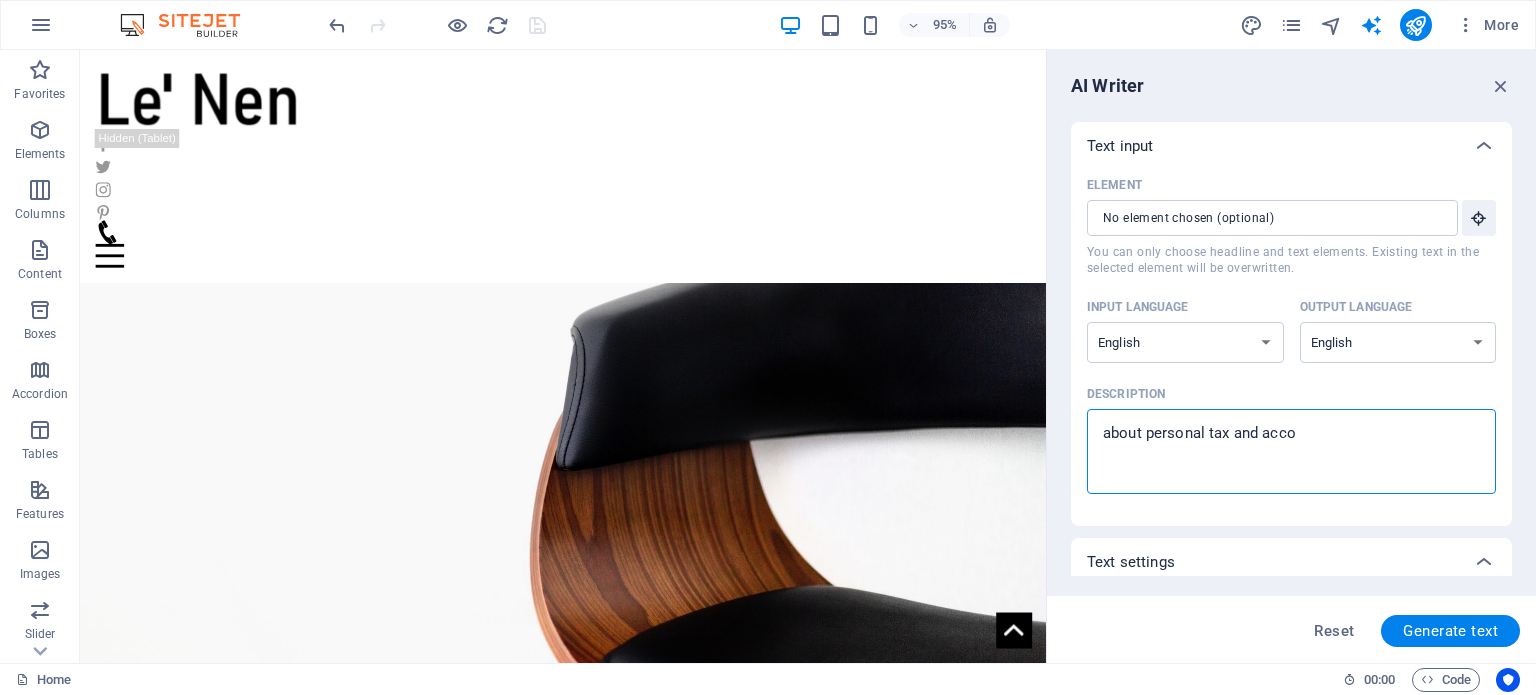 type on "x" 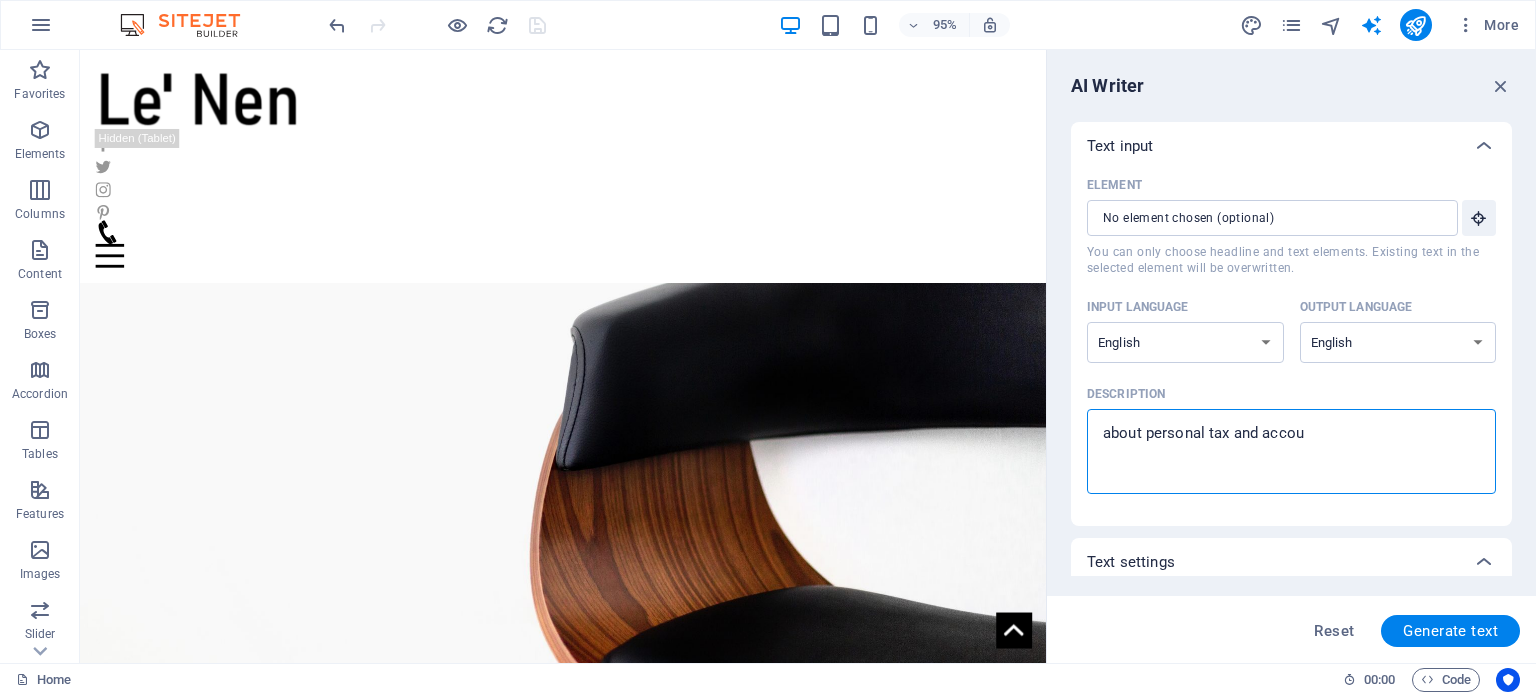 type on "about personal tax and accout" 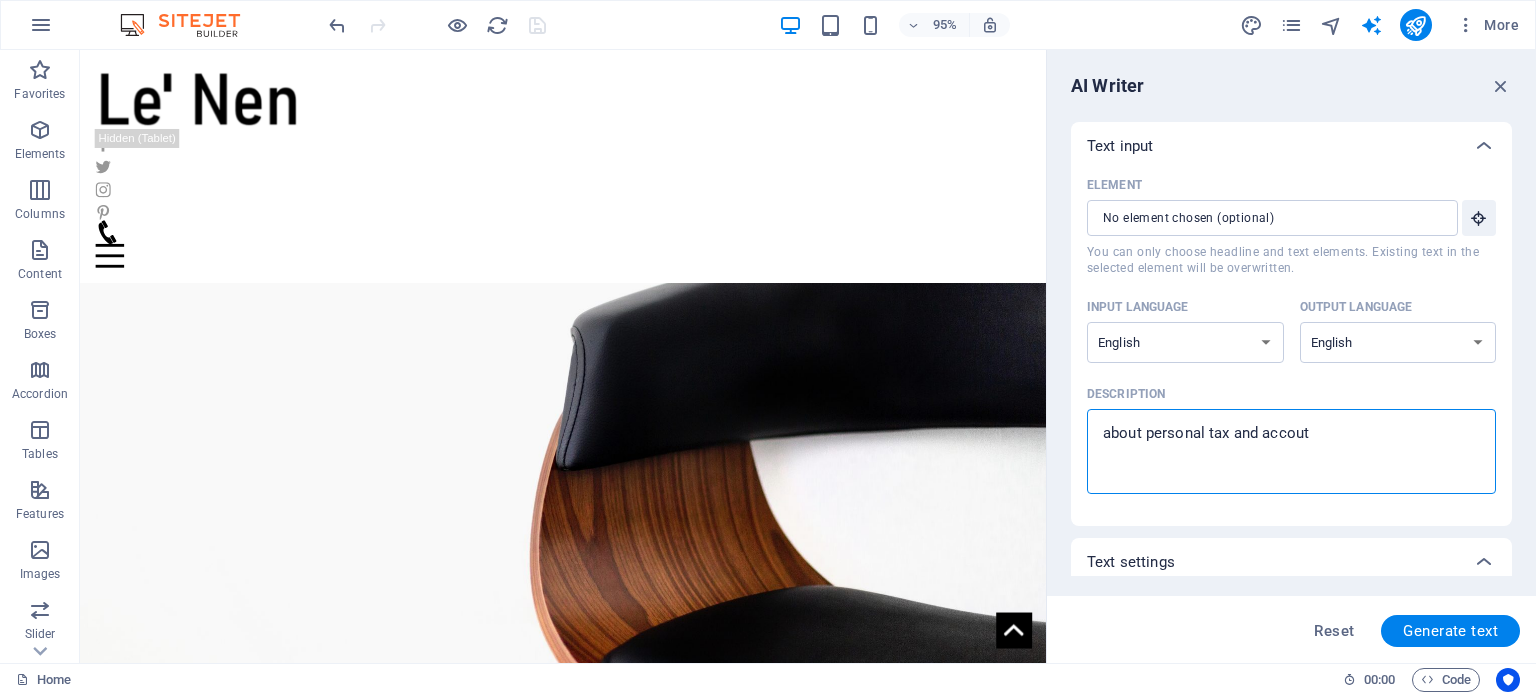 type on "about personal tax and accoutn" 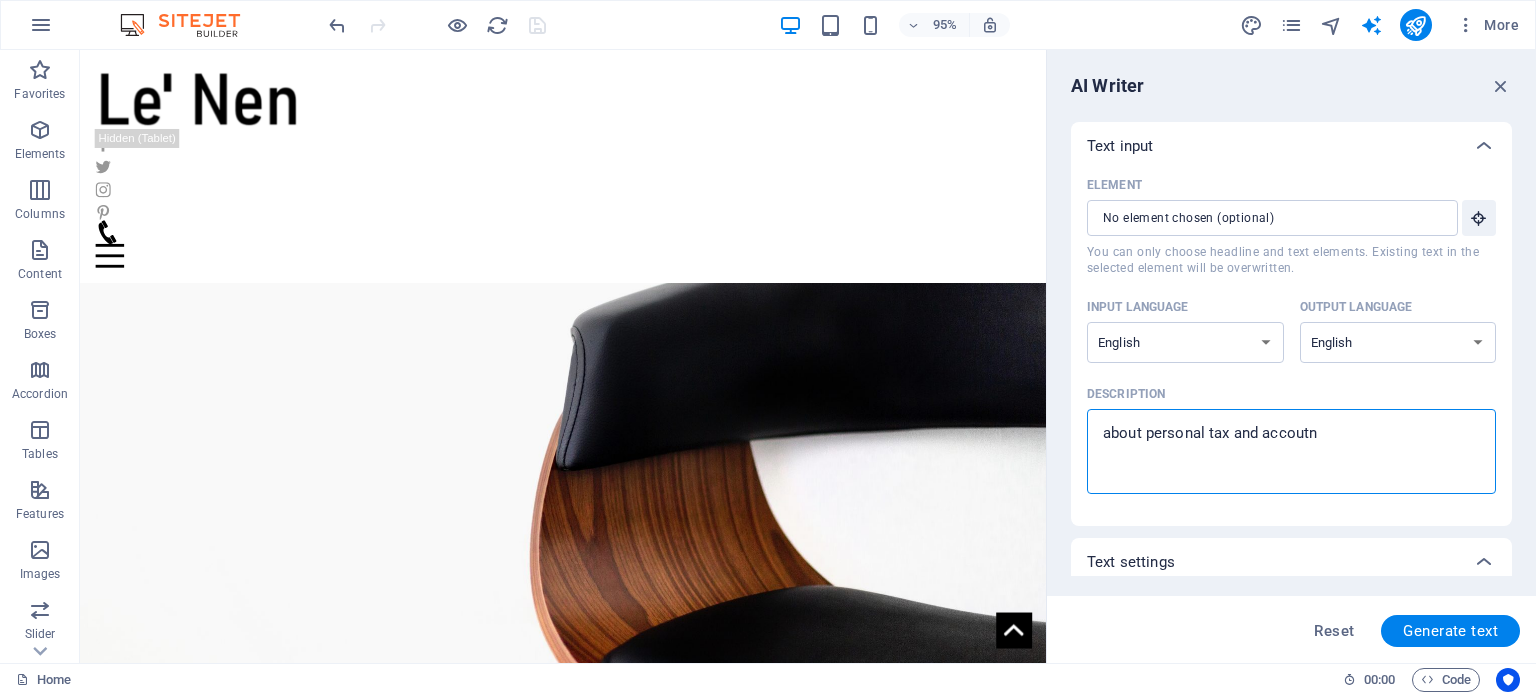 type on "about personal tax and accoutni" 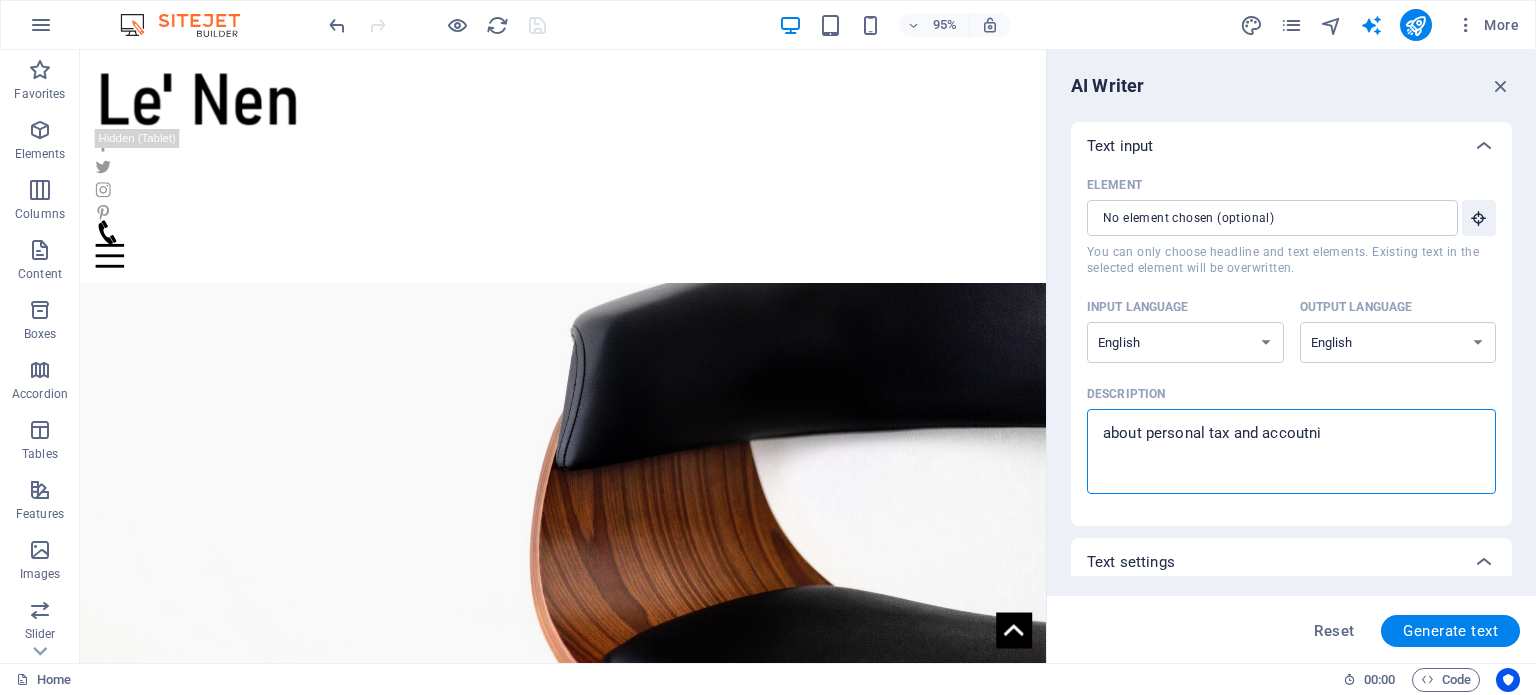 type on "about personal tax and accoutnin" 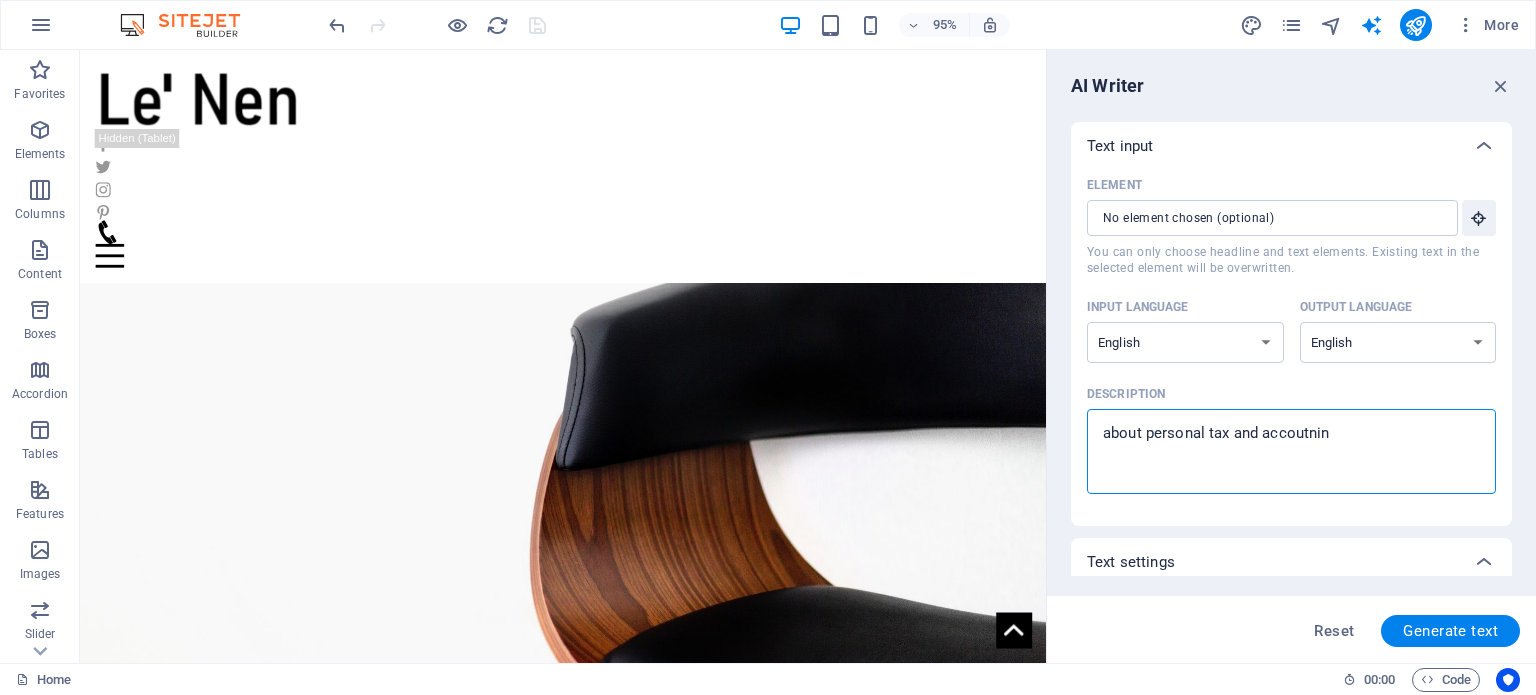 type on "about personal tax and accoutning" 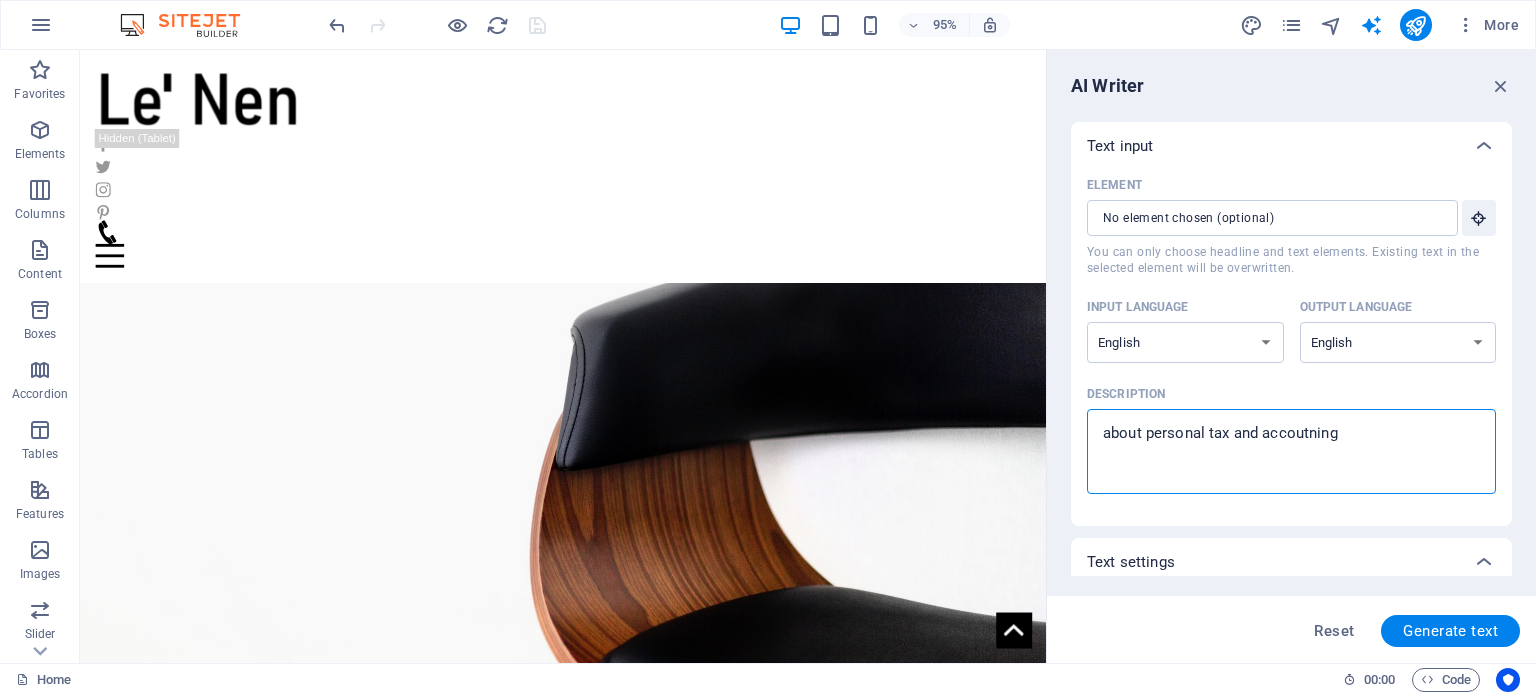 type on "about personal tax and accoutnin" 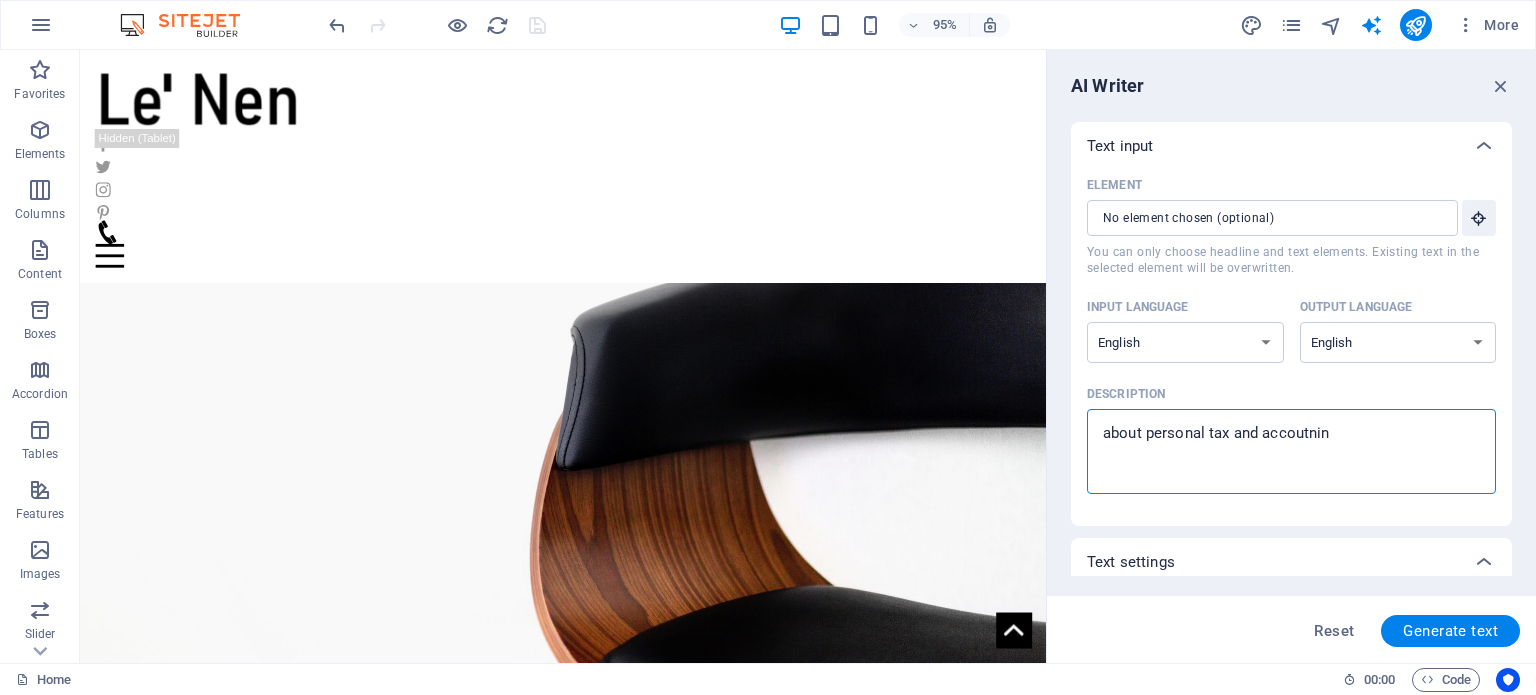 type on "about personal tax and accoutni" 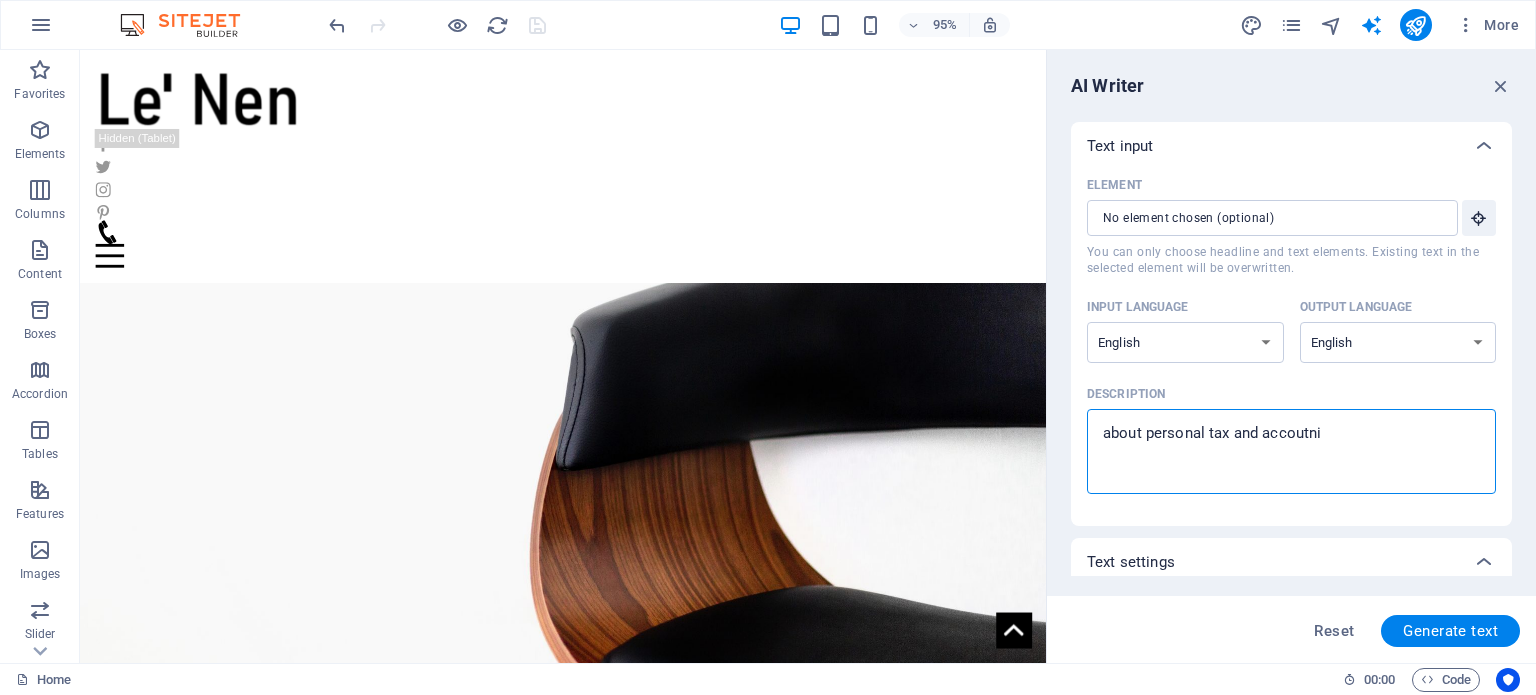 type on "about personal tax and accoutn" 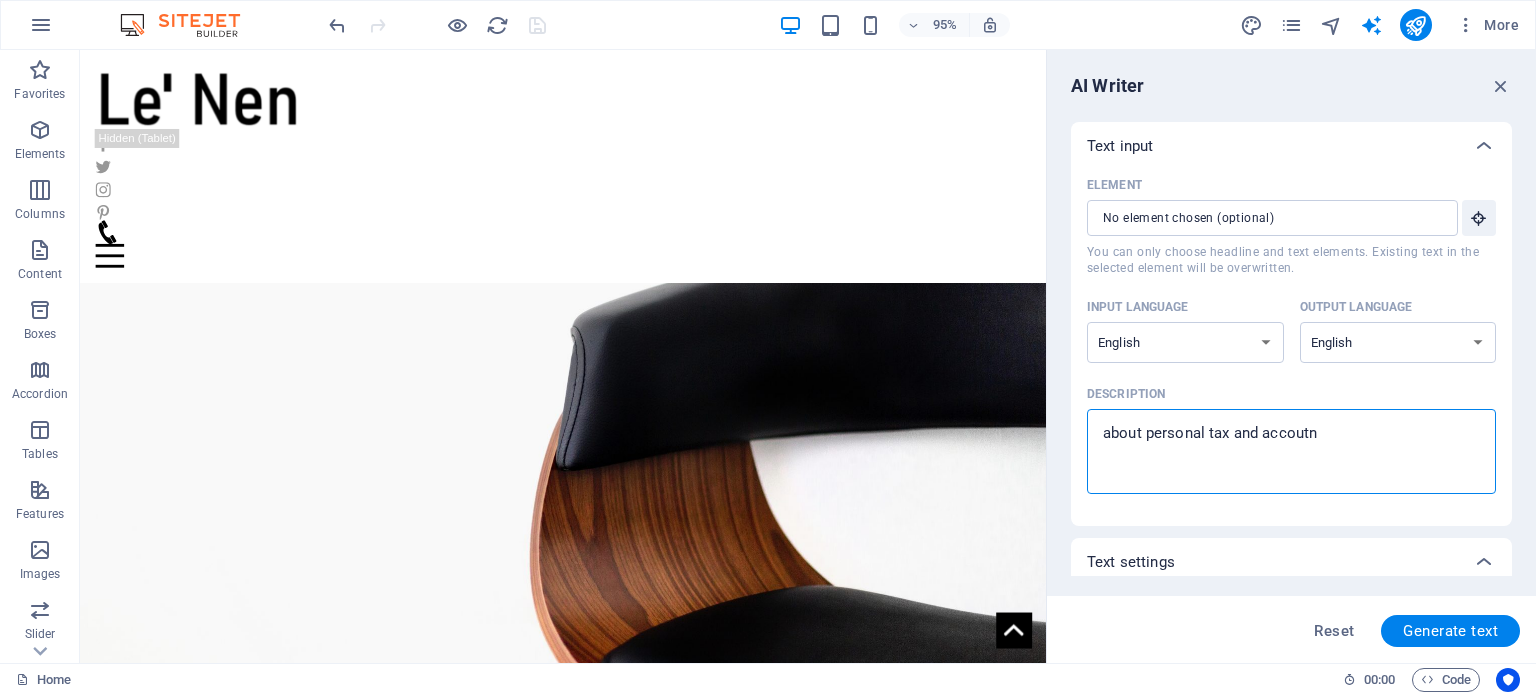 type on "about personal tax and accout" 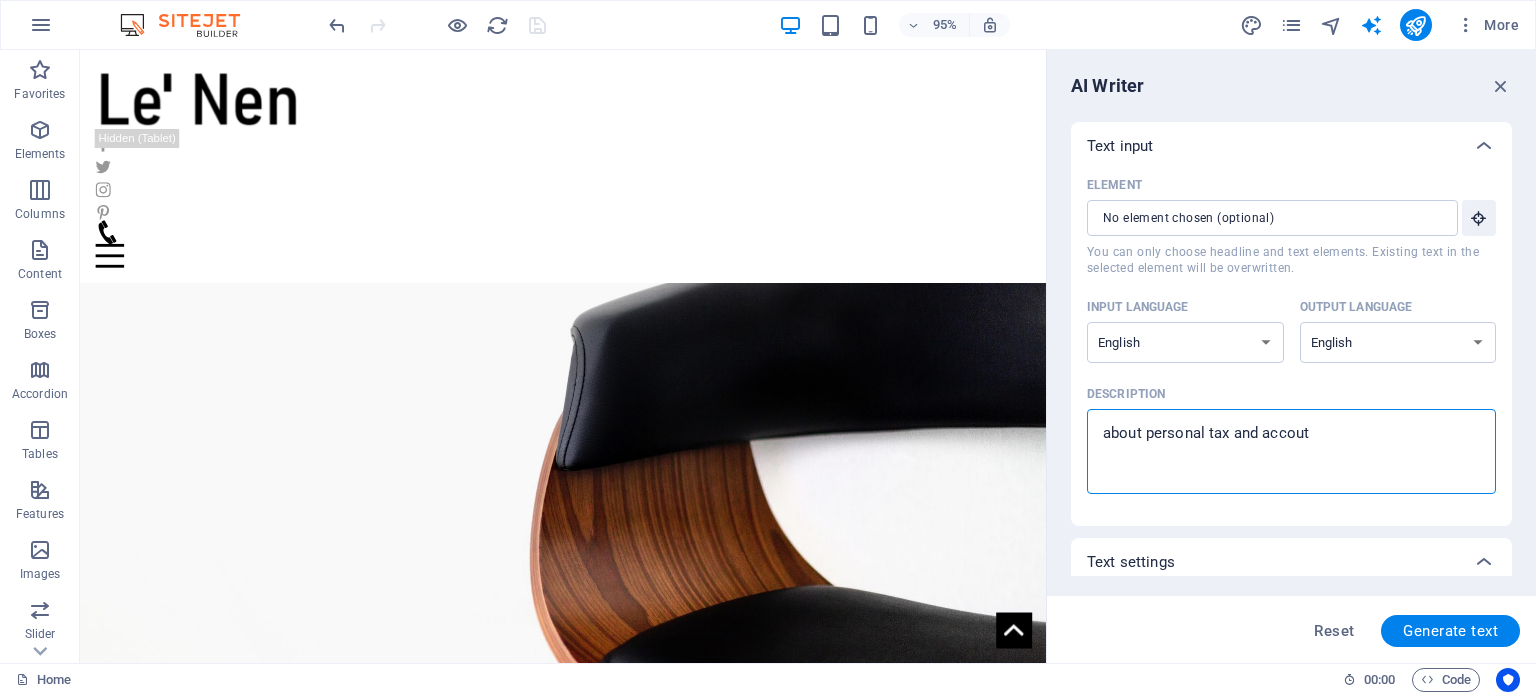 type on "about personal tax and accouti" 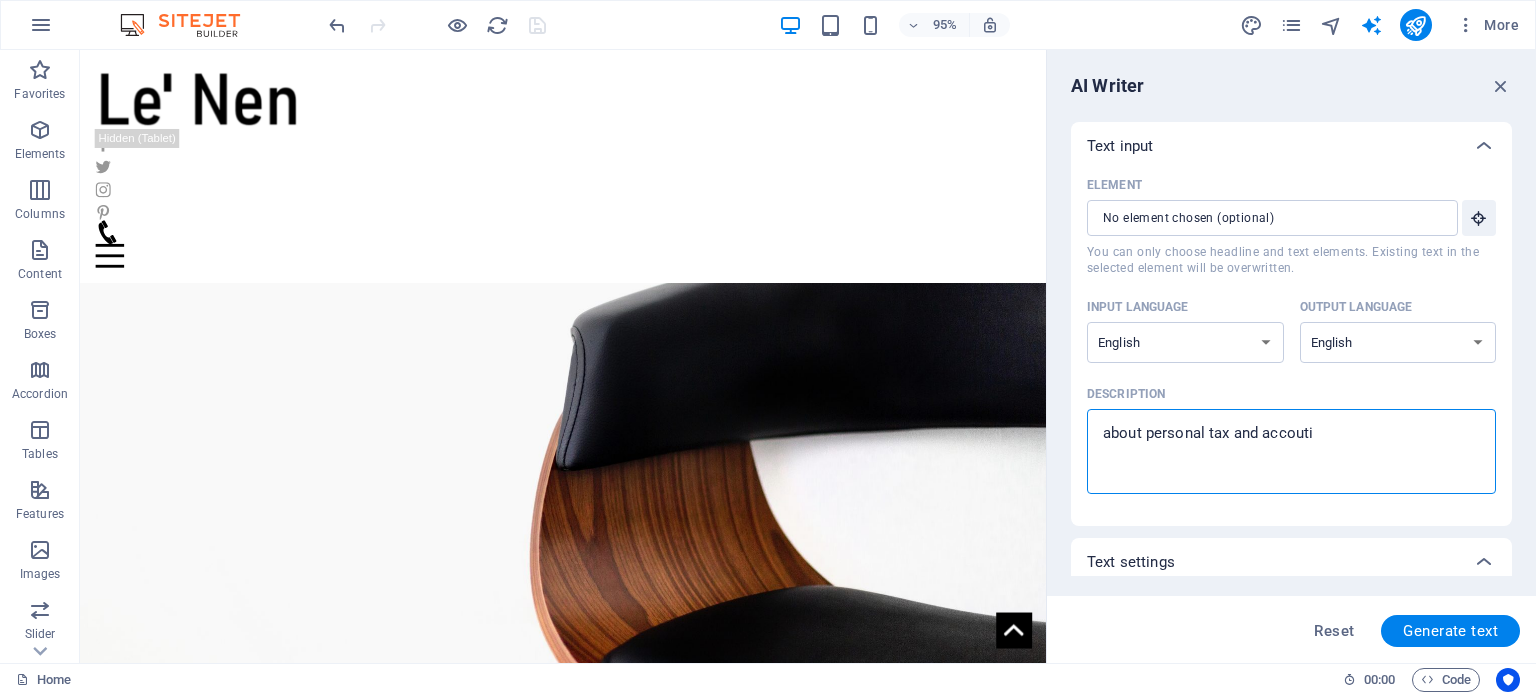type on "about personal tax and accoutin" 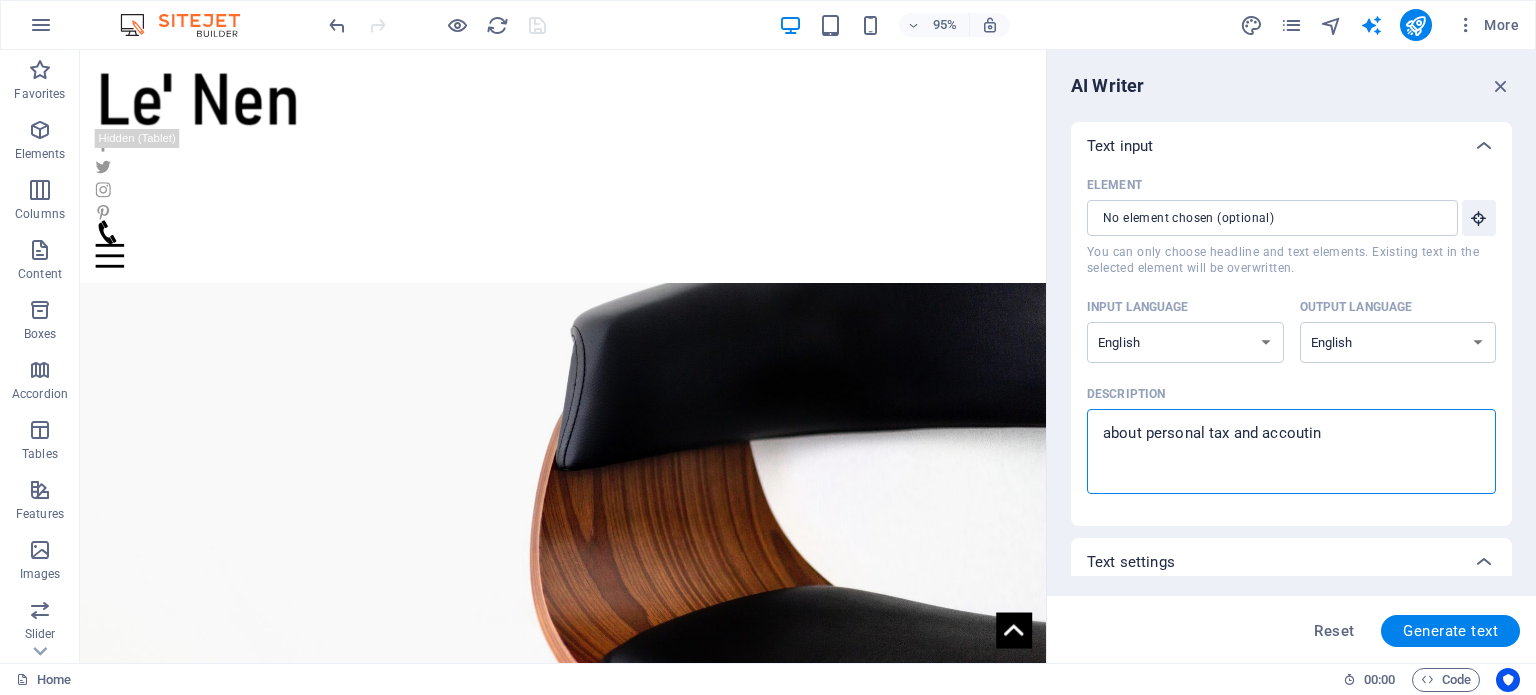 type on "about personal tax and accouting" 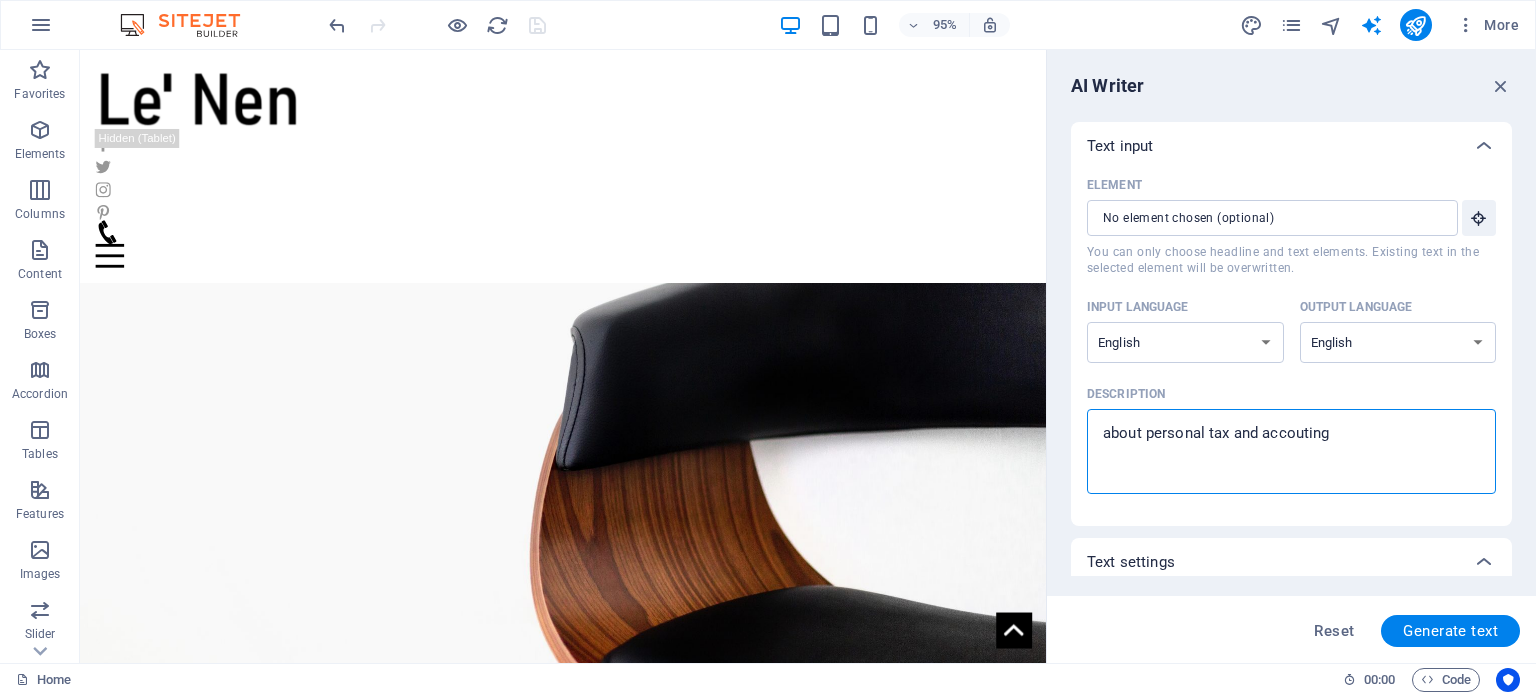 type on "about personal tax and accouting" 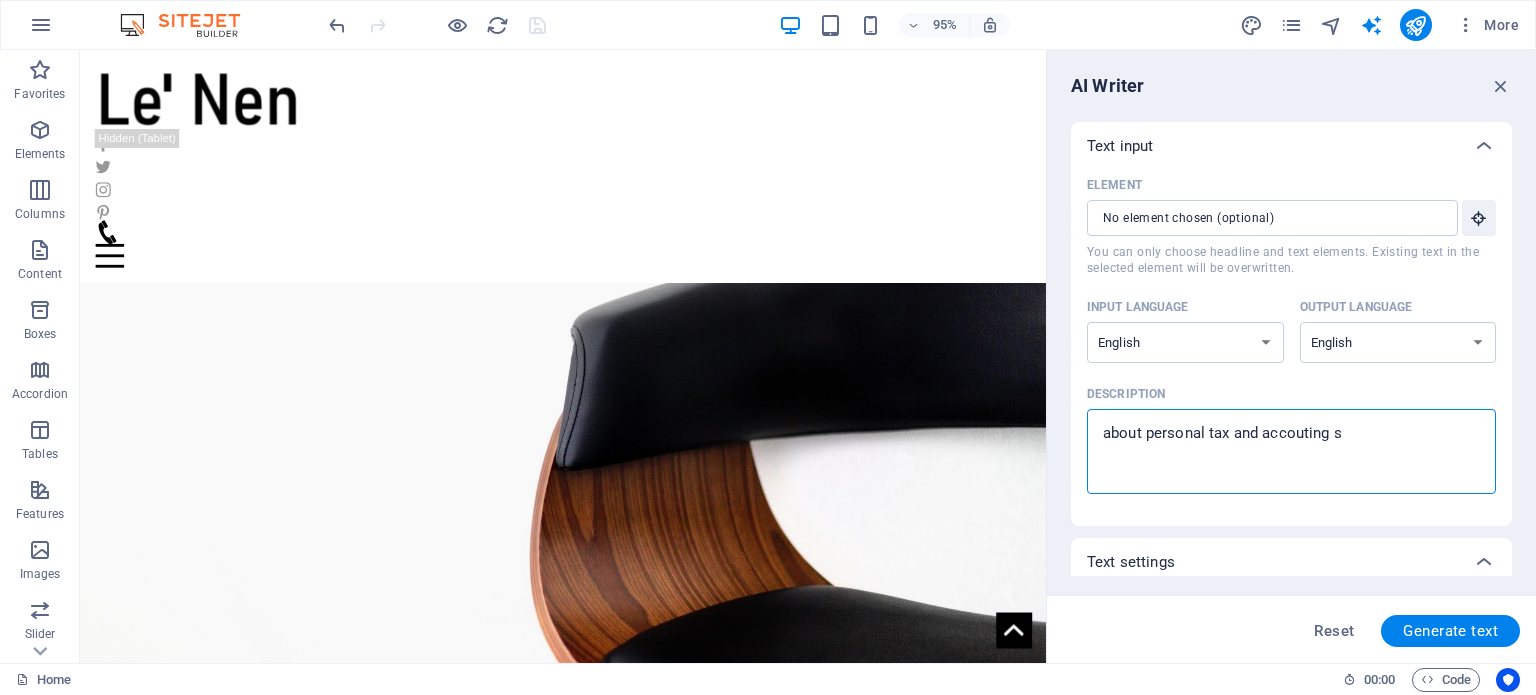 type on "about personal tax and accouting se" 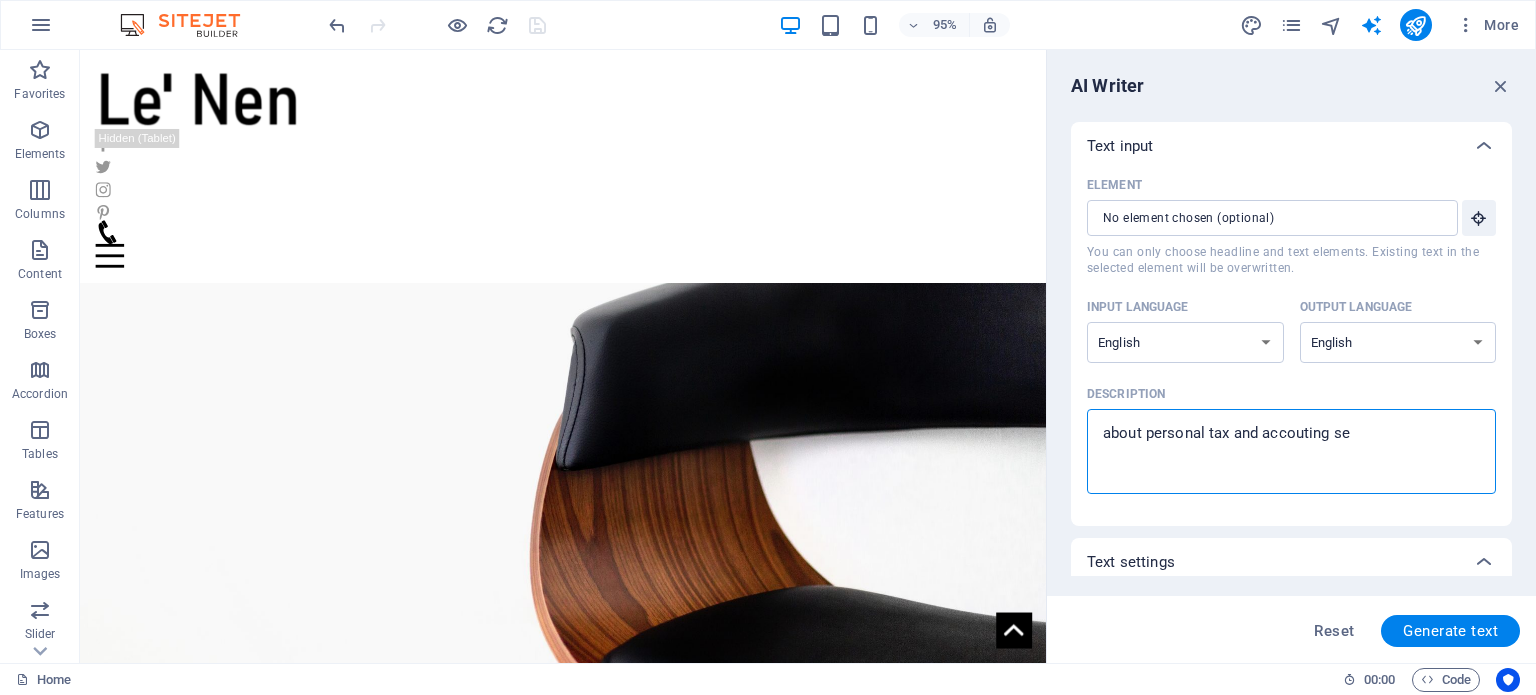 type on "about personal tax and accouting ser" 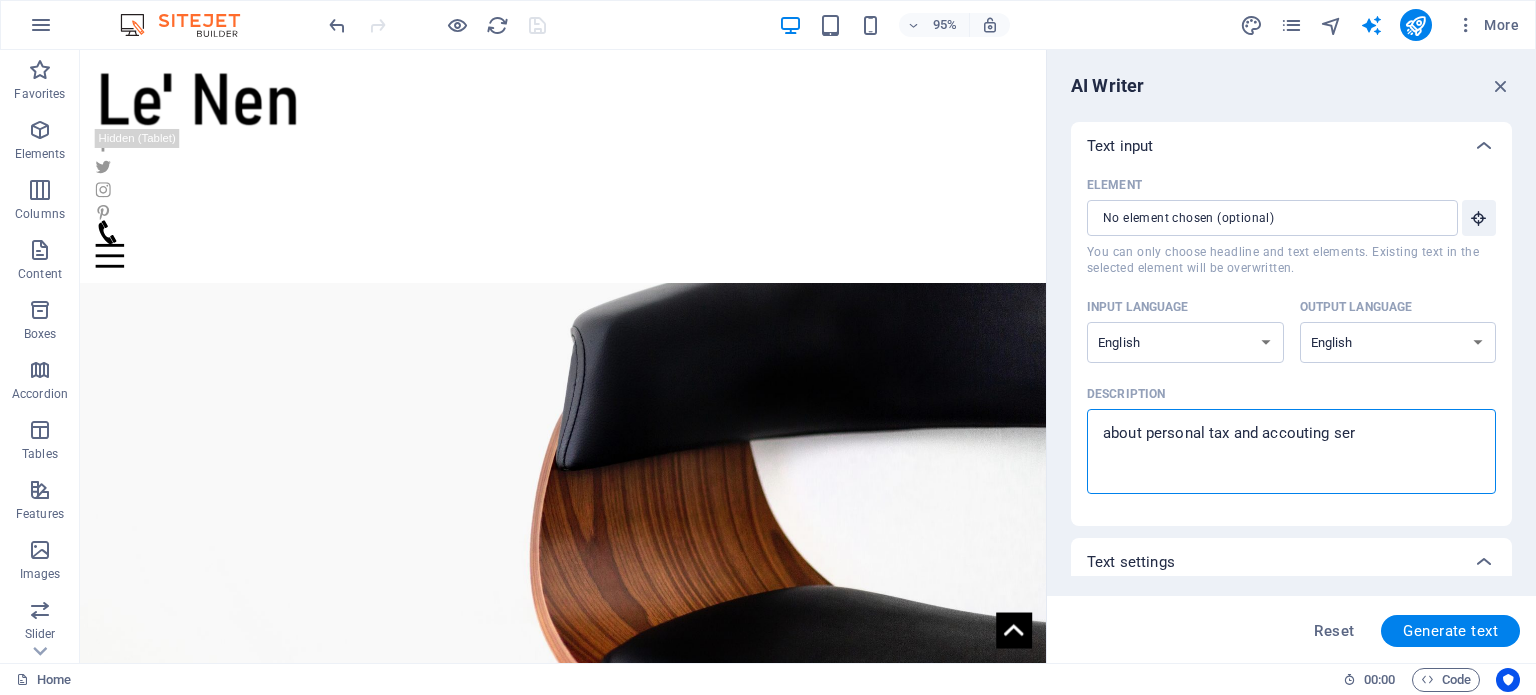 type on "about personal tax and accouting serv" 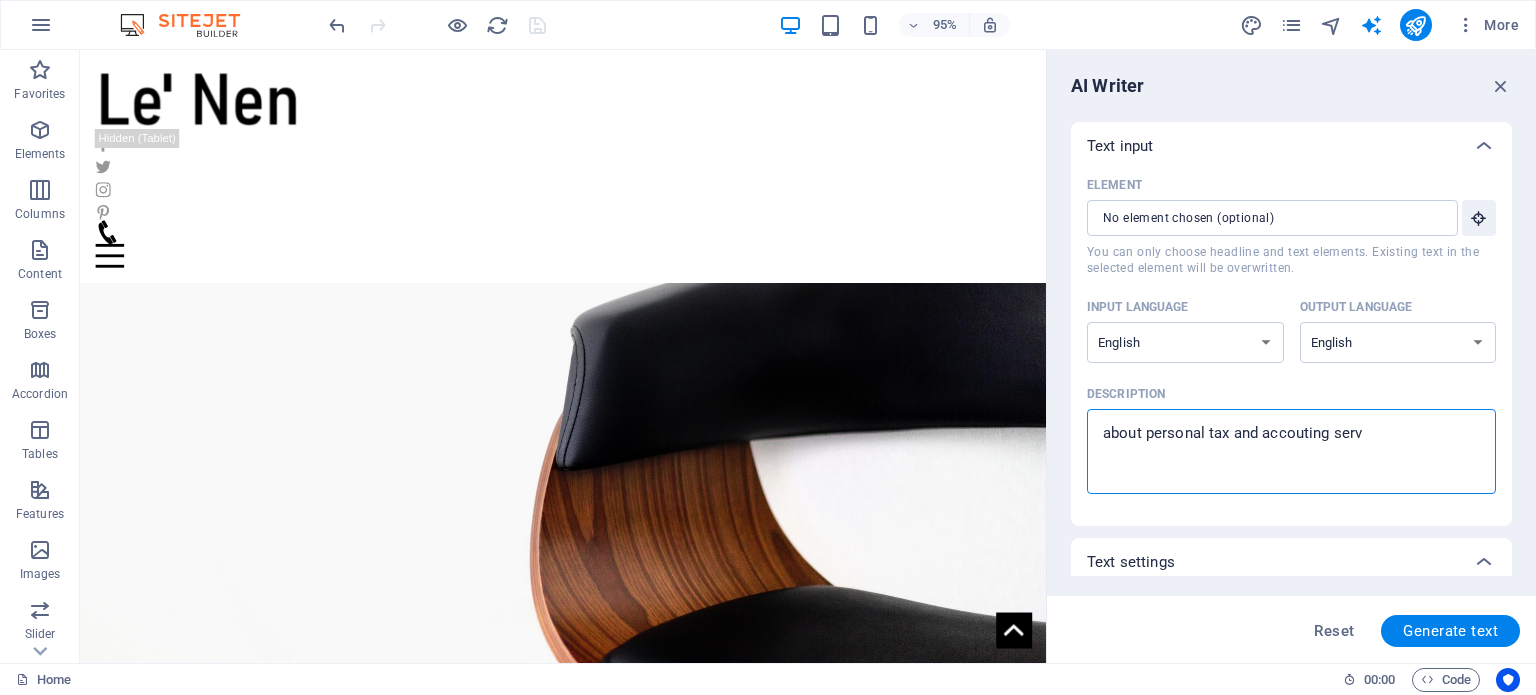 type on "about personal tax and accouting servi" 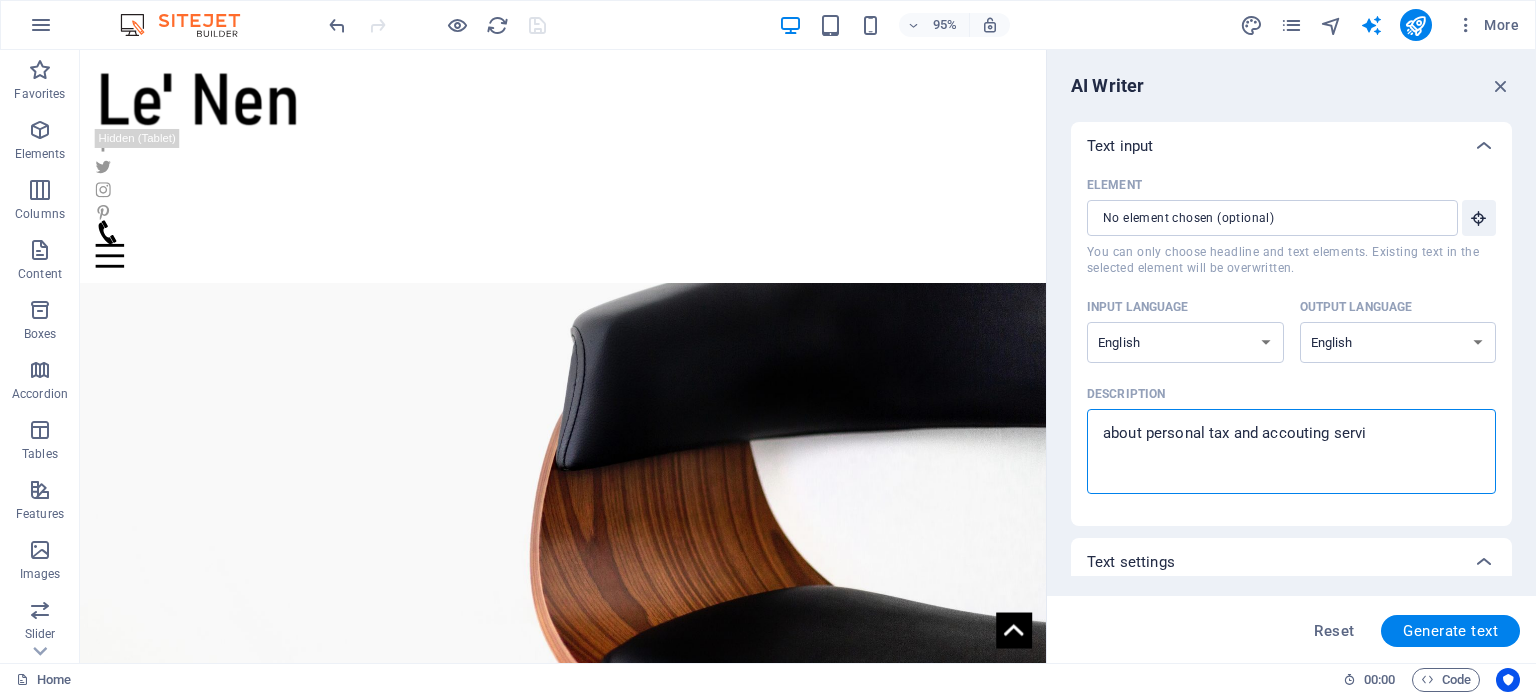 type on "about personal tax and accouting servic" 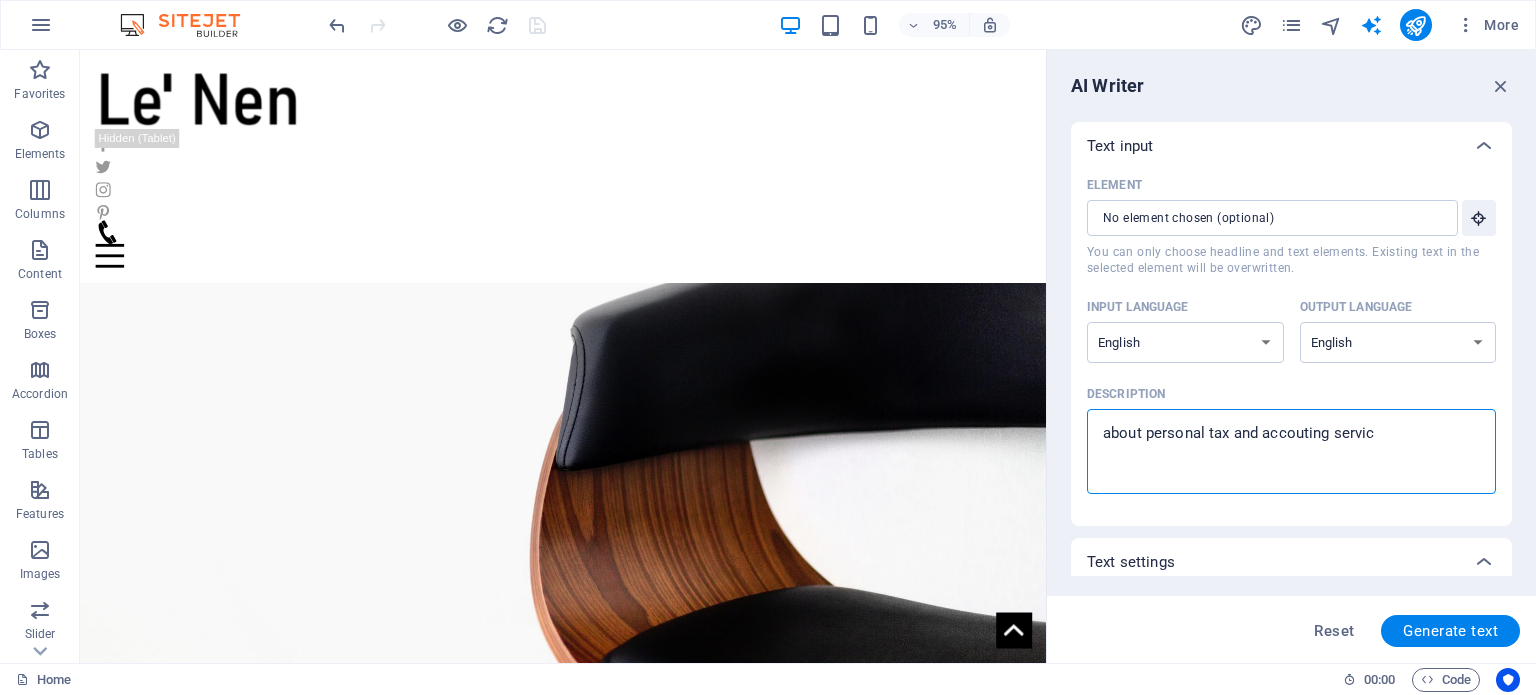 type on "about personal tax and accouting service" 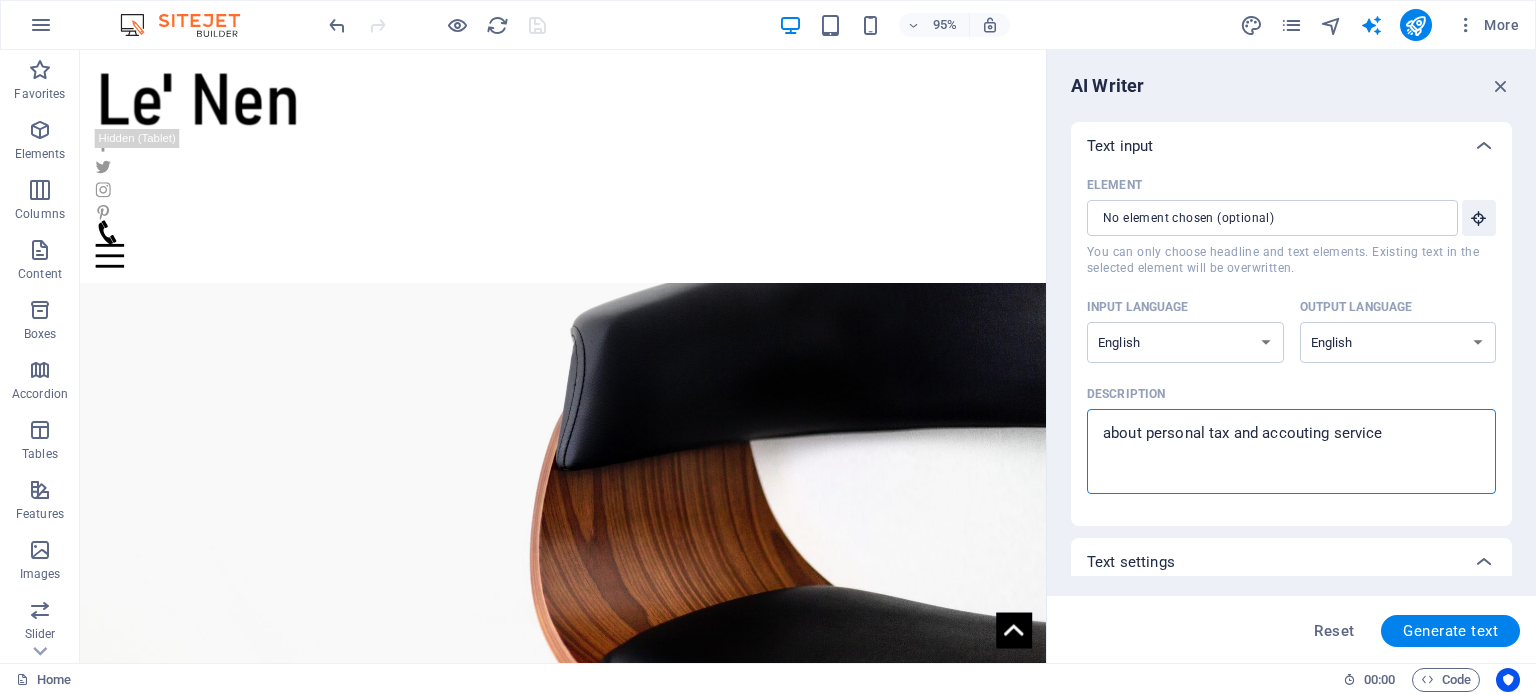 type on "about personal tax and accouting servicer" 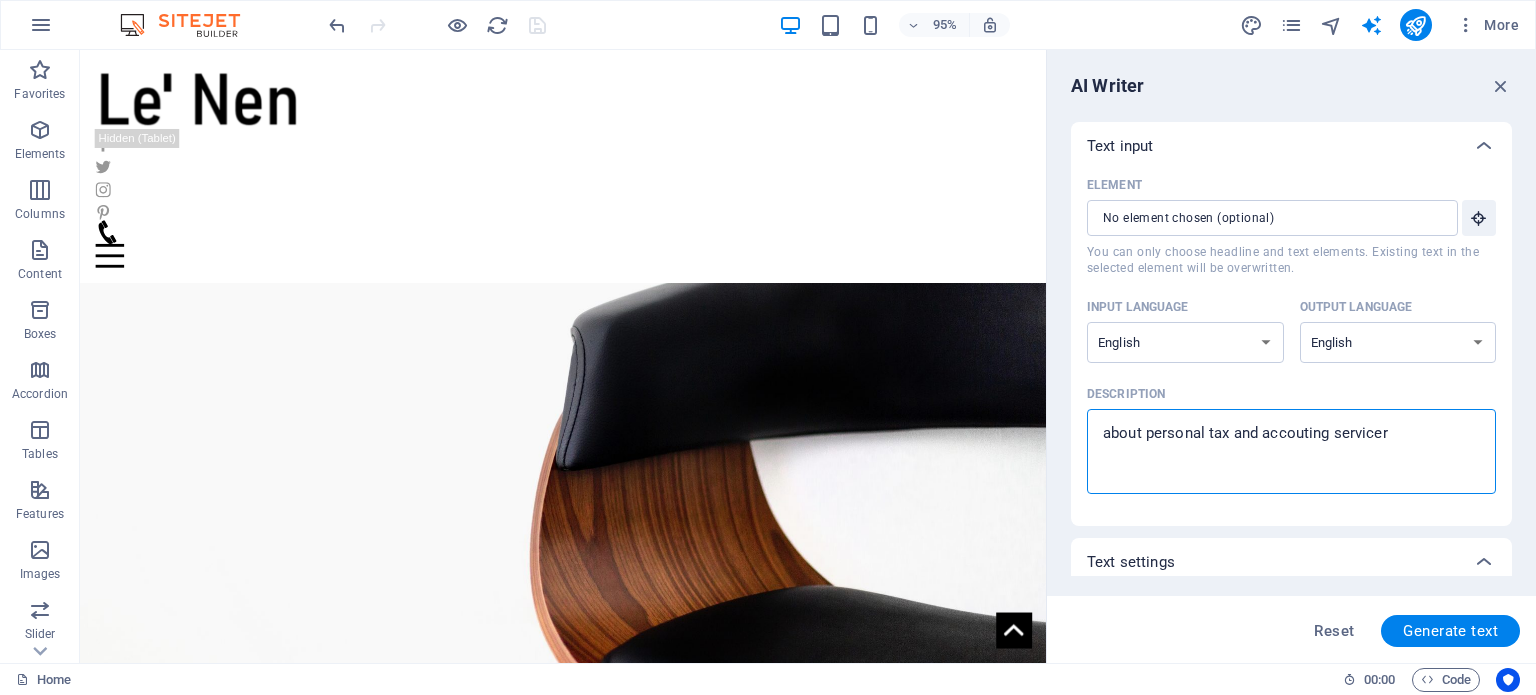 type on "about personal tax and accouting service" 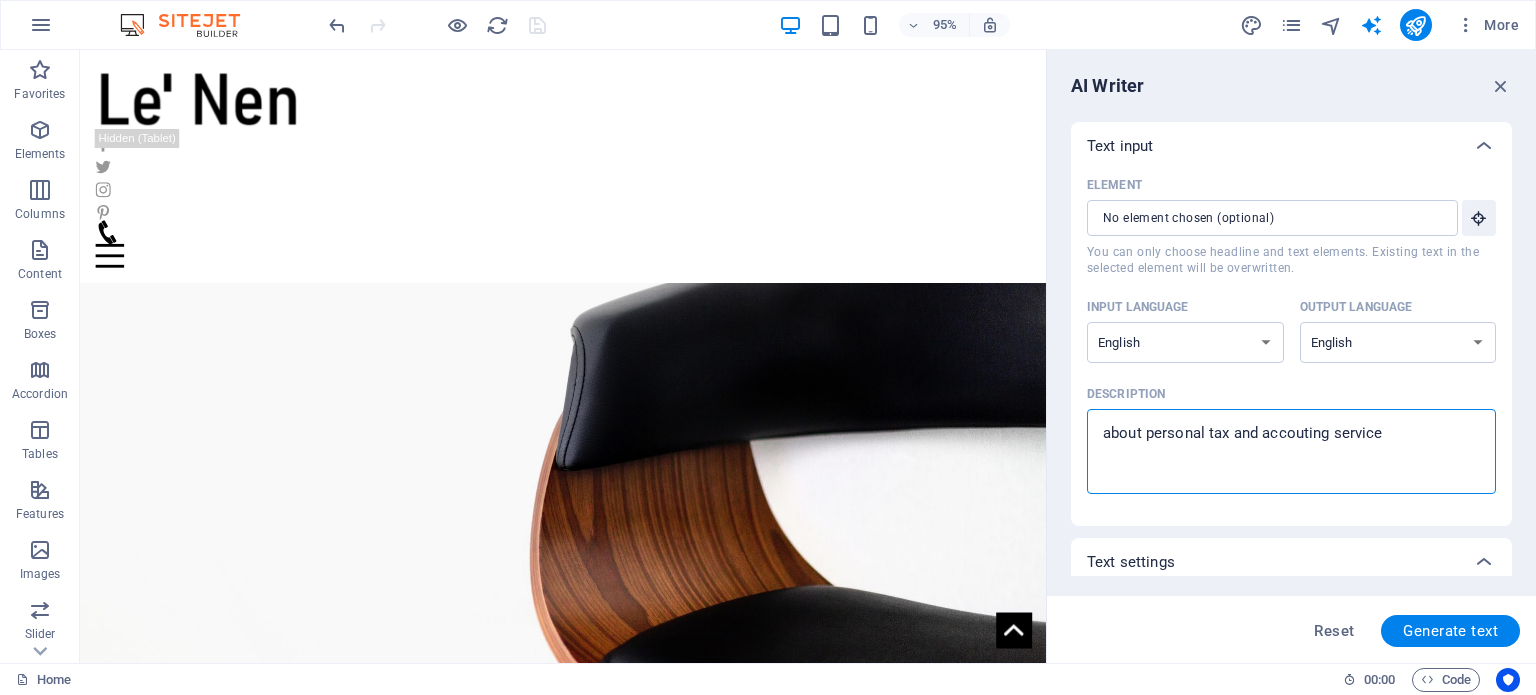 type on "about personal tax and accouting service" 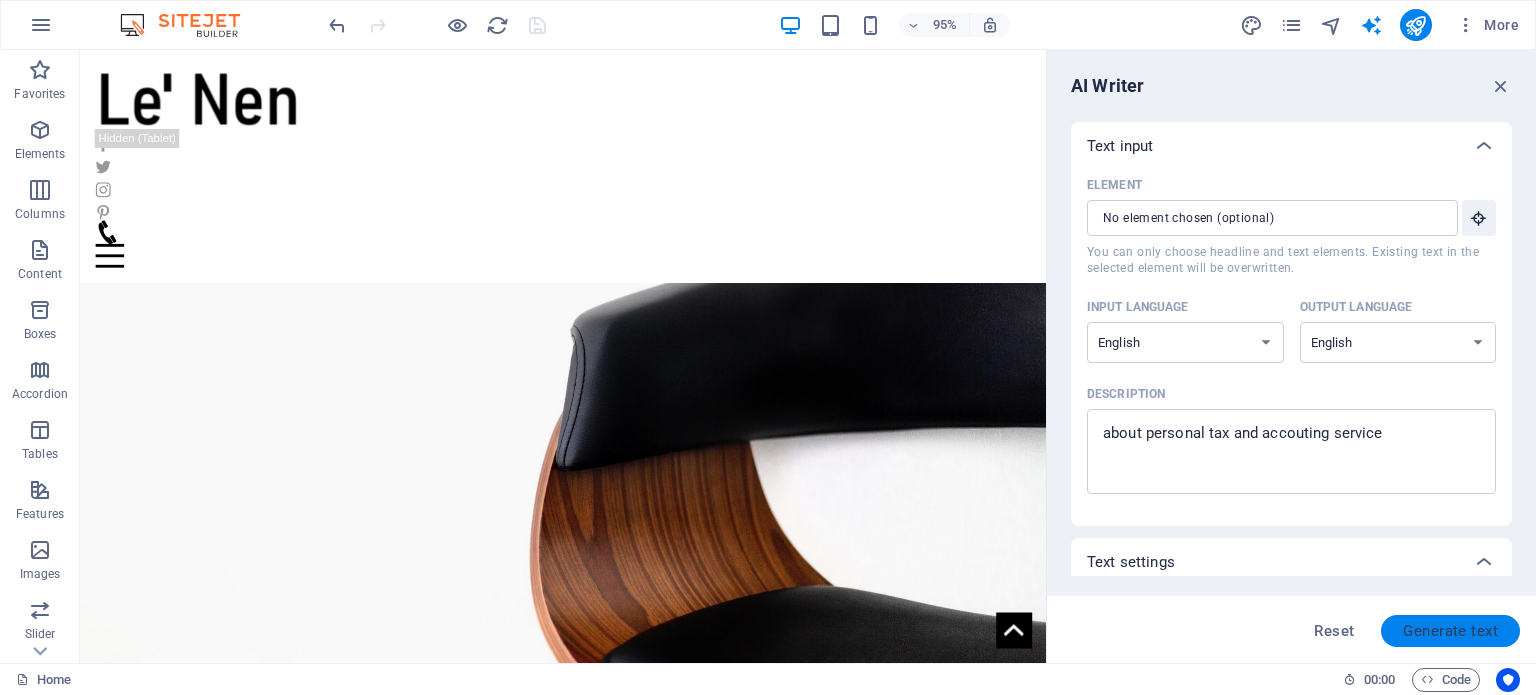 click on "Generate text" at bounding box center [1450, 631] 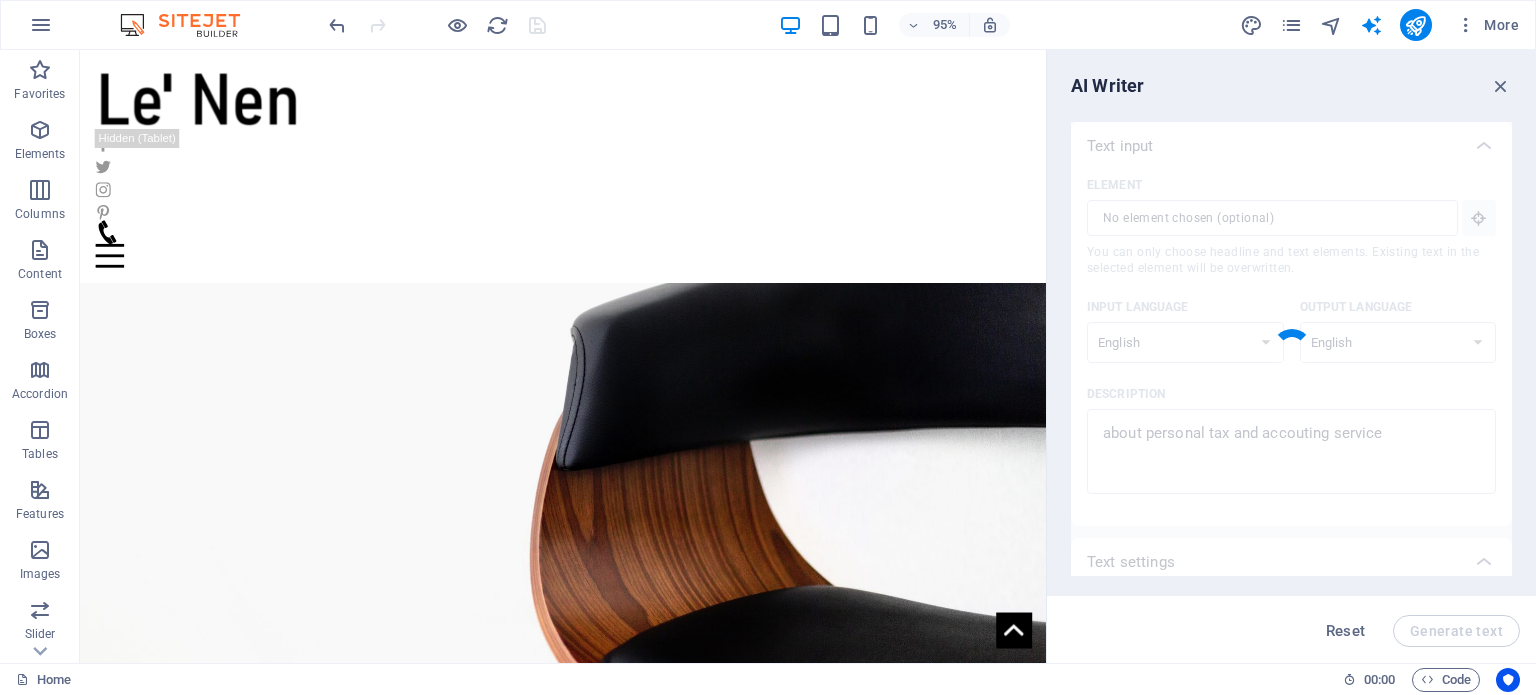 type on "x" 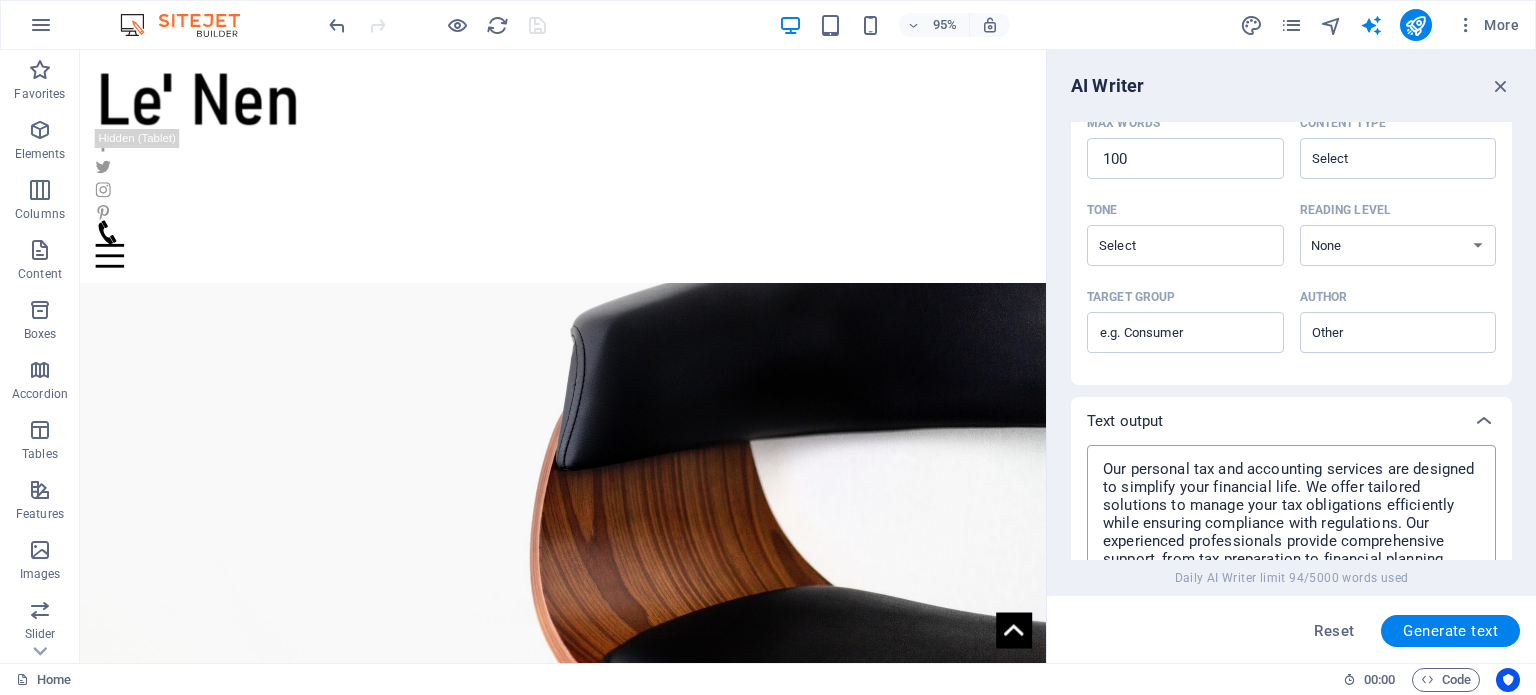 scroll, scrollTop: 378, scrollLeft: 0, axis: vertical 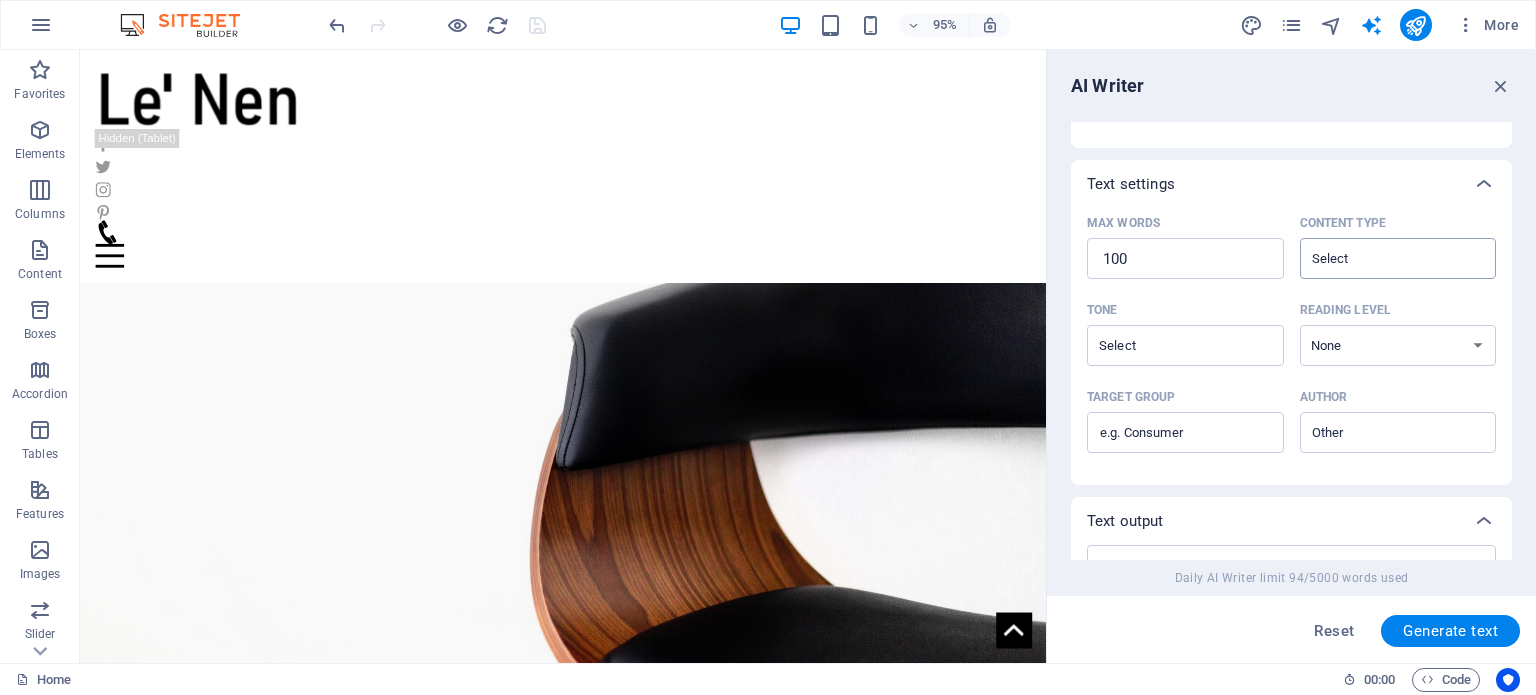 click on "Content type ​" at bounding box center (1382, 258) 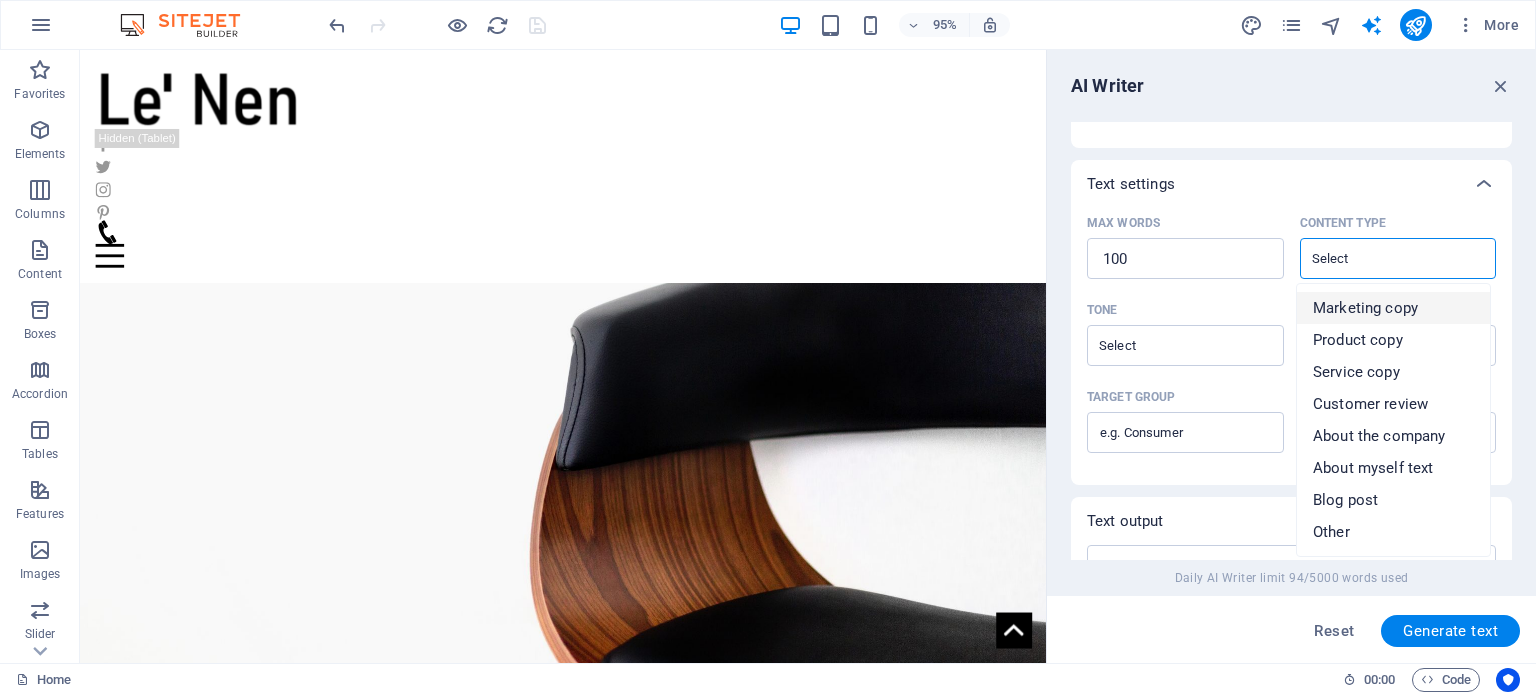 click on "Marketing copy" at bounding box center (1365, 308) 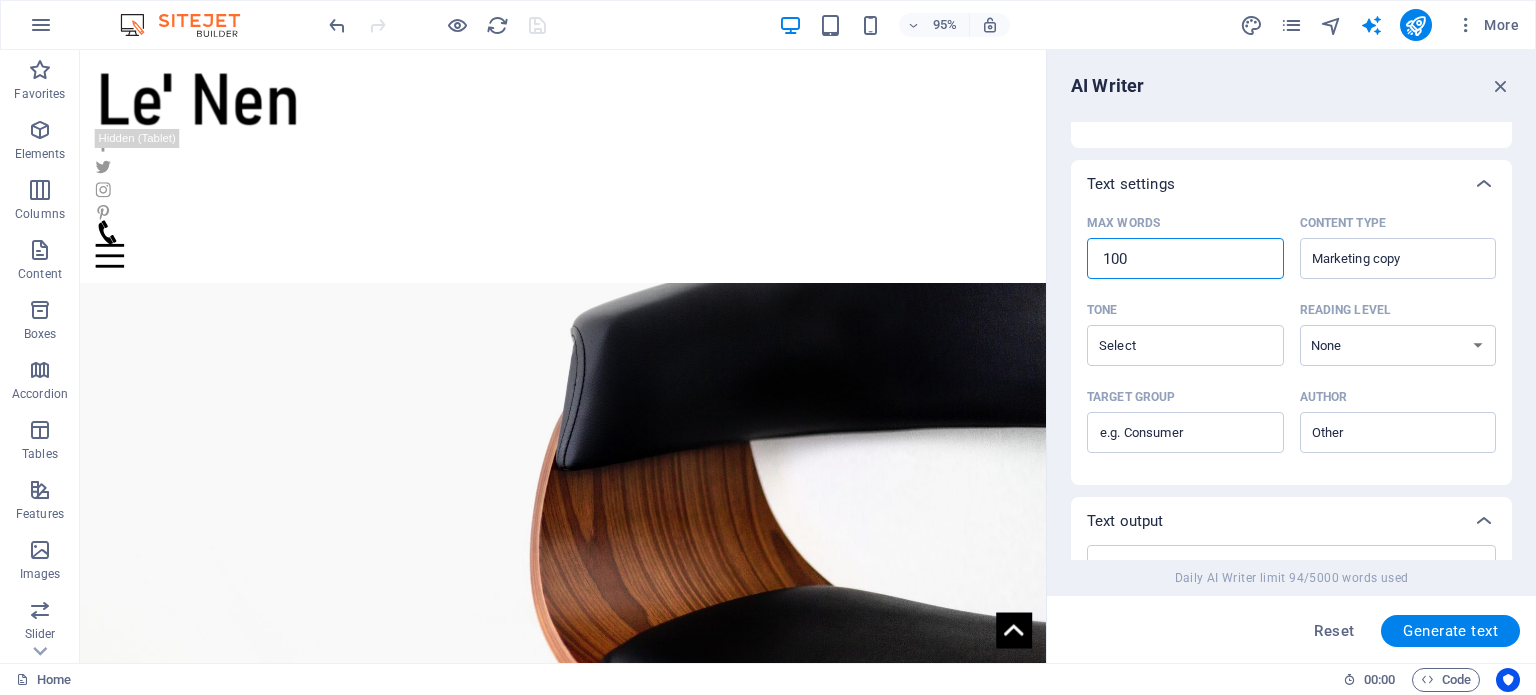 click on "100" at bounding box center (1185, 259) 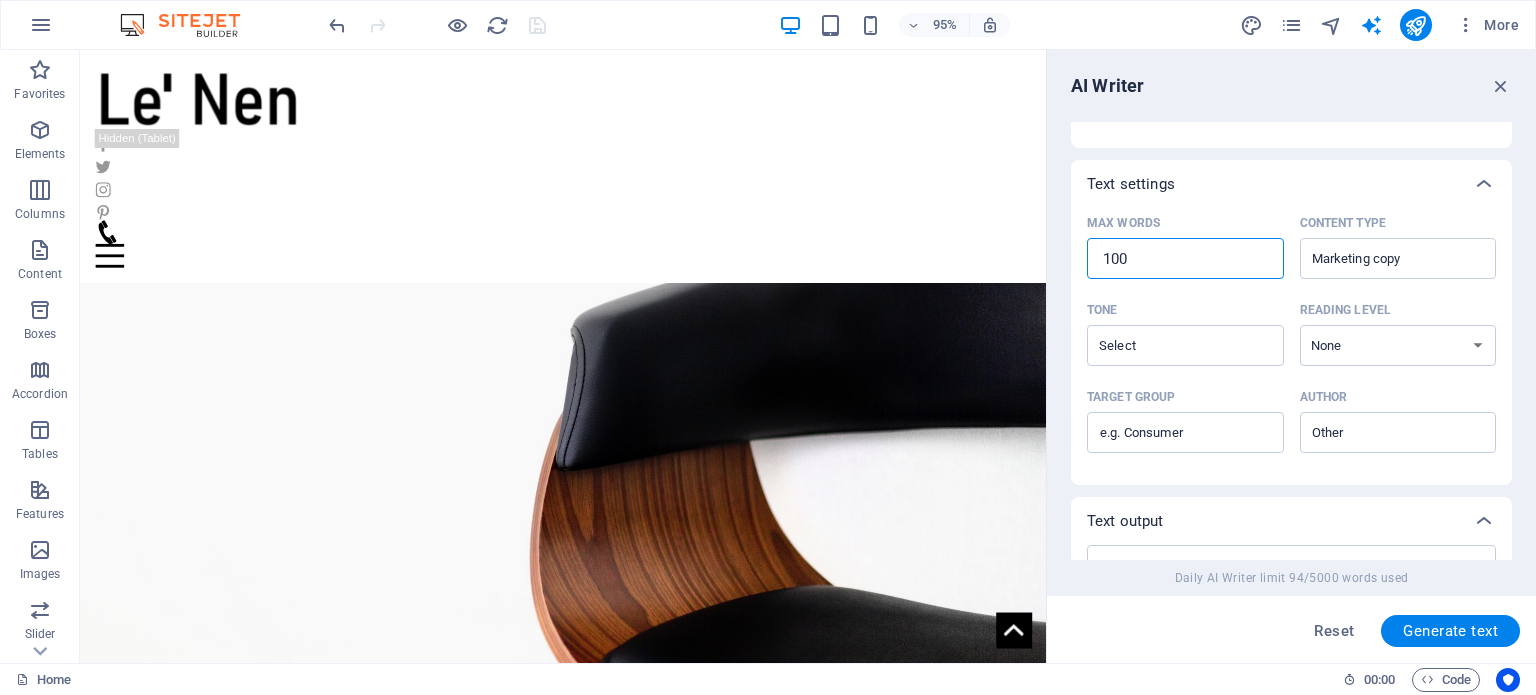 type on "x" 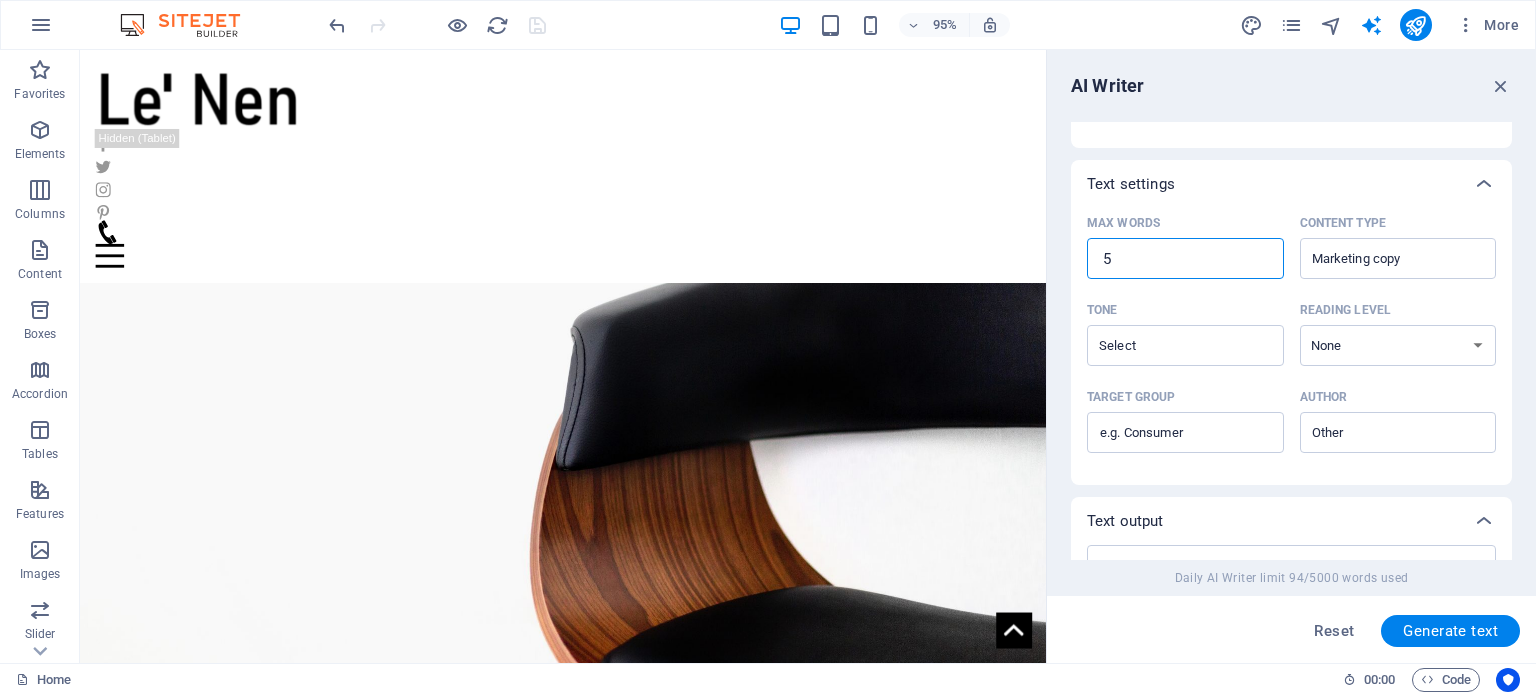 type on "x" 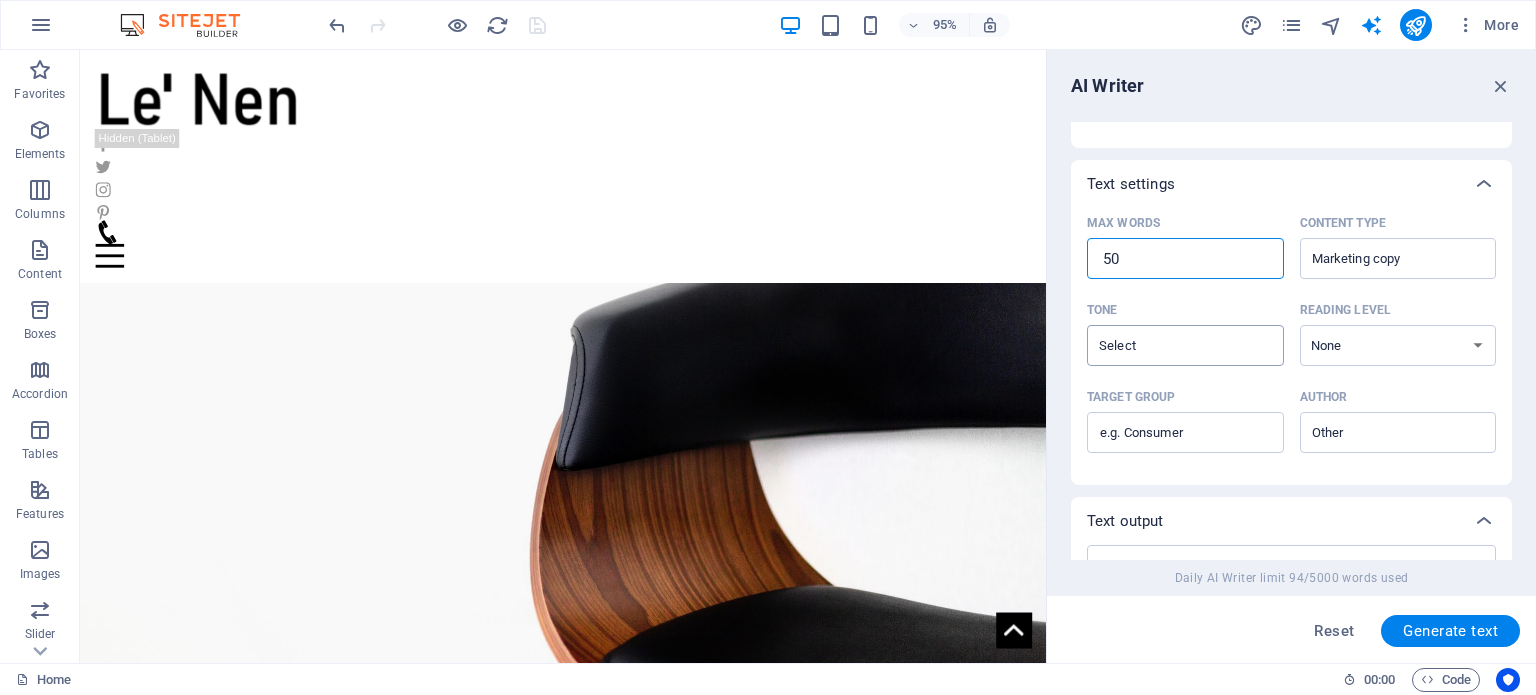 type on "50" 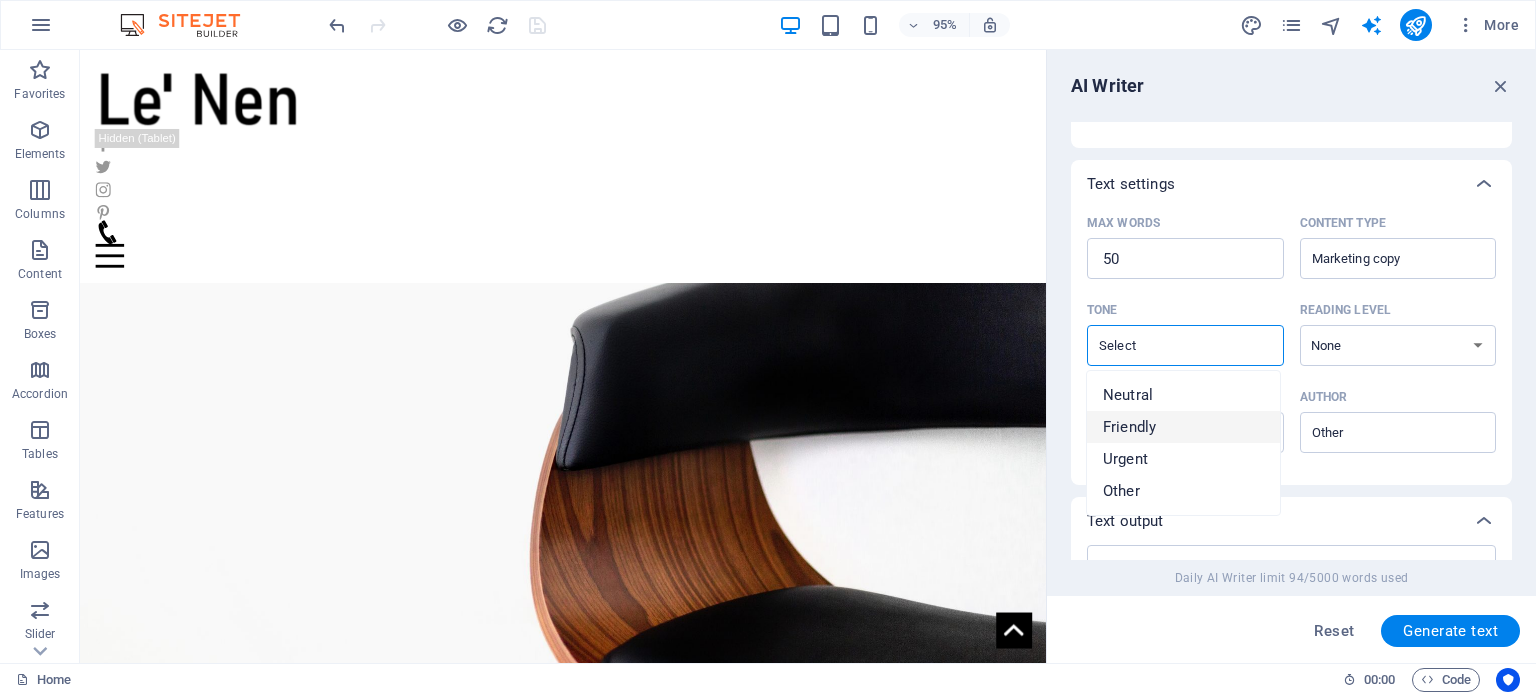 click on "Friendly" at bounding box center [1183, 427] 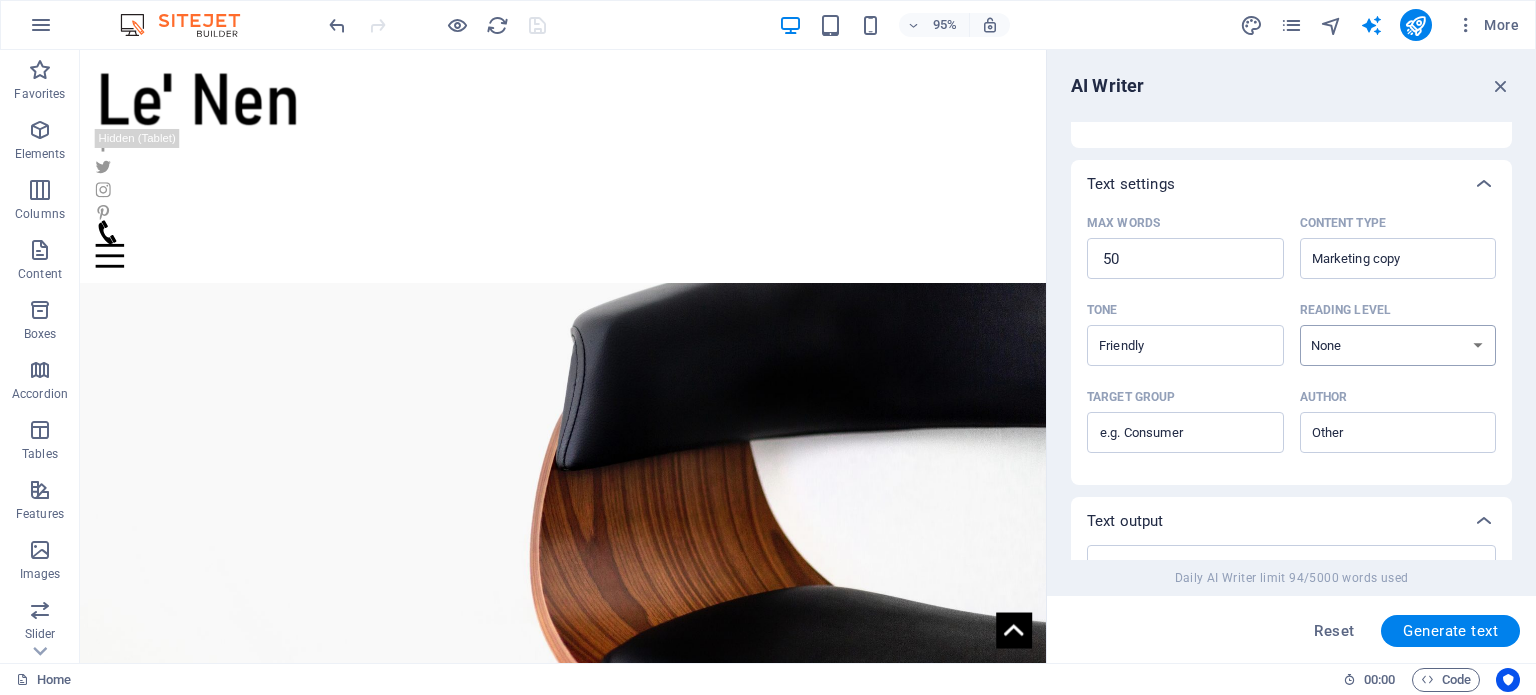 click on "None Academic Adult Teen Child" at bounding box center [1398, 345] 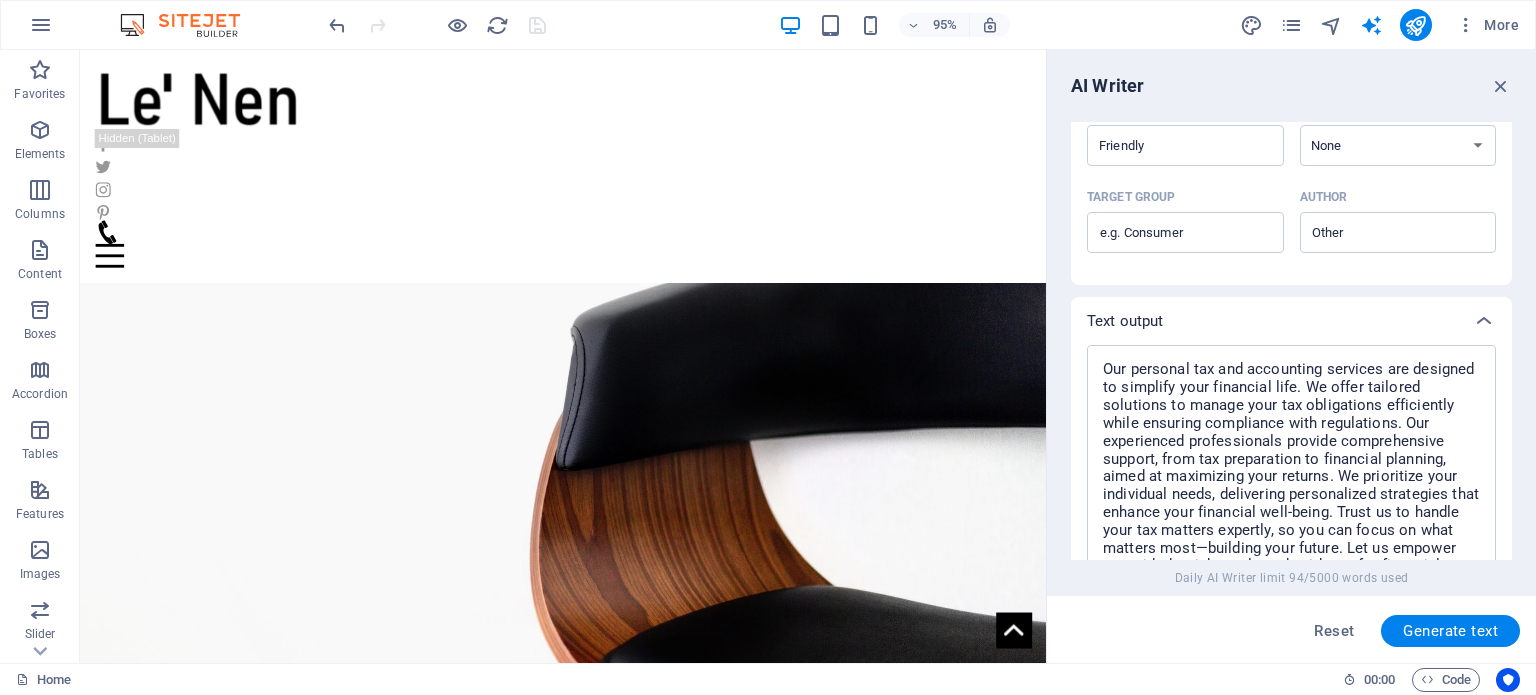 scroll, scrollTop: 478, scrollLeft: 0, axis: vertical 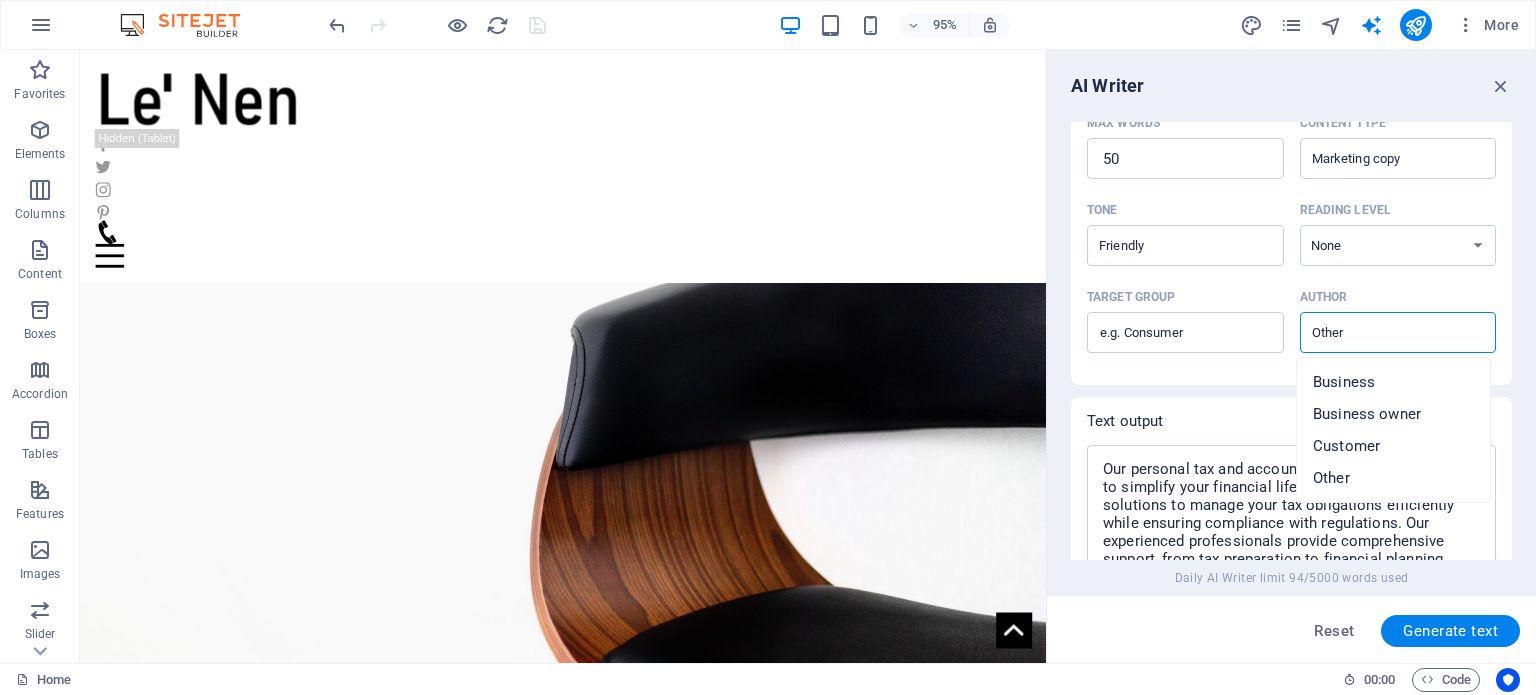 click on "Author ​" at bounding box center (1382, 332) 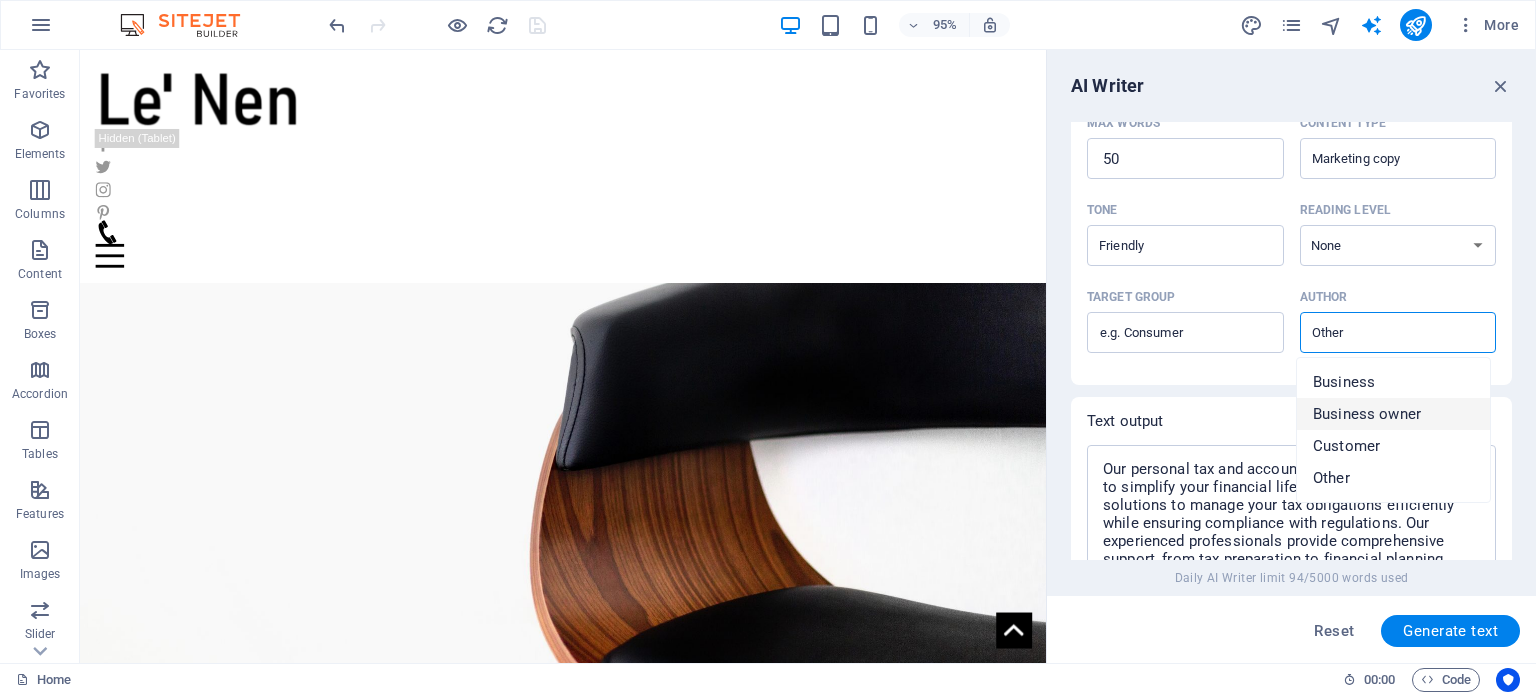 click on "Business owner" at bounding box center [1367, 414] 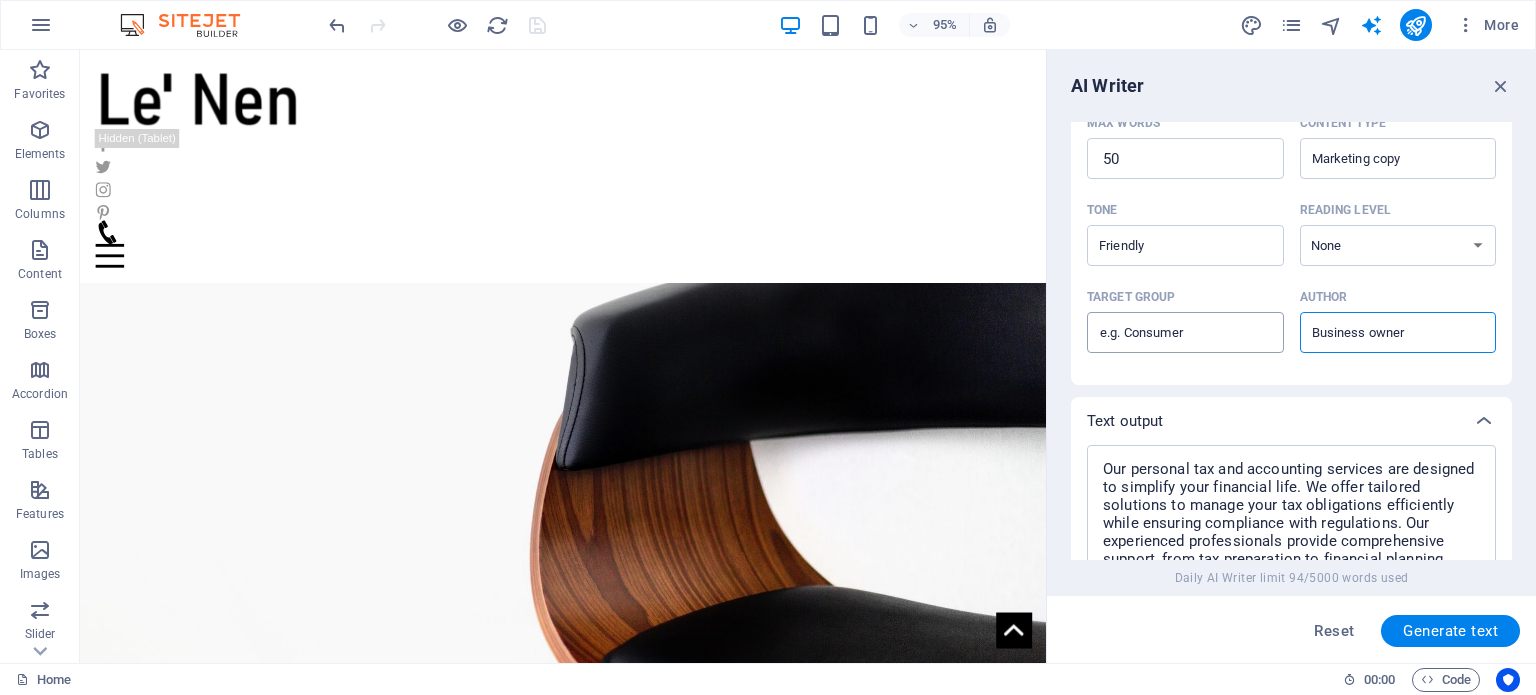 click on "Target group ​" at bounding box center [1185, 333] 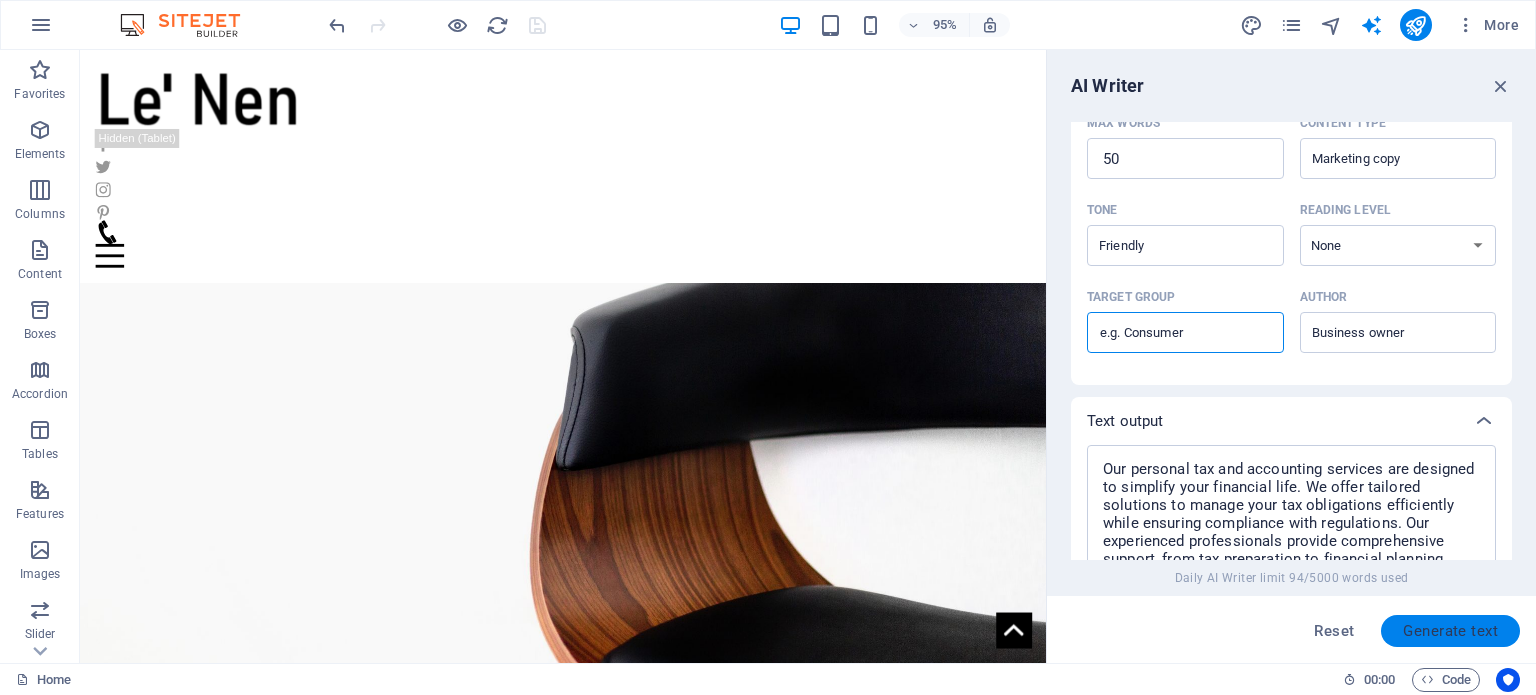 click on "Generate text" at bounding box center [1450, 631] 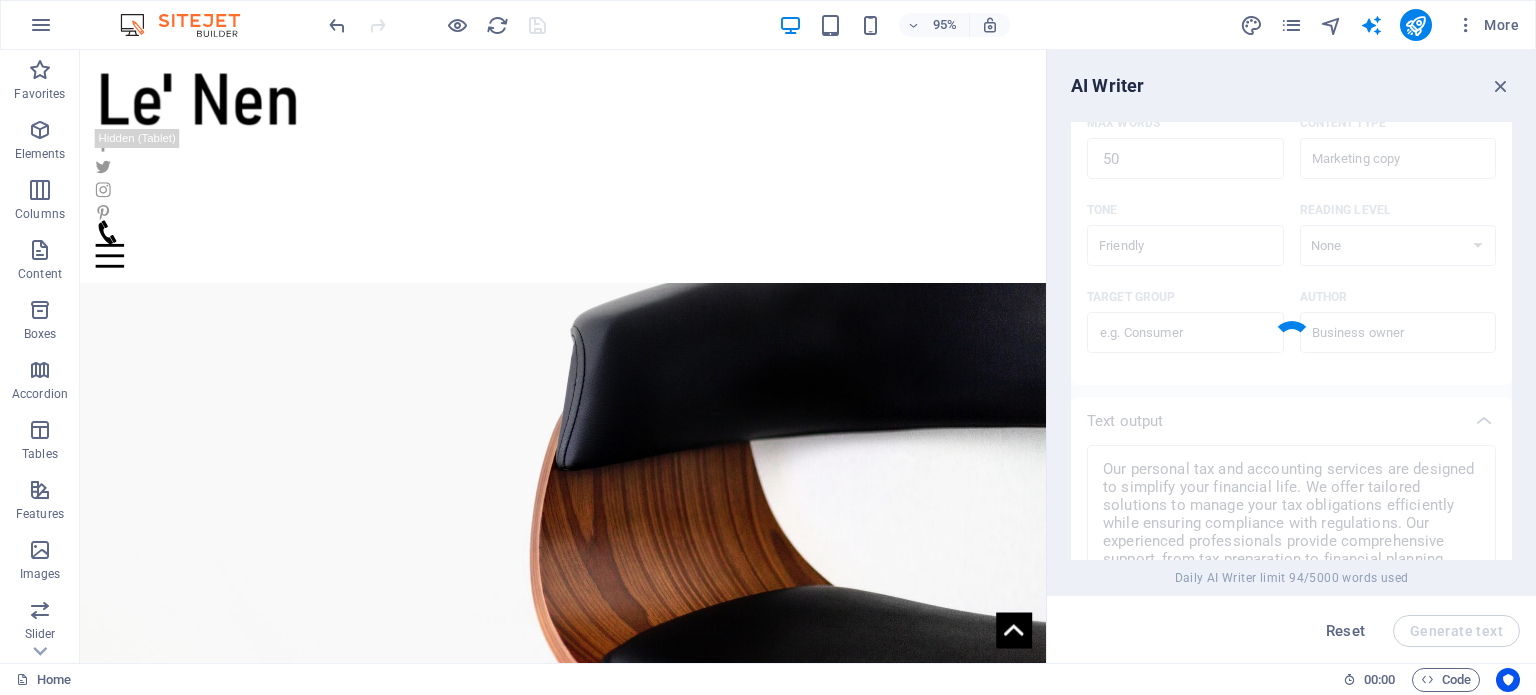 type on "x" 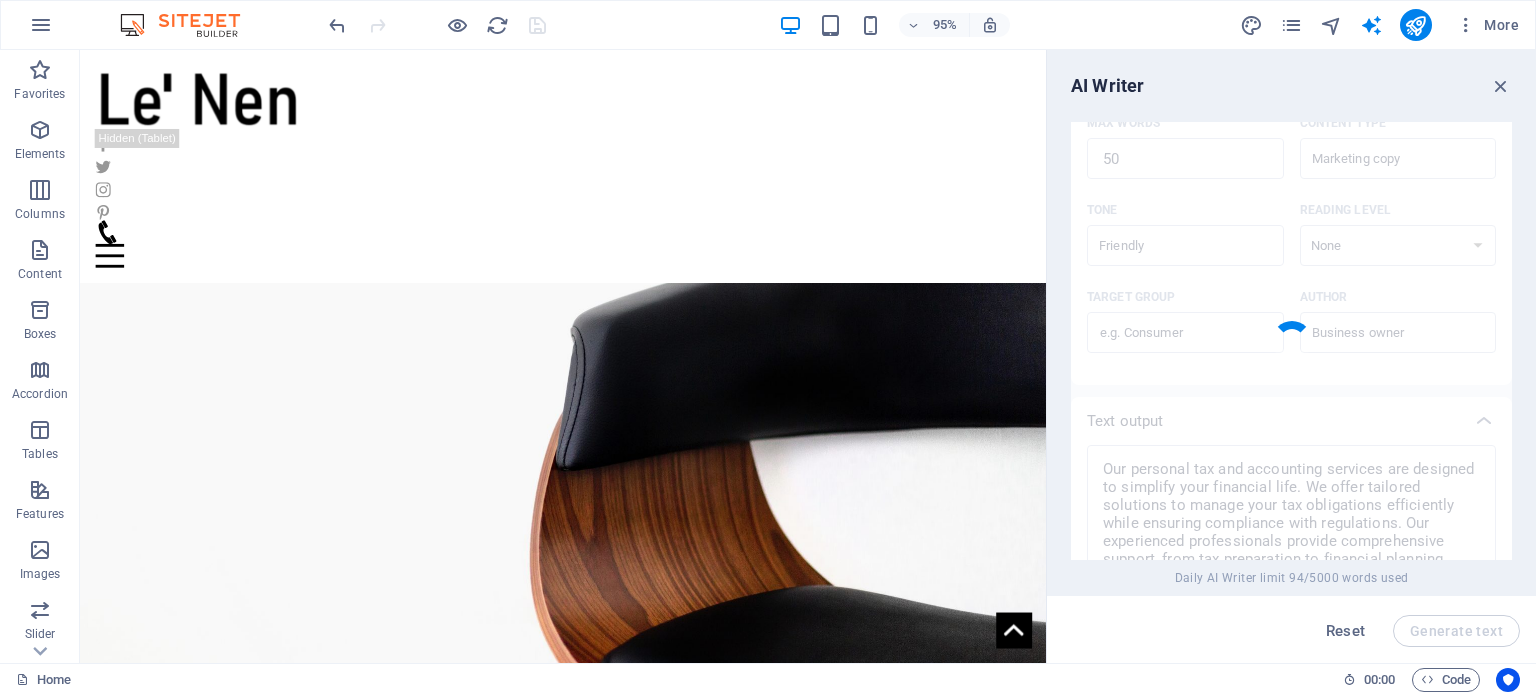 type on "Unlock your financial peace of mind with our expert personal tax and accounting services. We tailor our approach to fit your unique needs, ensuring maximum deductions and compliance. Let us handle the numbers while you focus on what you love. Experience stress-free tax season with our friendly support!" 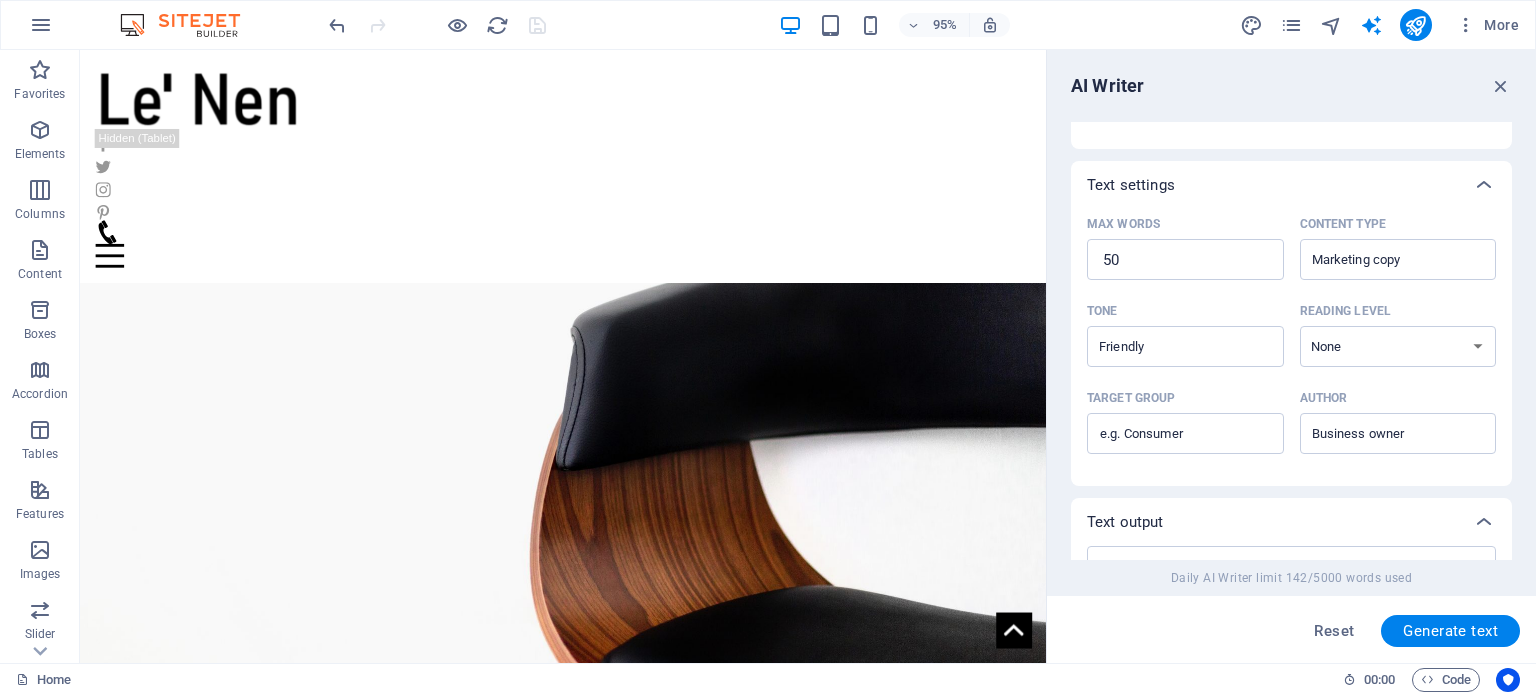scroll, scrollTop: 253, scrollLeft: 0, axis: vertical 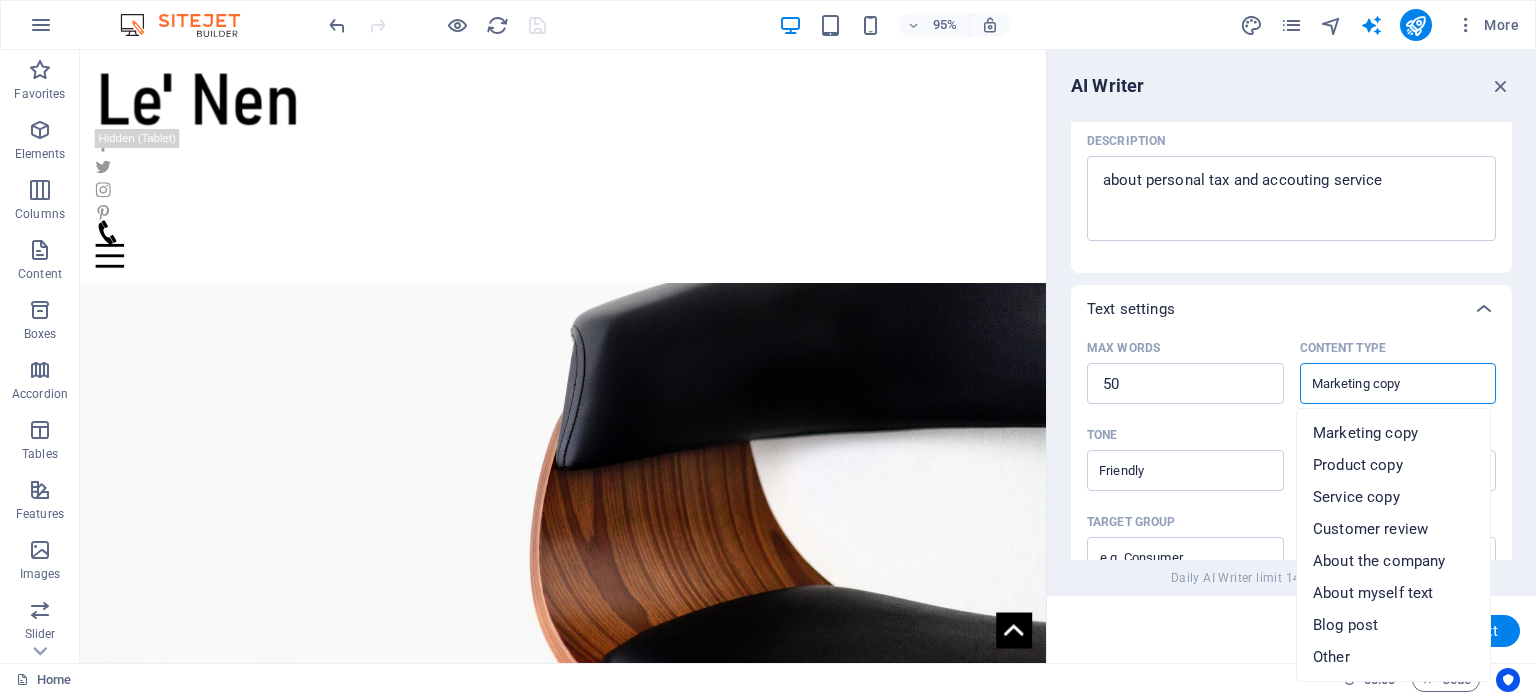 click on "Marketing copy" at bounding box center (1382, 383) 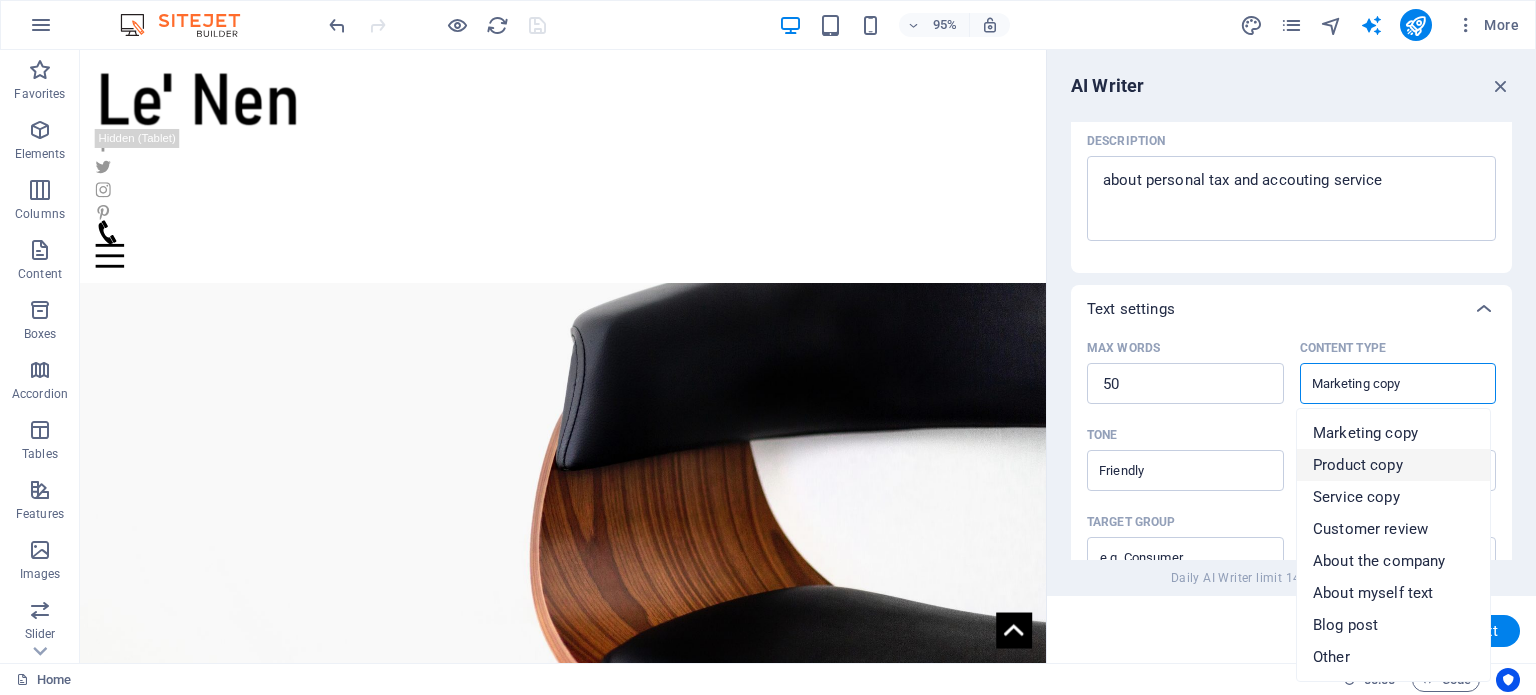 click on "Text settings" at bounding box center (1291, 309) 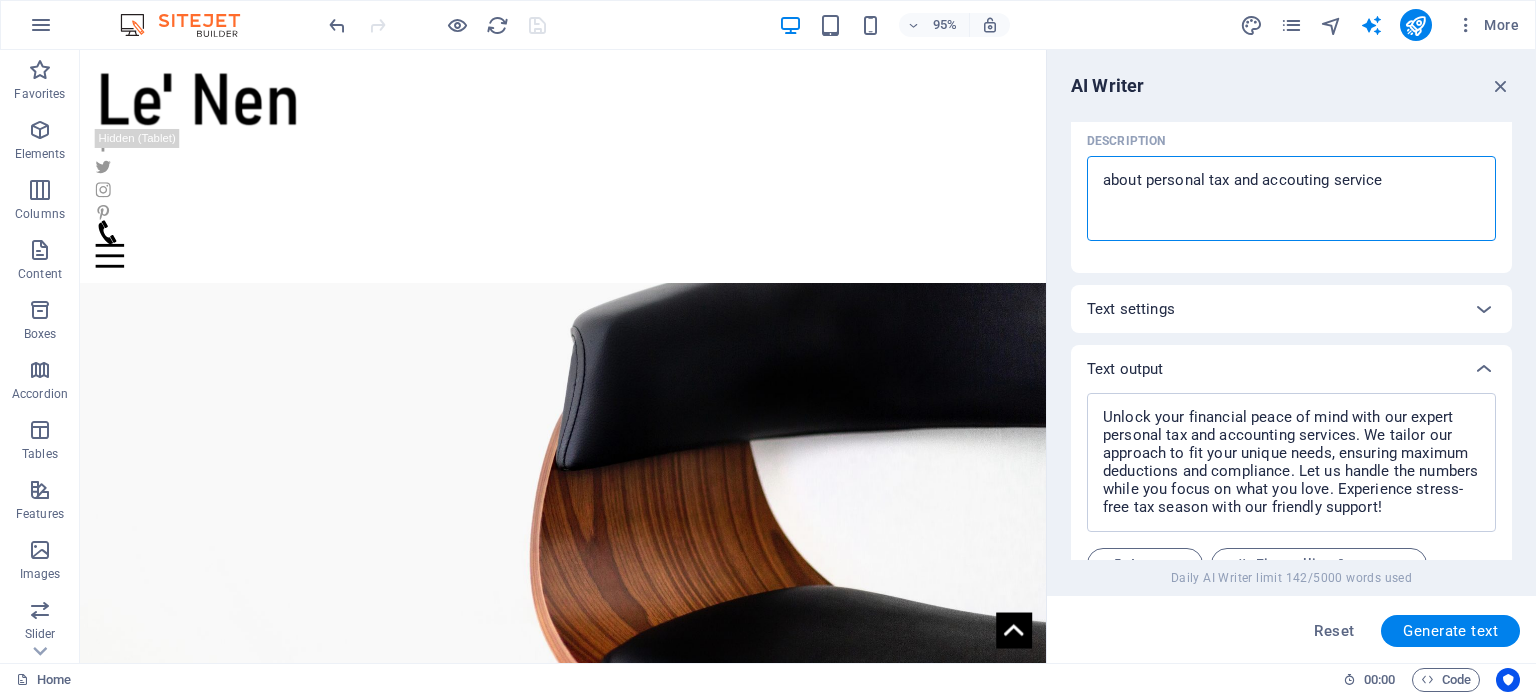 type on "x" 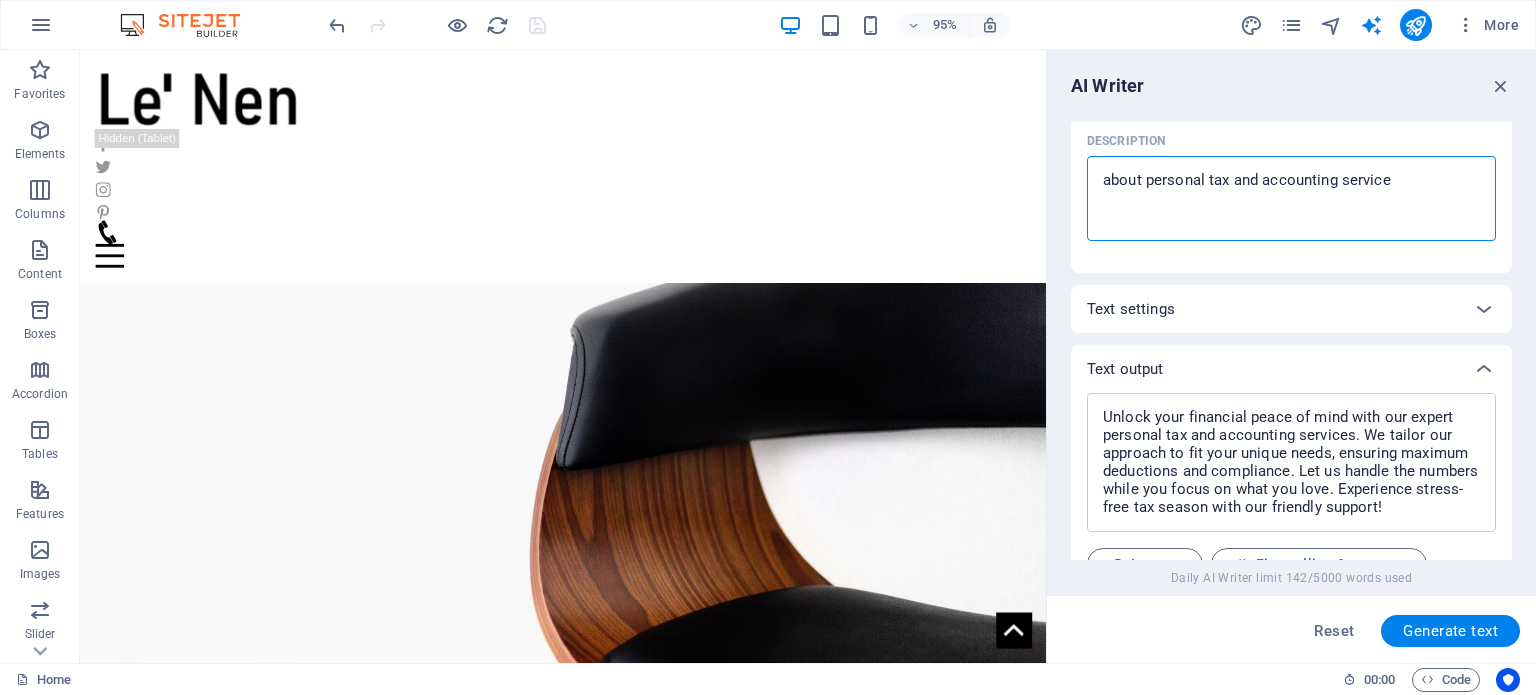 click on "about personal tax and accounting service" at bounding box center (1291, 198) 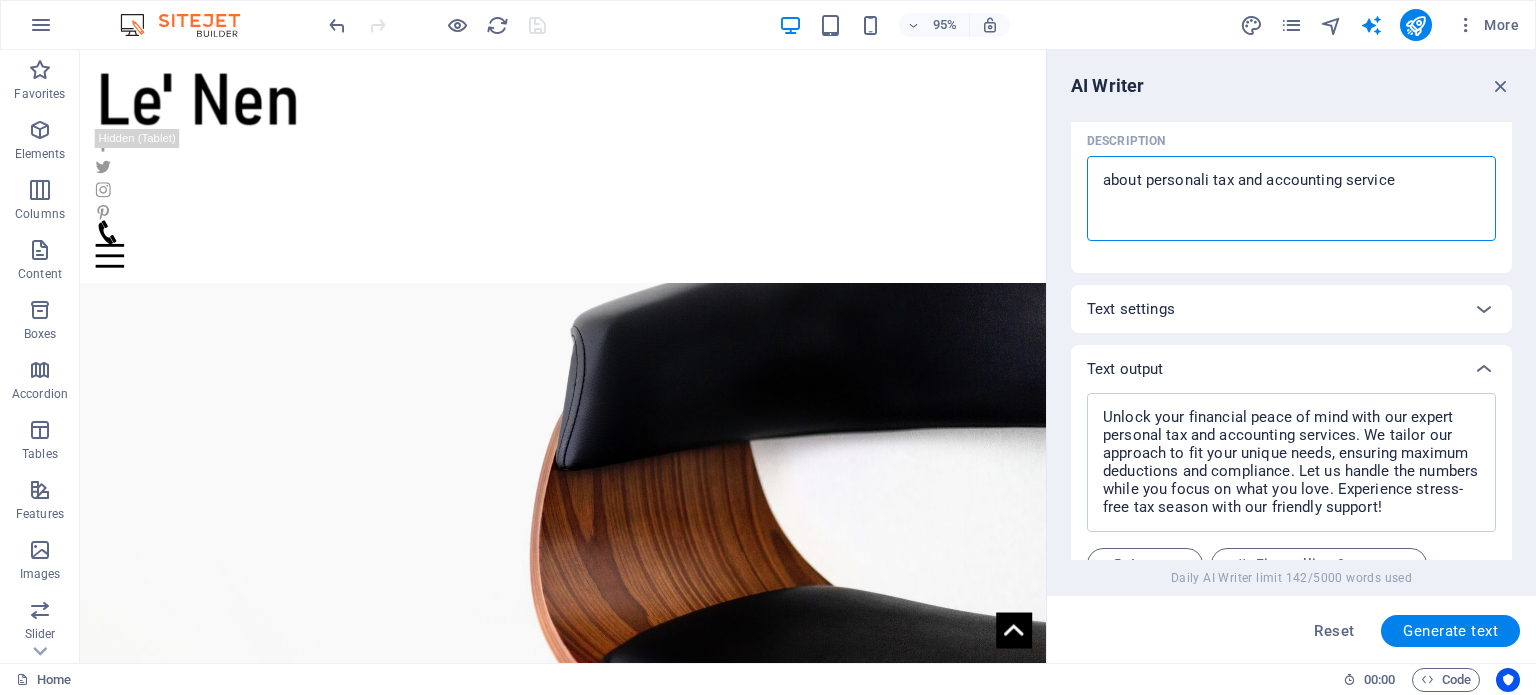 type on "about personaliz tax and accounting service" 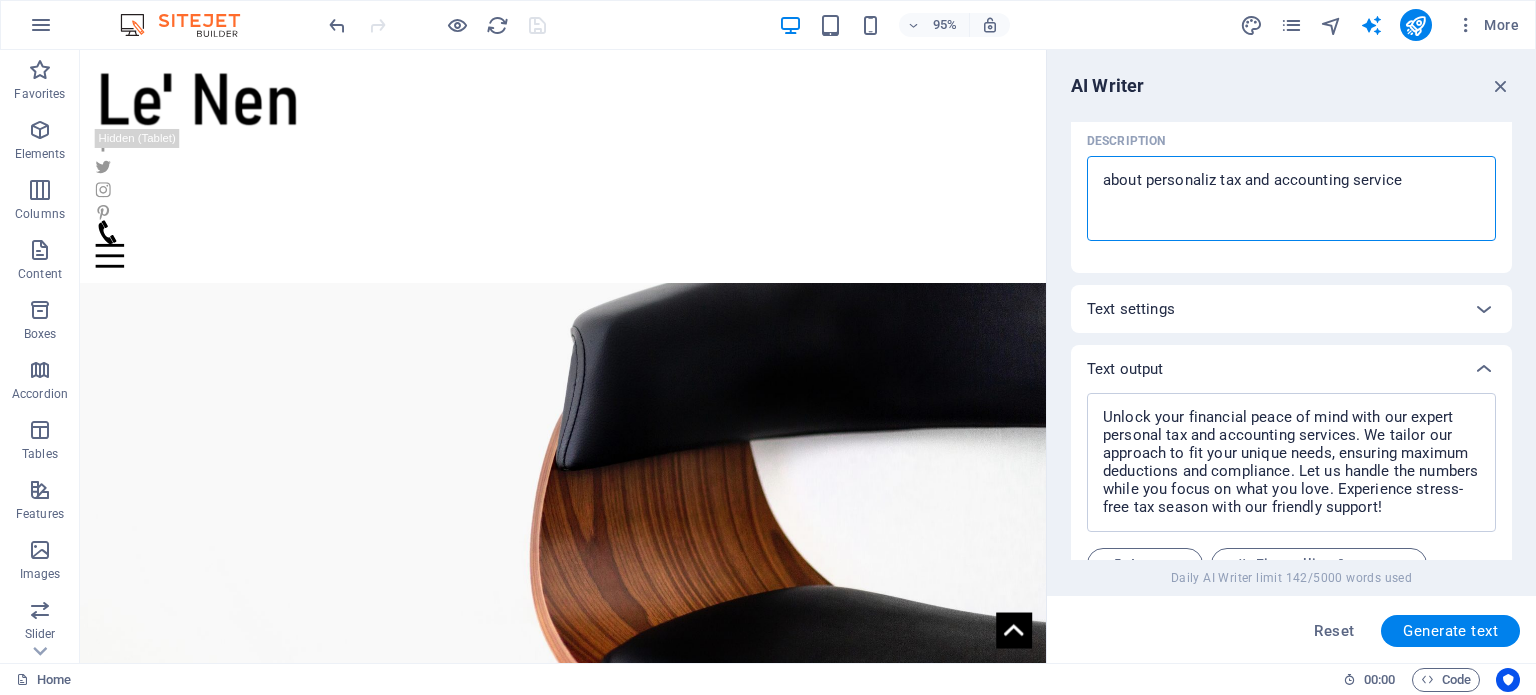 type on "about personalize tax and accounting service" 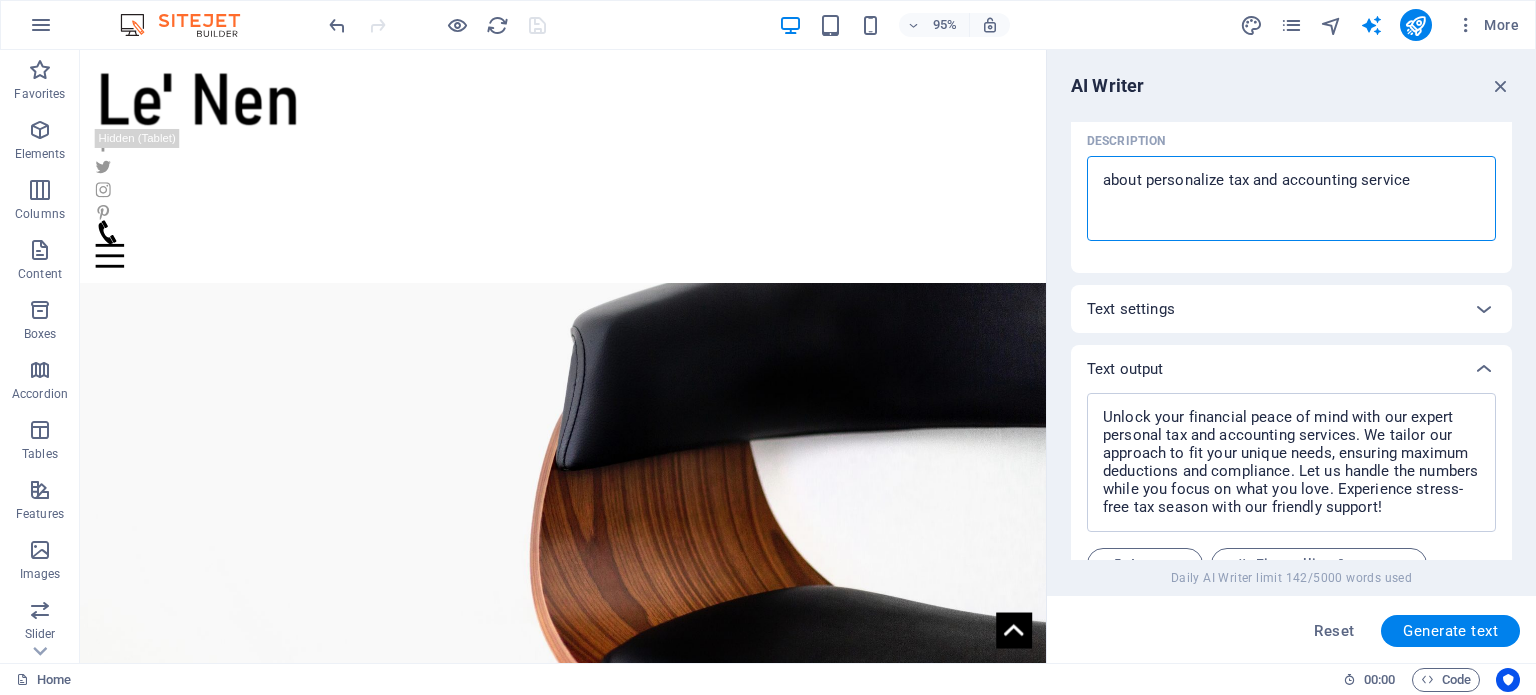 type on "about personalized tax and accounting service" 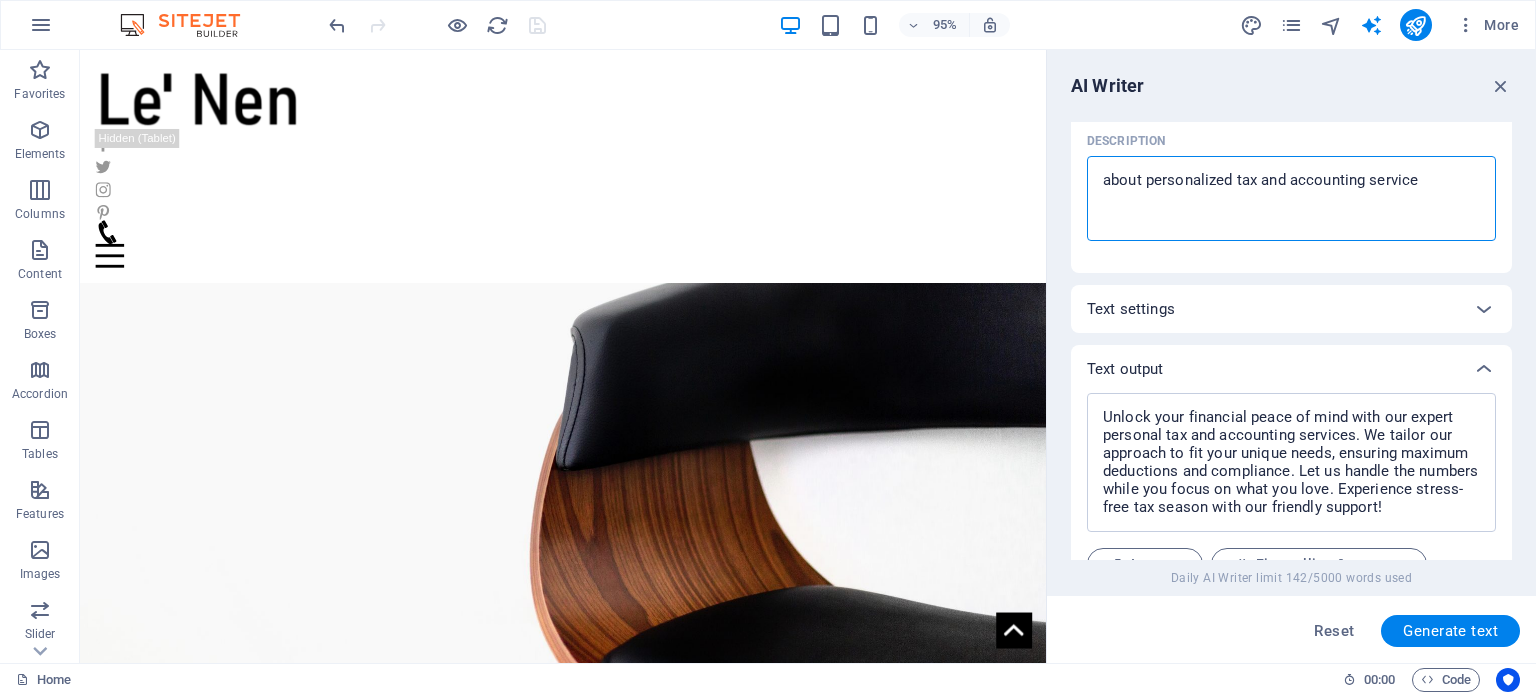 type on "about personalized, tax and accounting service" 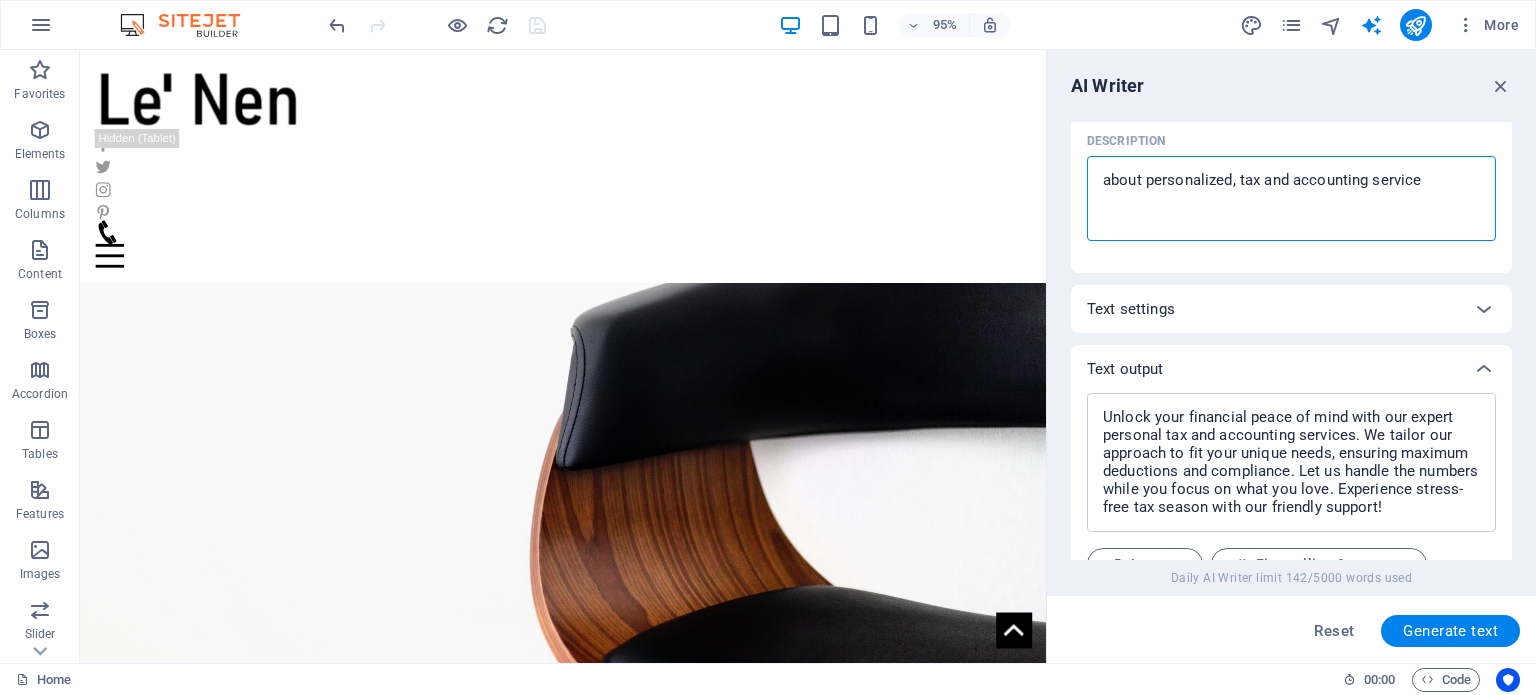 type on "about personalized,  tax and accounting service" 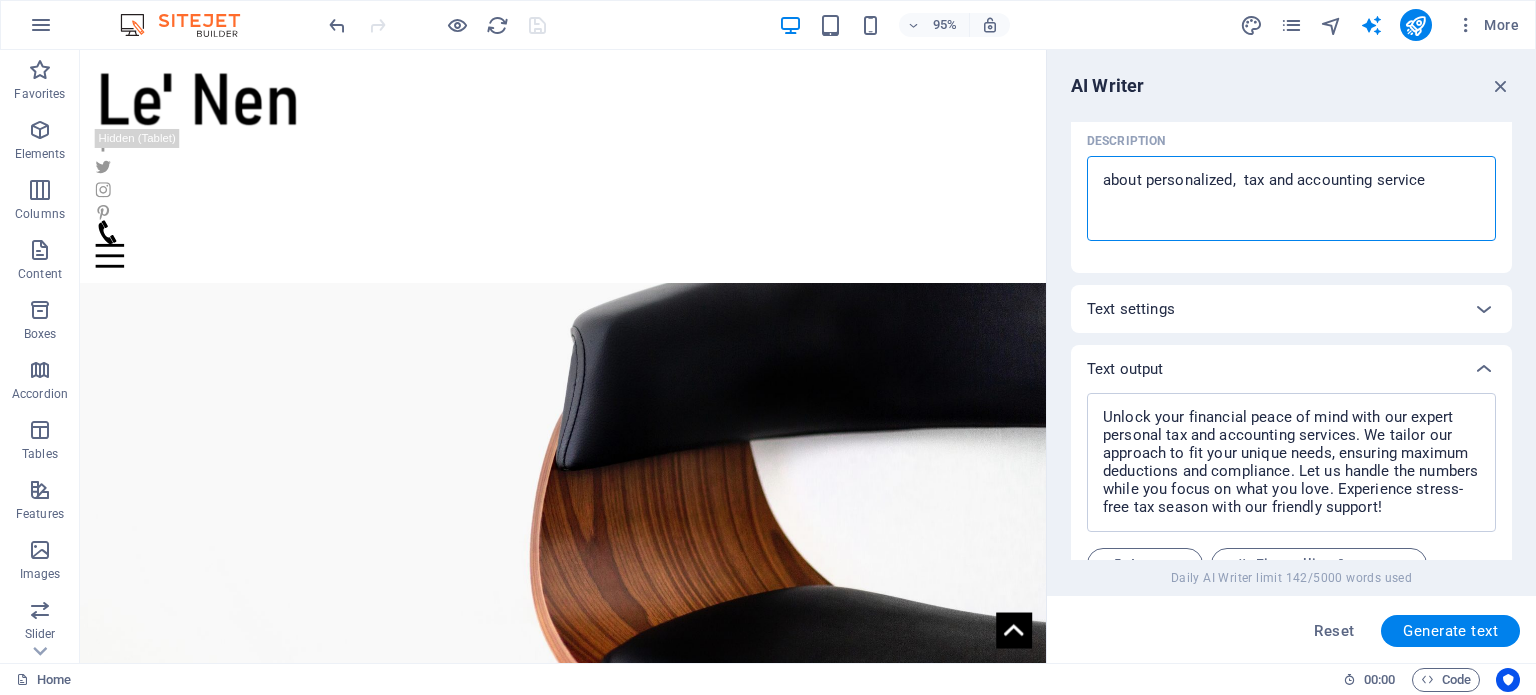 type on "about personalized, b tax and accounting service" 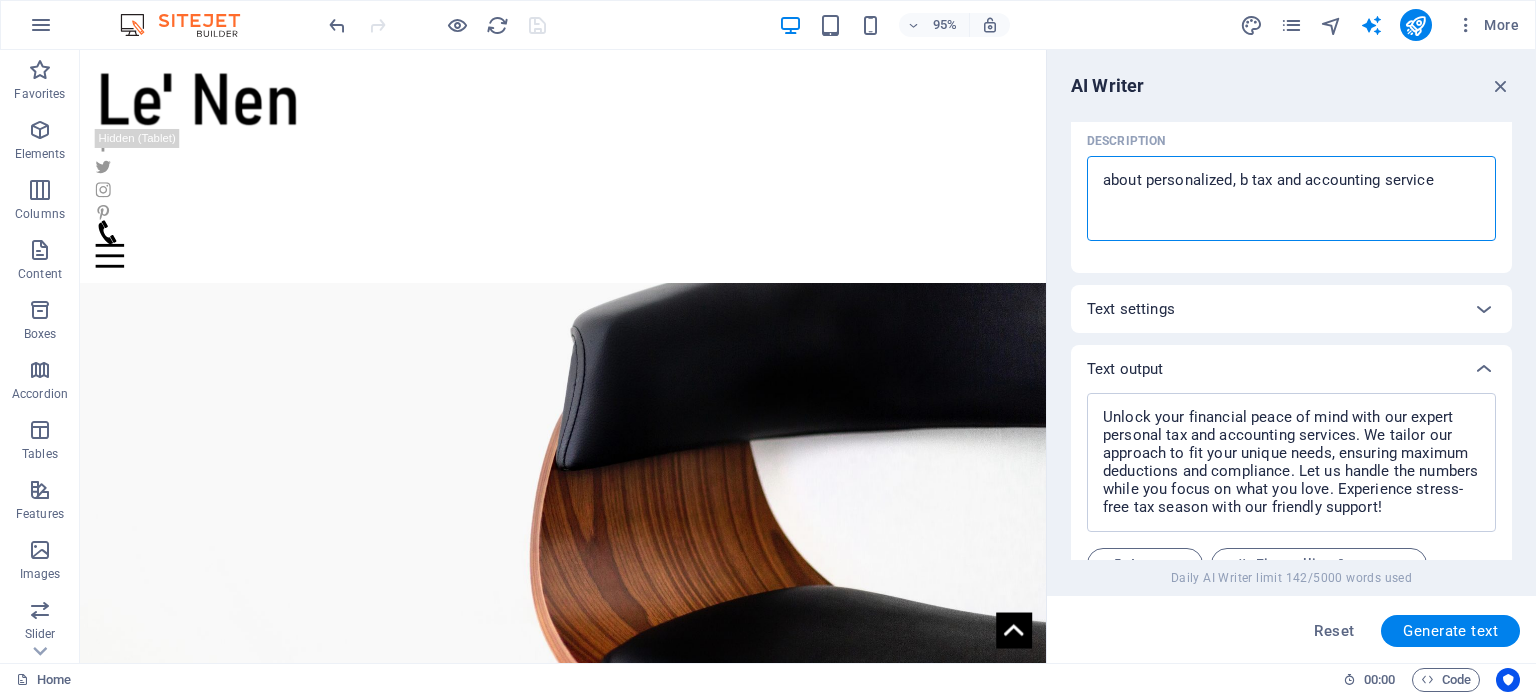 type on "about personalized, bb tax and accounting service" 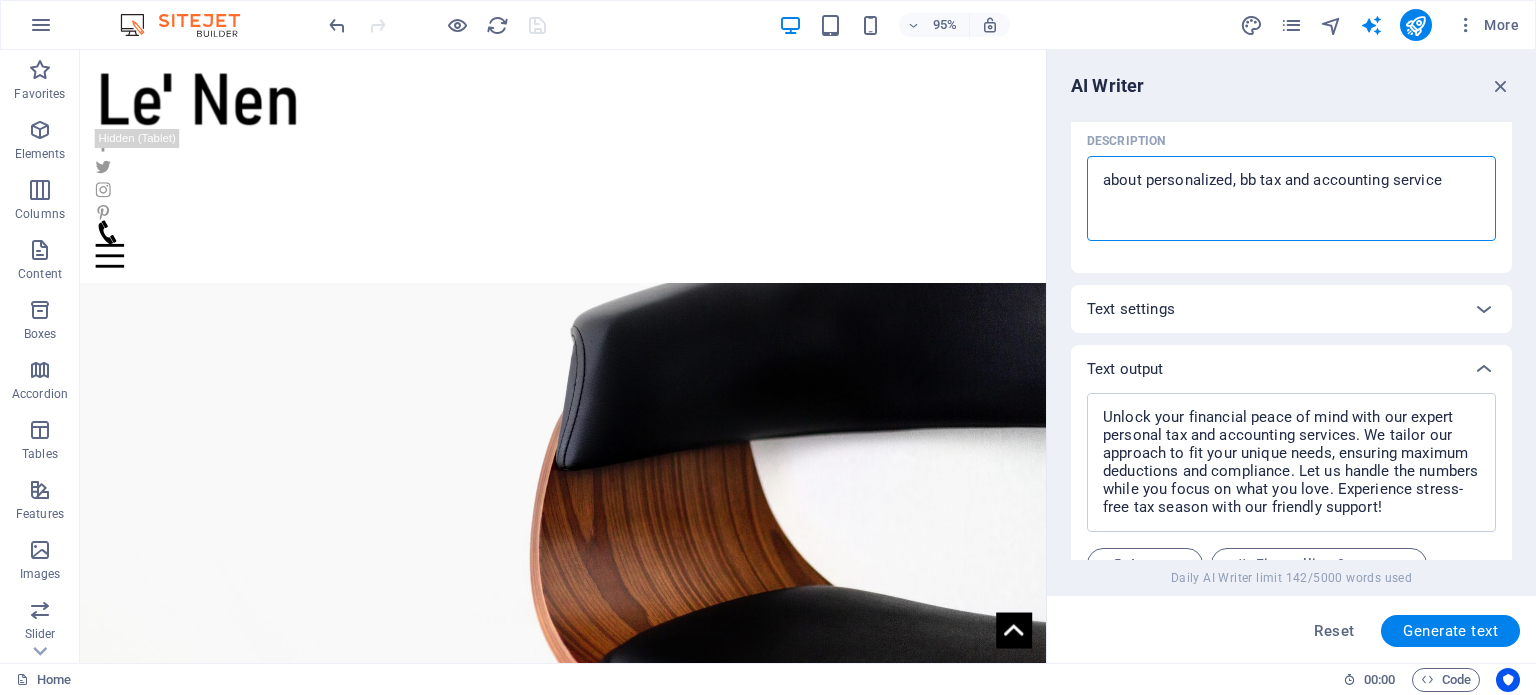 type on "about personalized, bbo tax and accounting service" 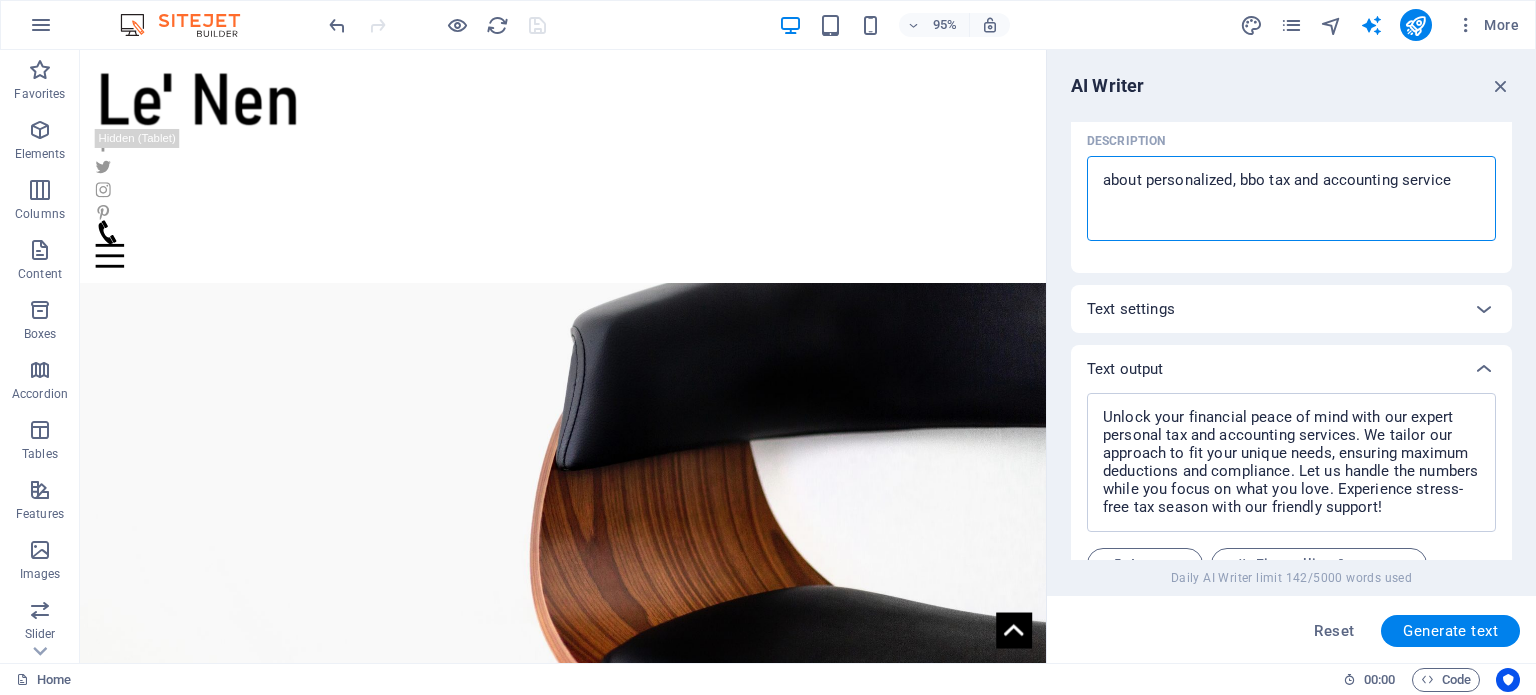type on "about personalized, bboo tax and accounting service" 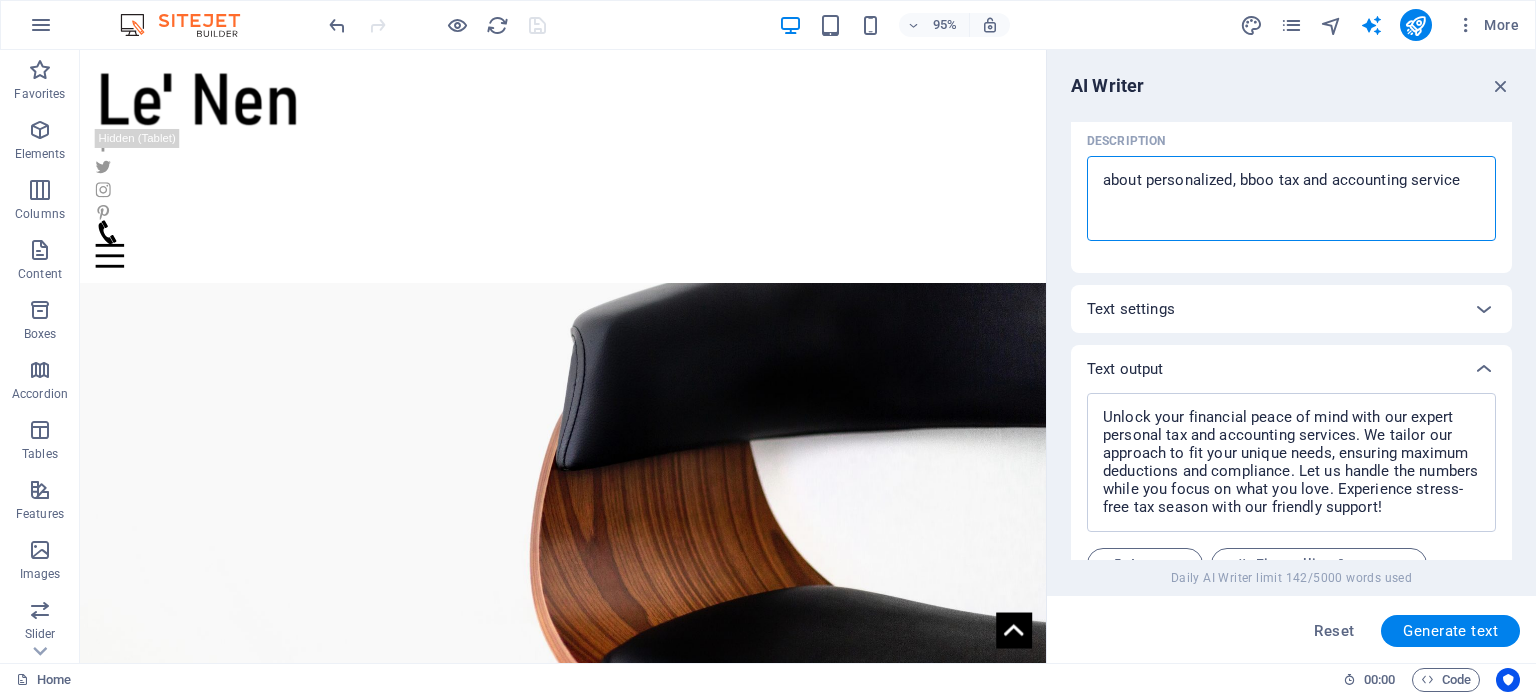 type on "x" 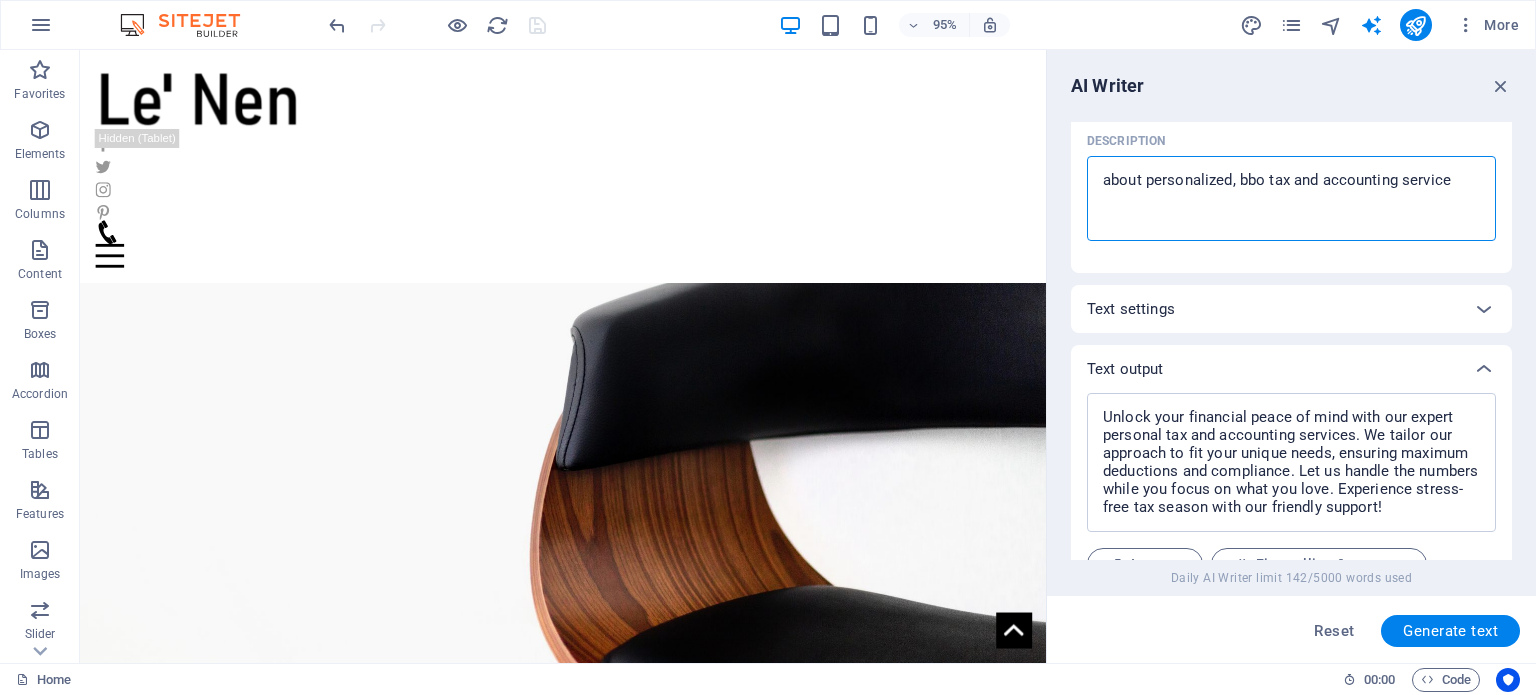 type on "about personalized, bb tax and accounting service" 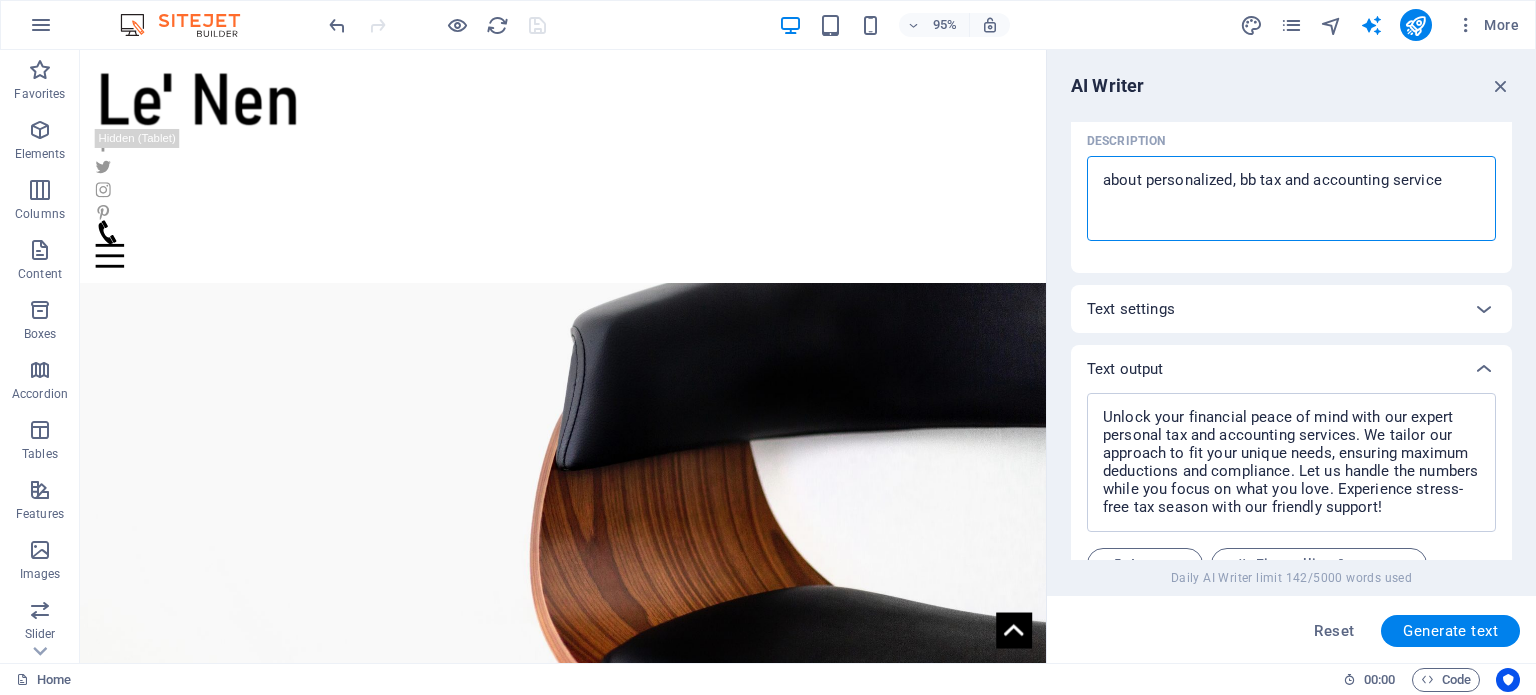 type on "about personalized, b tax and accounting service" 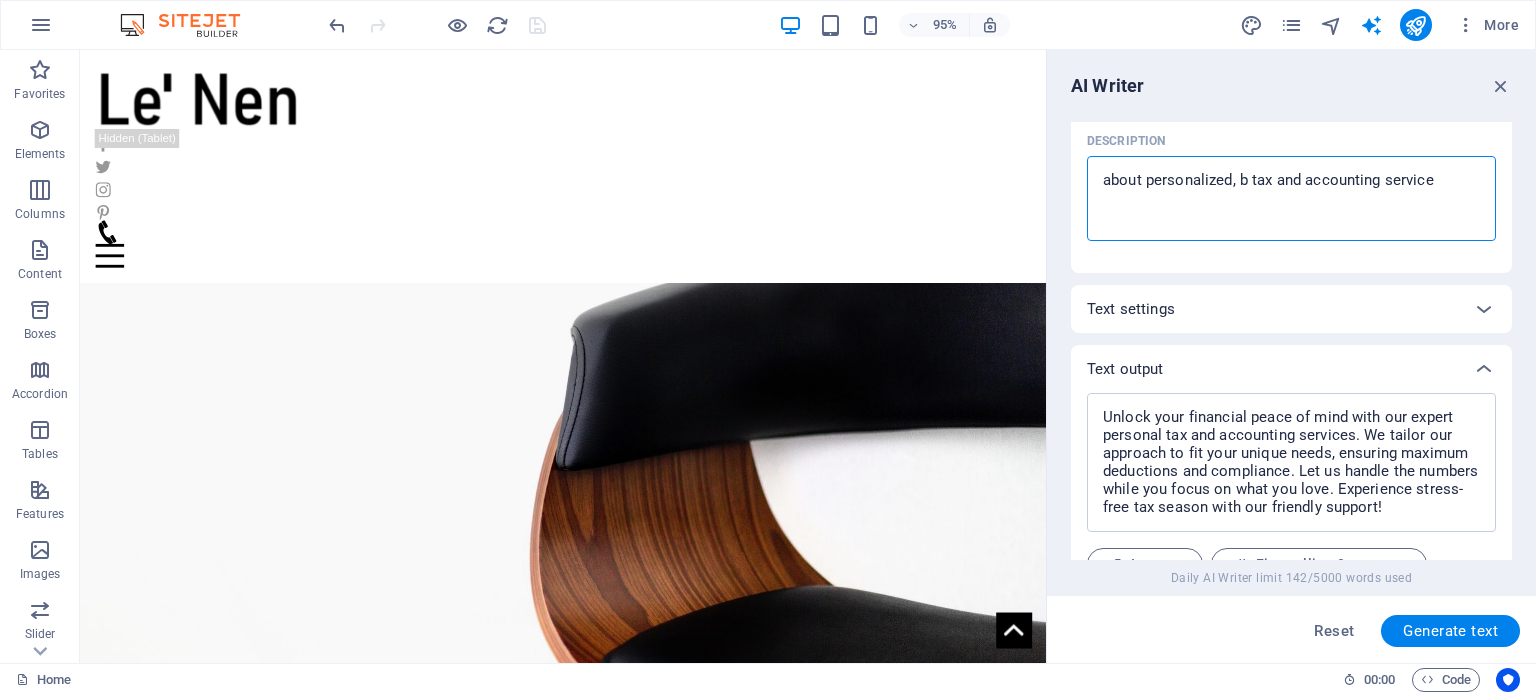 type on "about personalized, bo tax and accounting service" 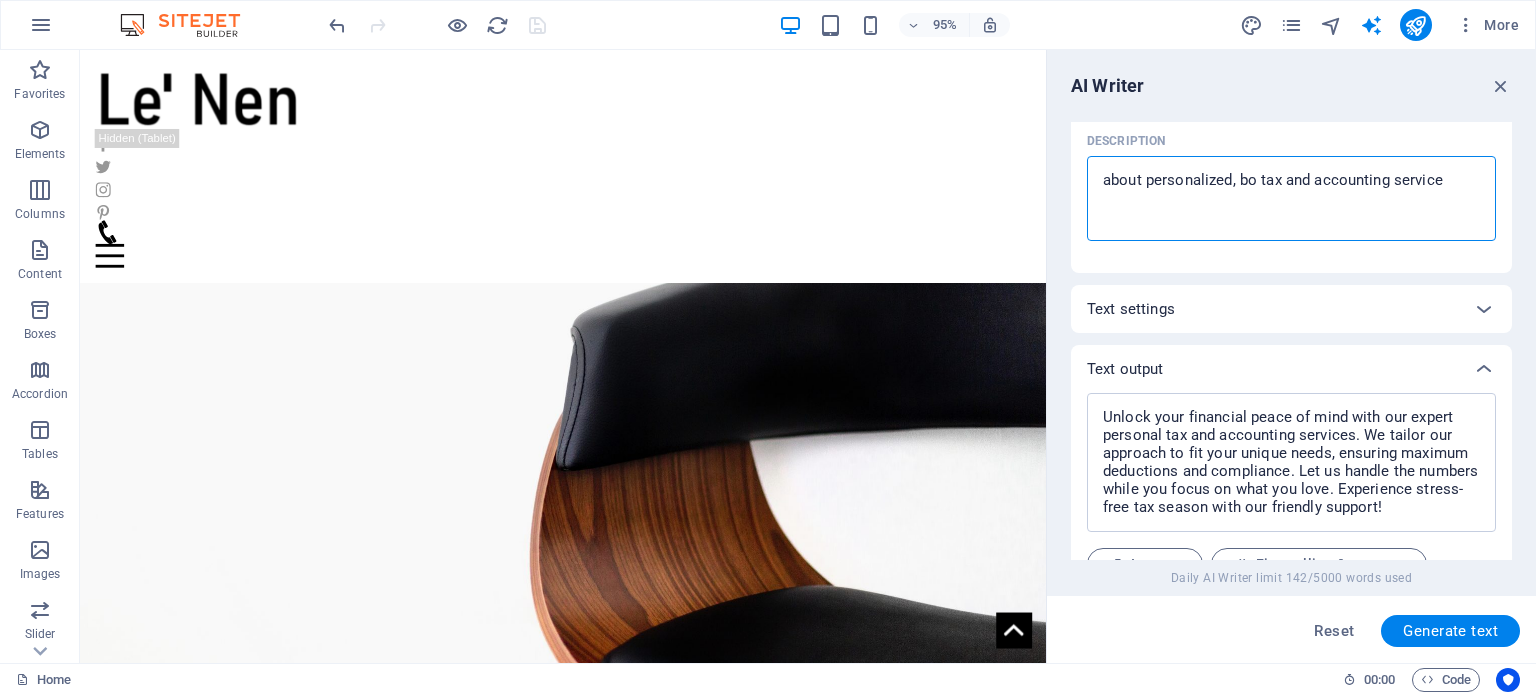type on "x" 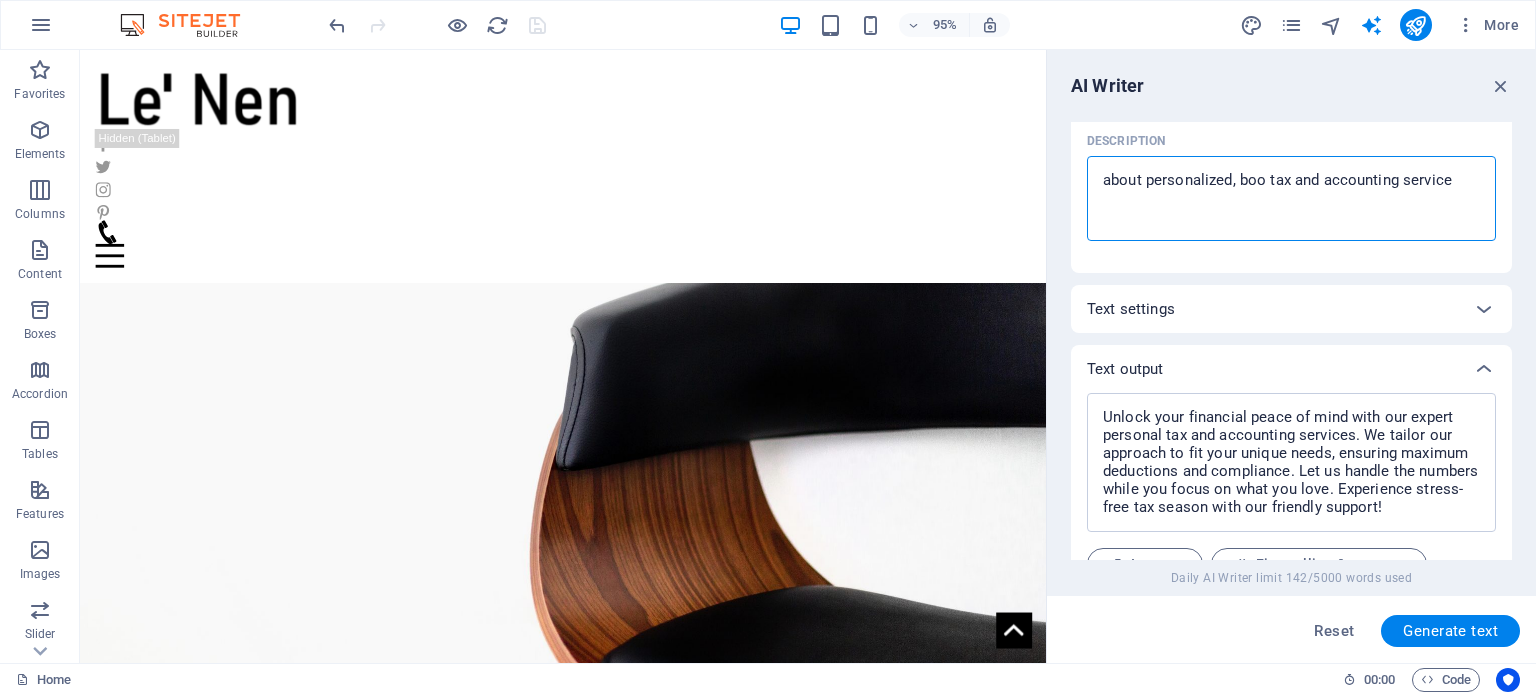 type on "about personalized, book tax and accounting service" 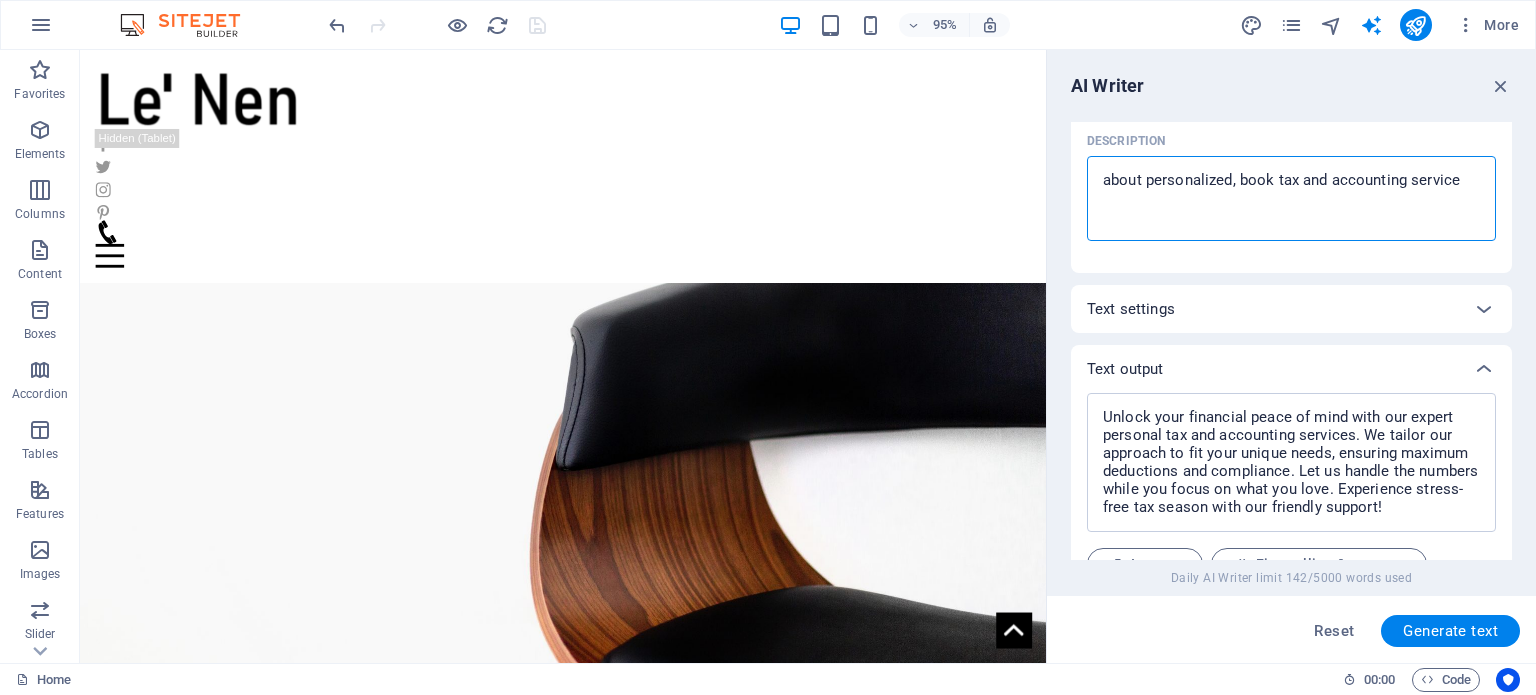 type on "about personalized, bookk tax and accounting service" 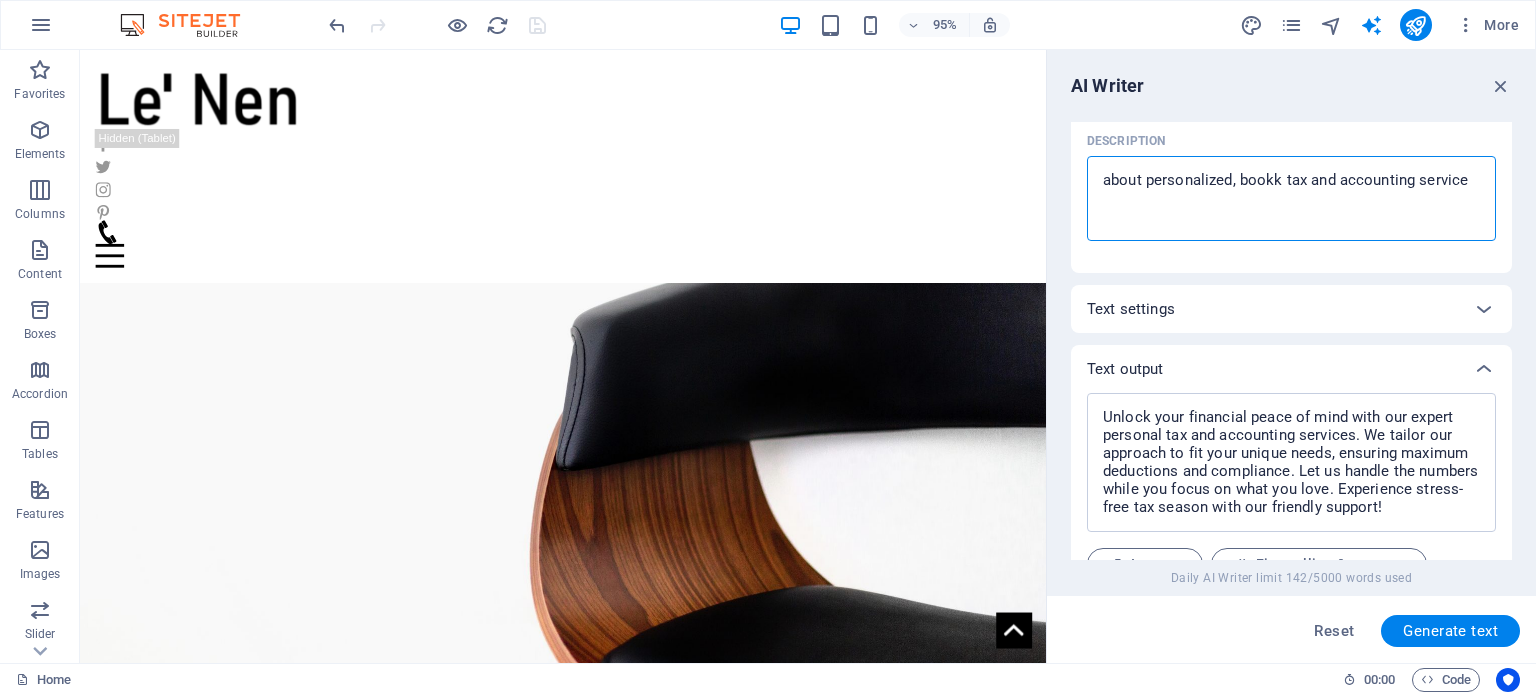 type on "about personalized, bookke tax and accounting service" 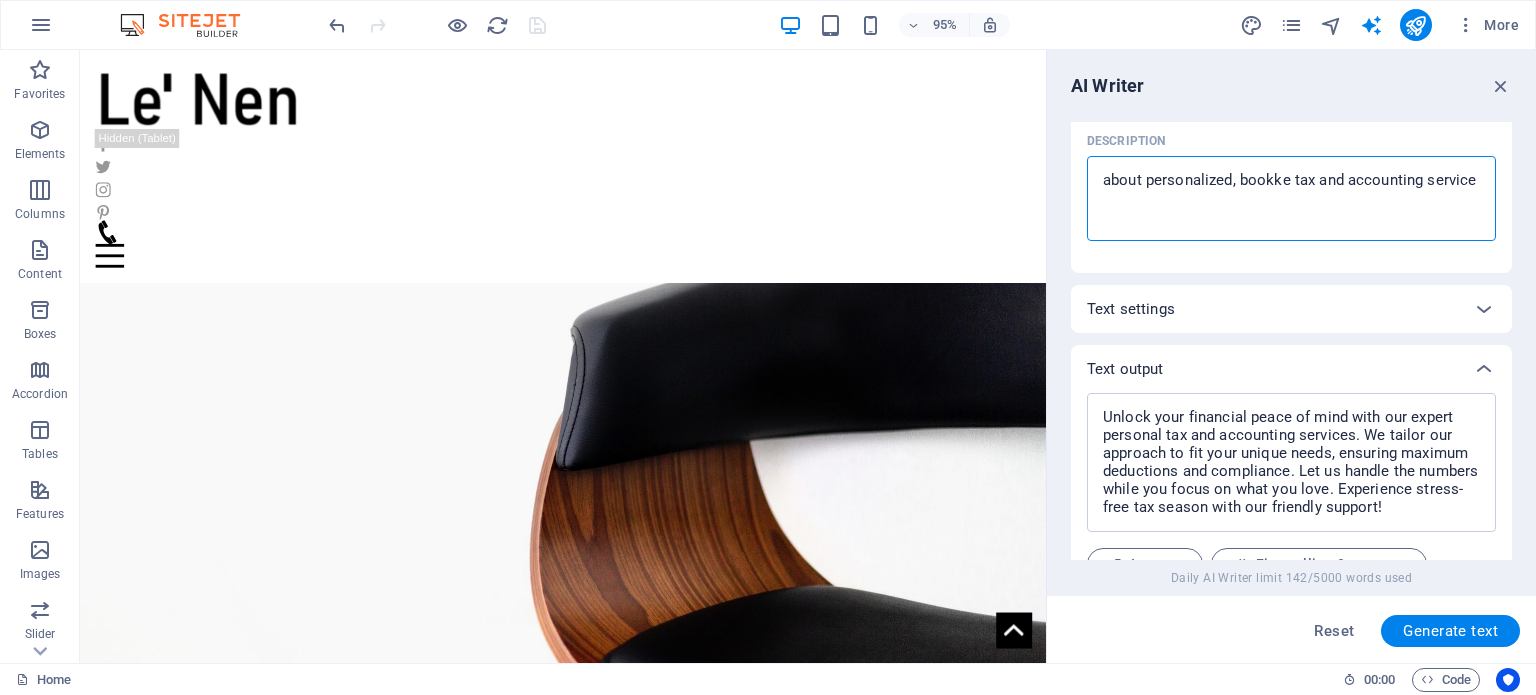 type on "about personalized, bookkee tax and accounting service" 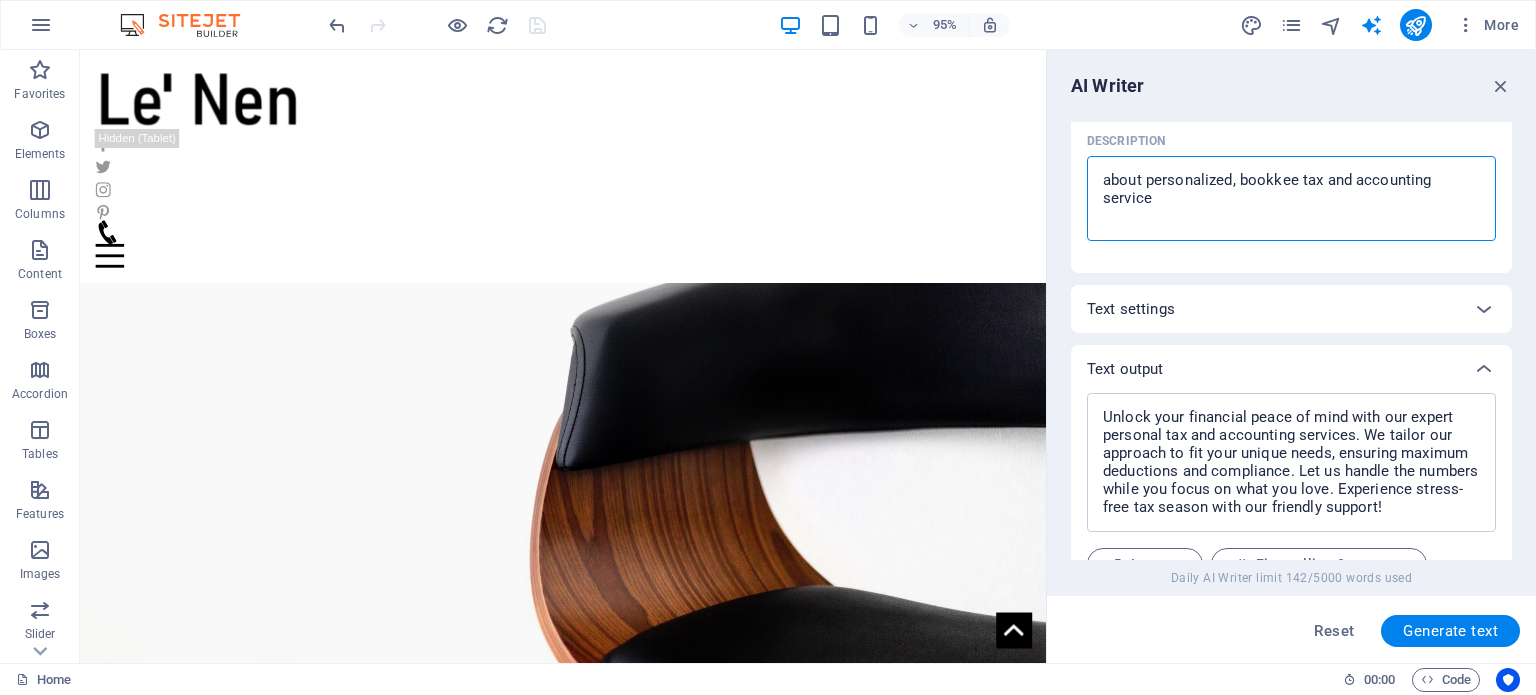 type on "about personalized, bookkeep tax and accounting service" 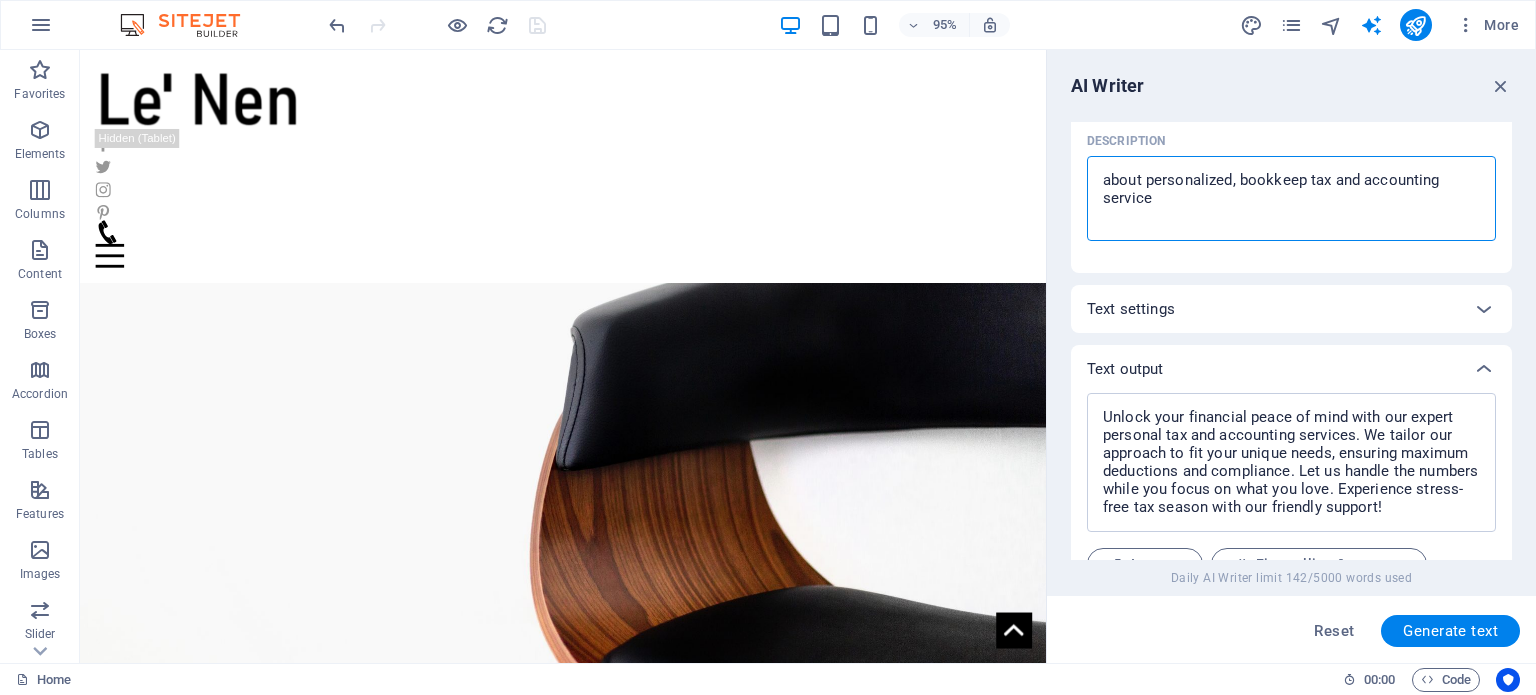 type on "about personalized, bookkeepi tax and accounting service" 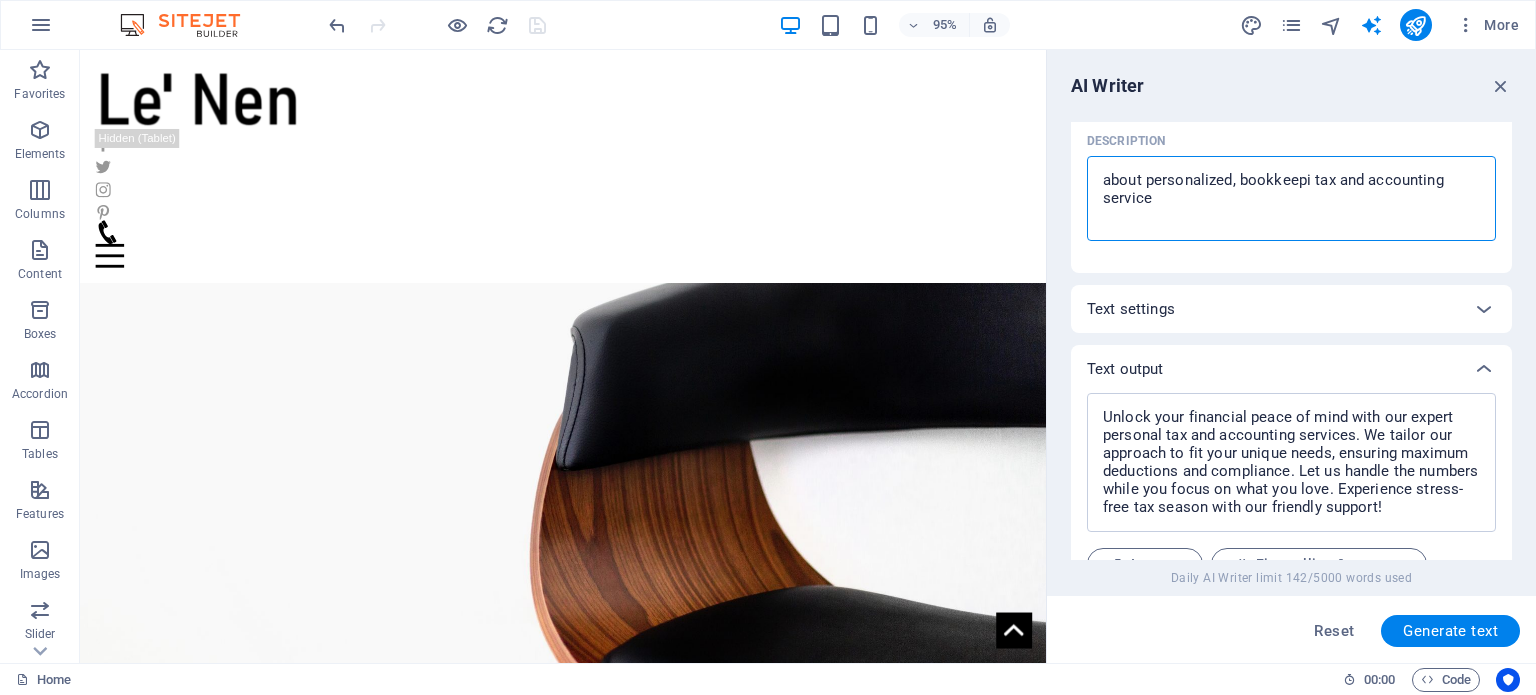 type on "about personalized, bookkeepin tax and accounting service" 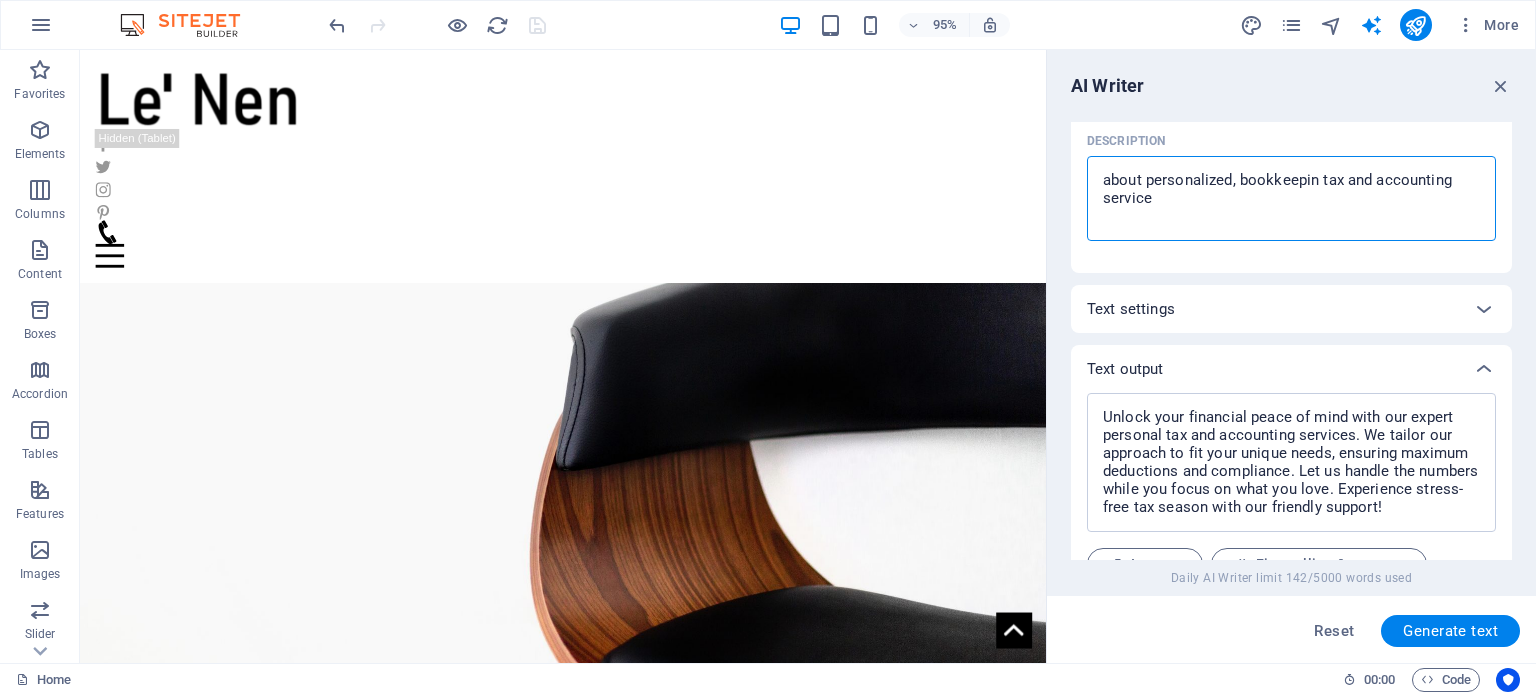 type on "about personalized, bookkeeping tax and accounting service" 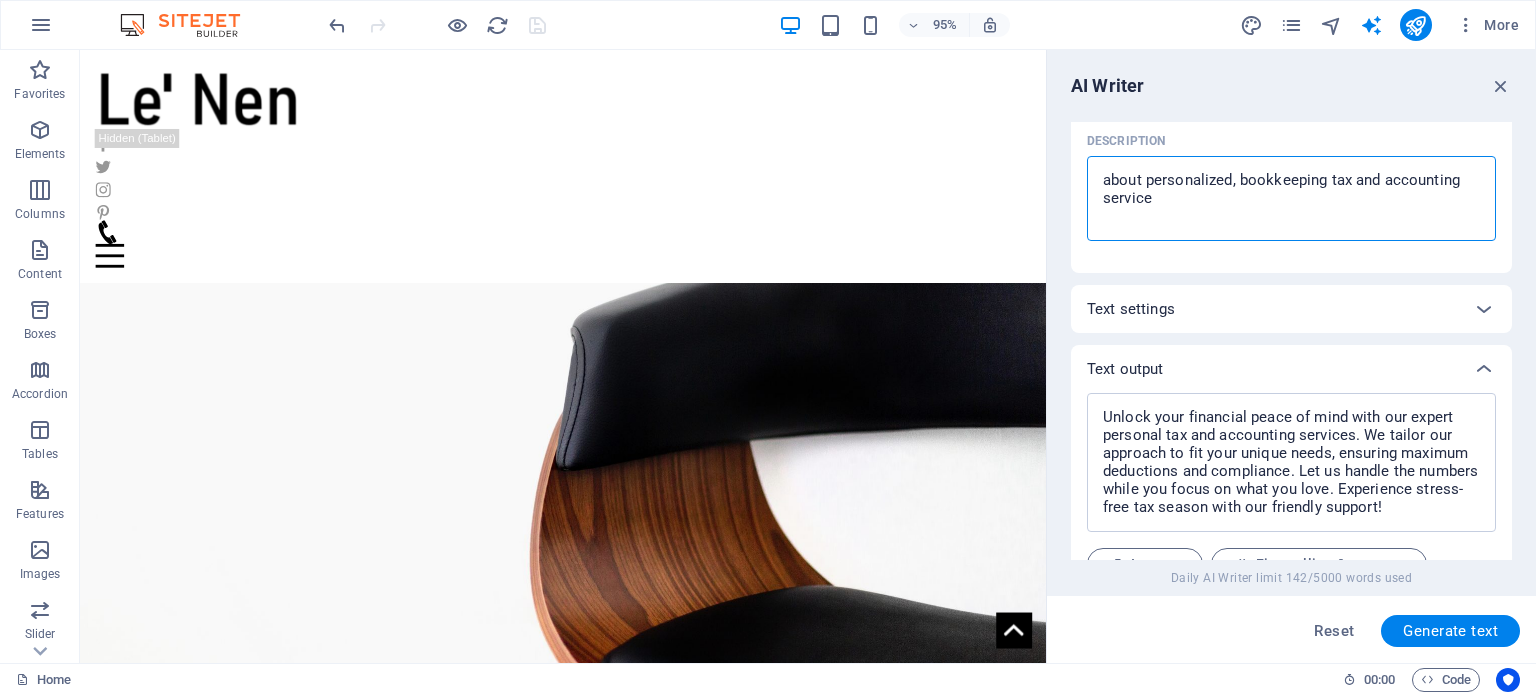 type on "about personalized, bookkeeping, tax and accounting service" 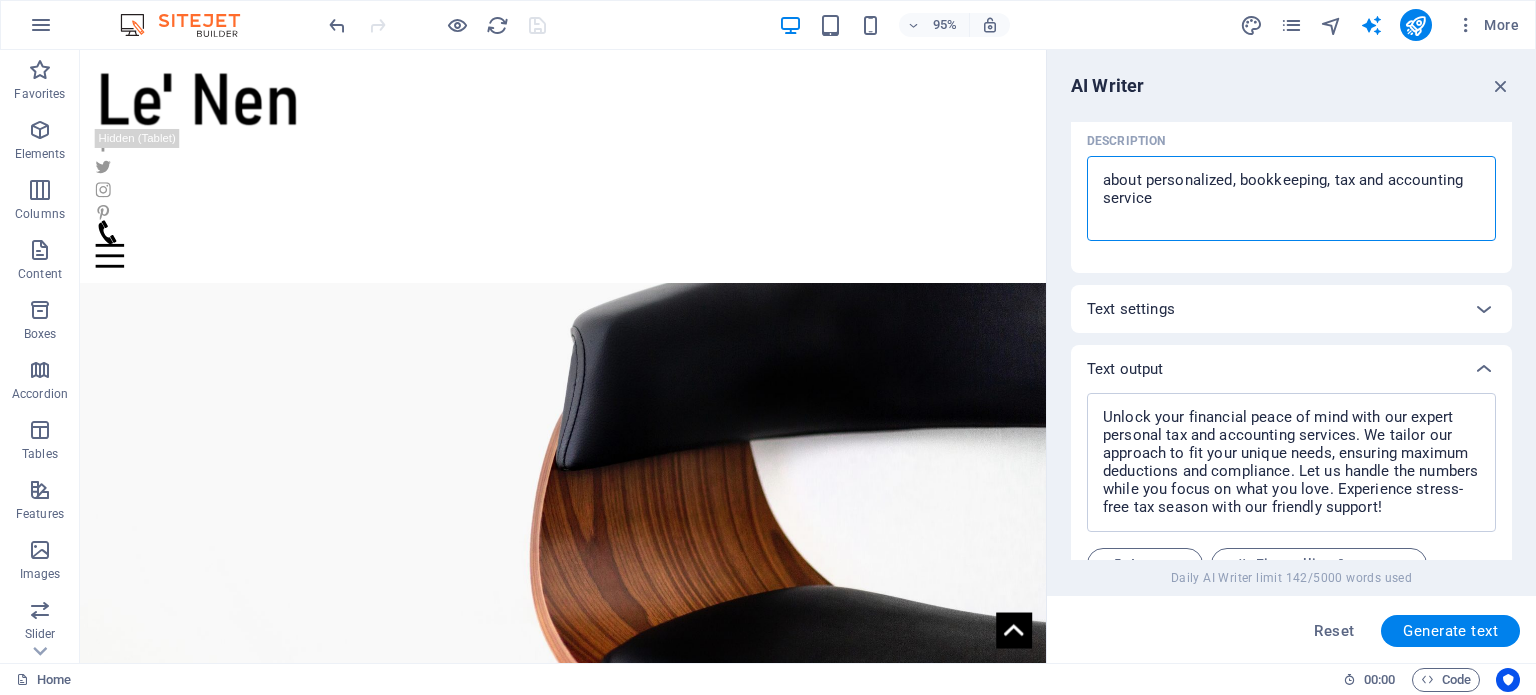 type on "about personalized, bookkeeping,  tax and accounting service" 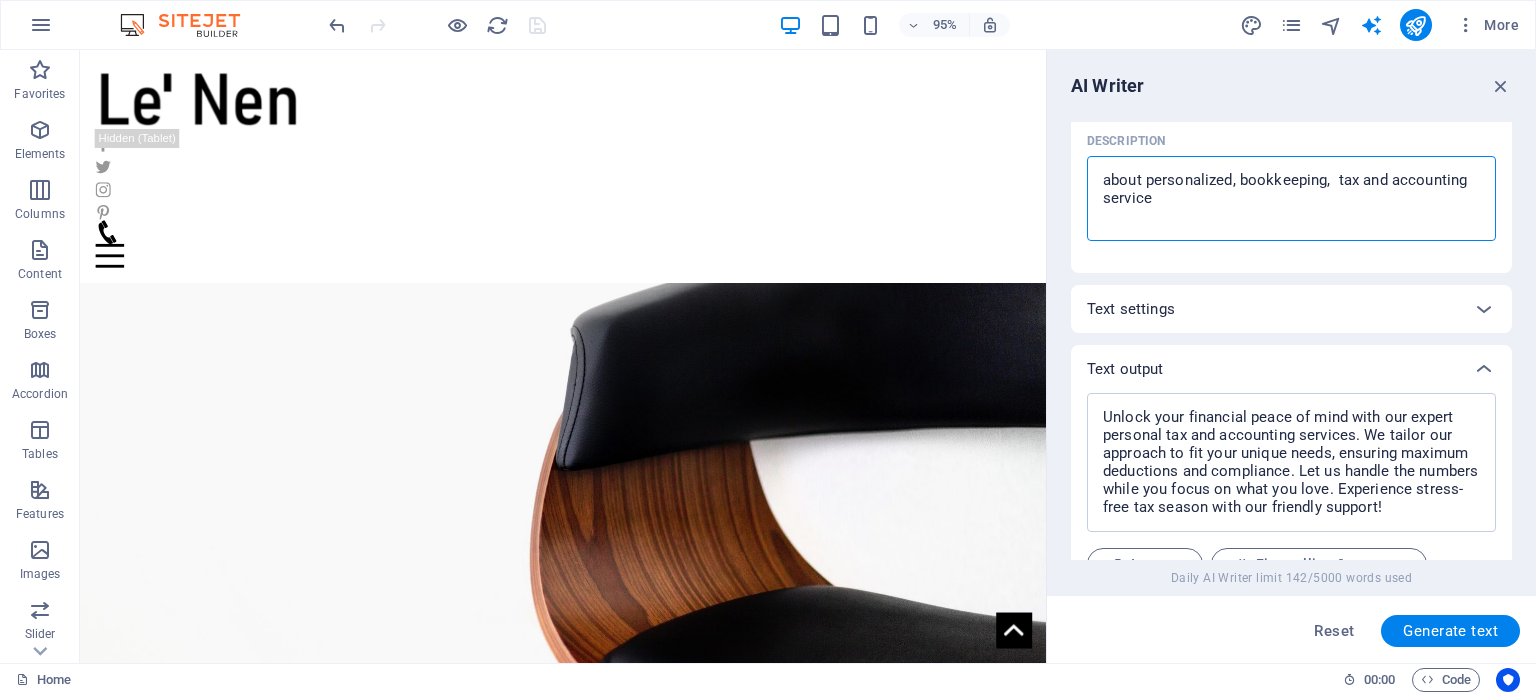 type on "about personalized, bookkeeping,
tax and accounting service" 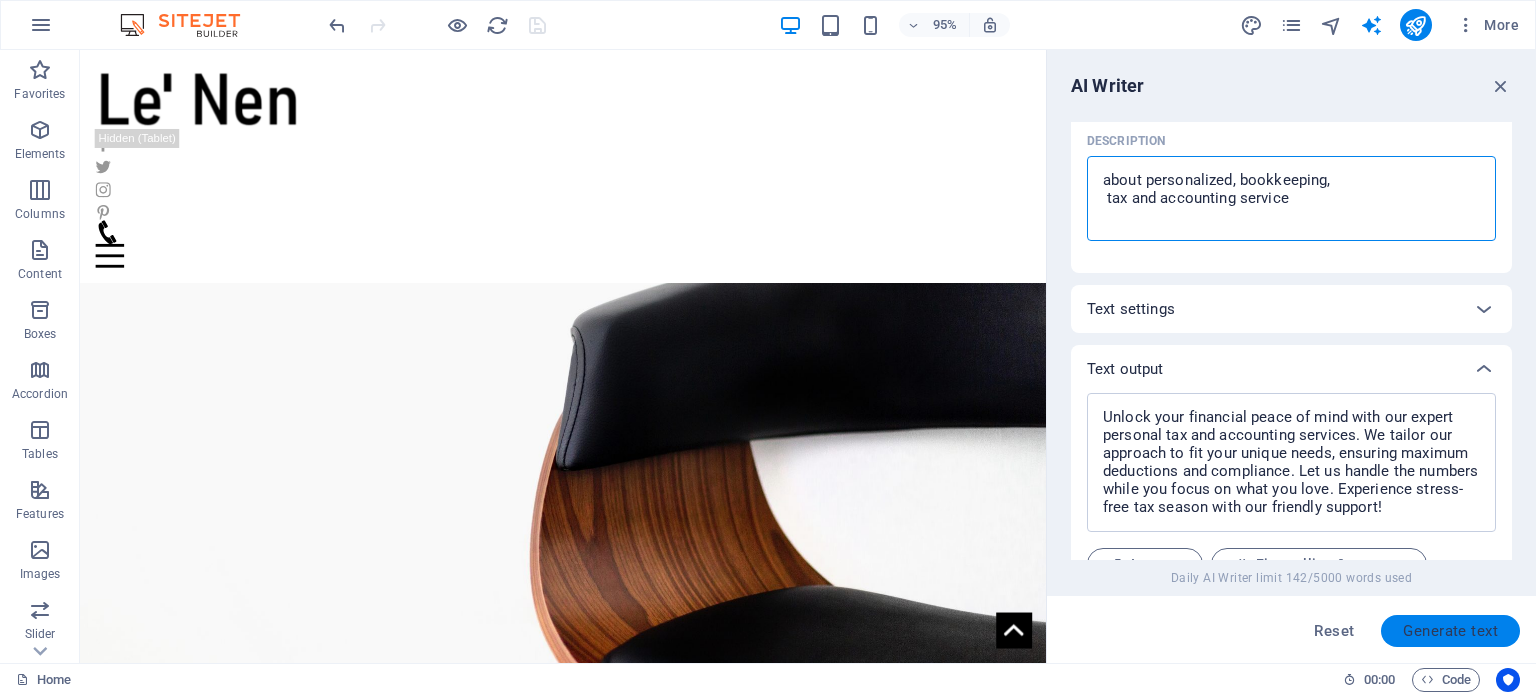 type on "about personalized, bookkeeping,
tax and accounting service" 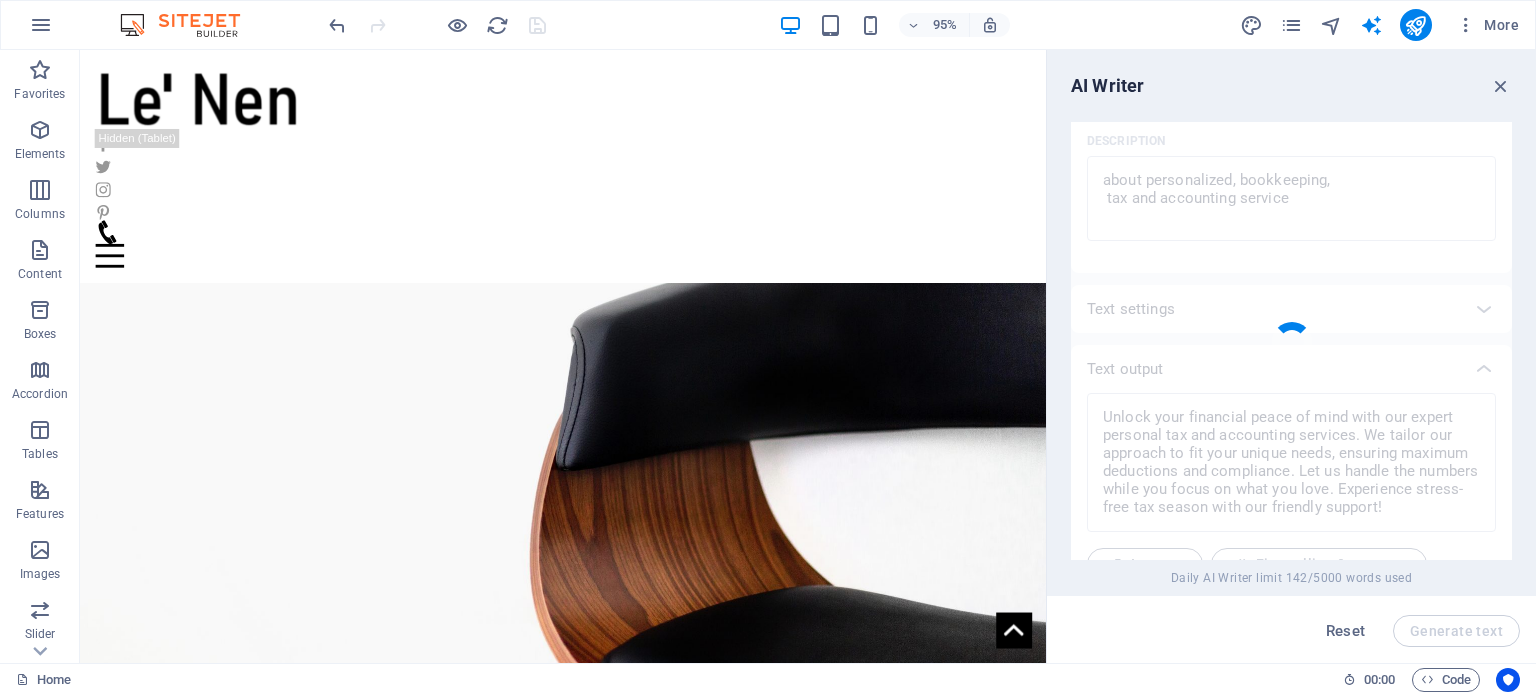 type on "x" 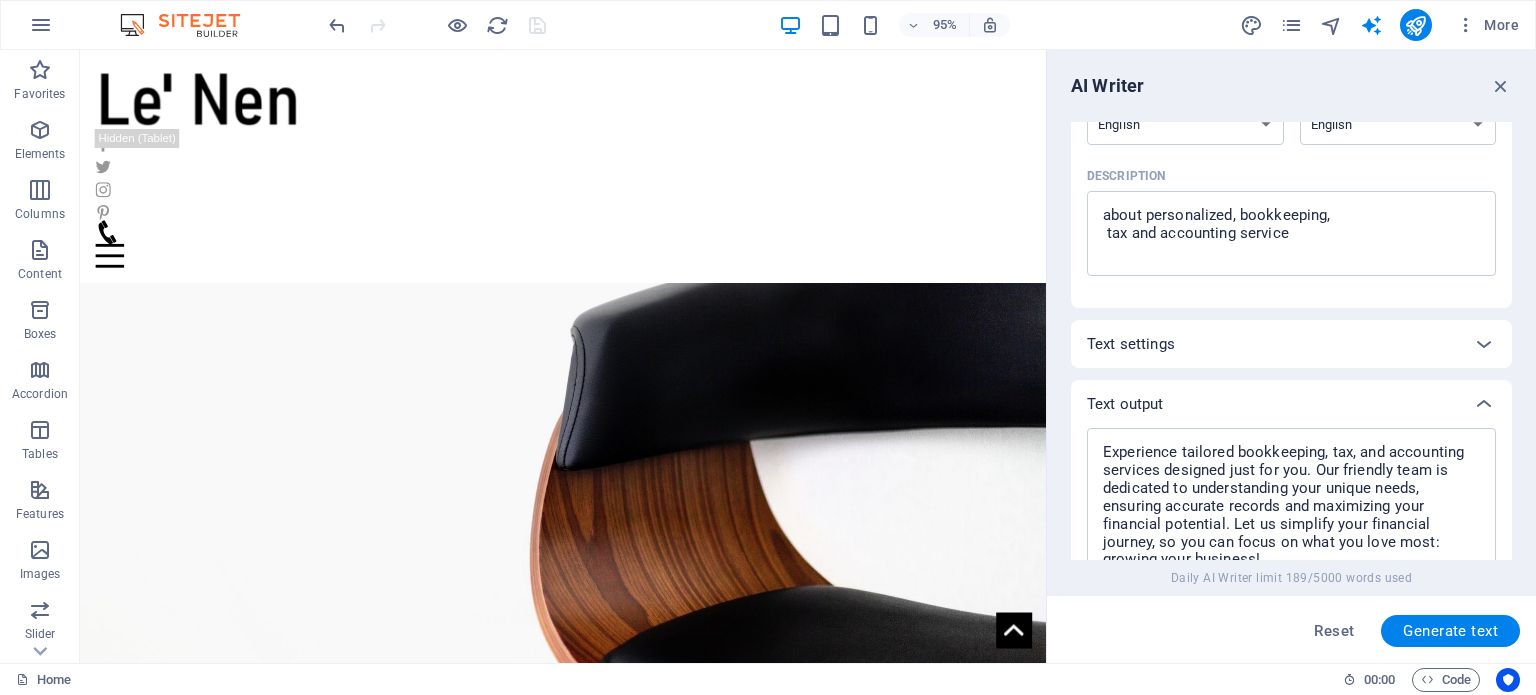 scroll, scrollTop: 194, scrollLeft: 0, axis: vertical 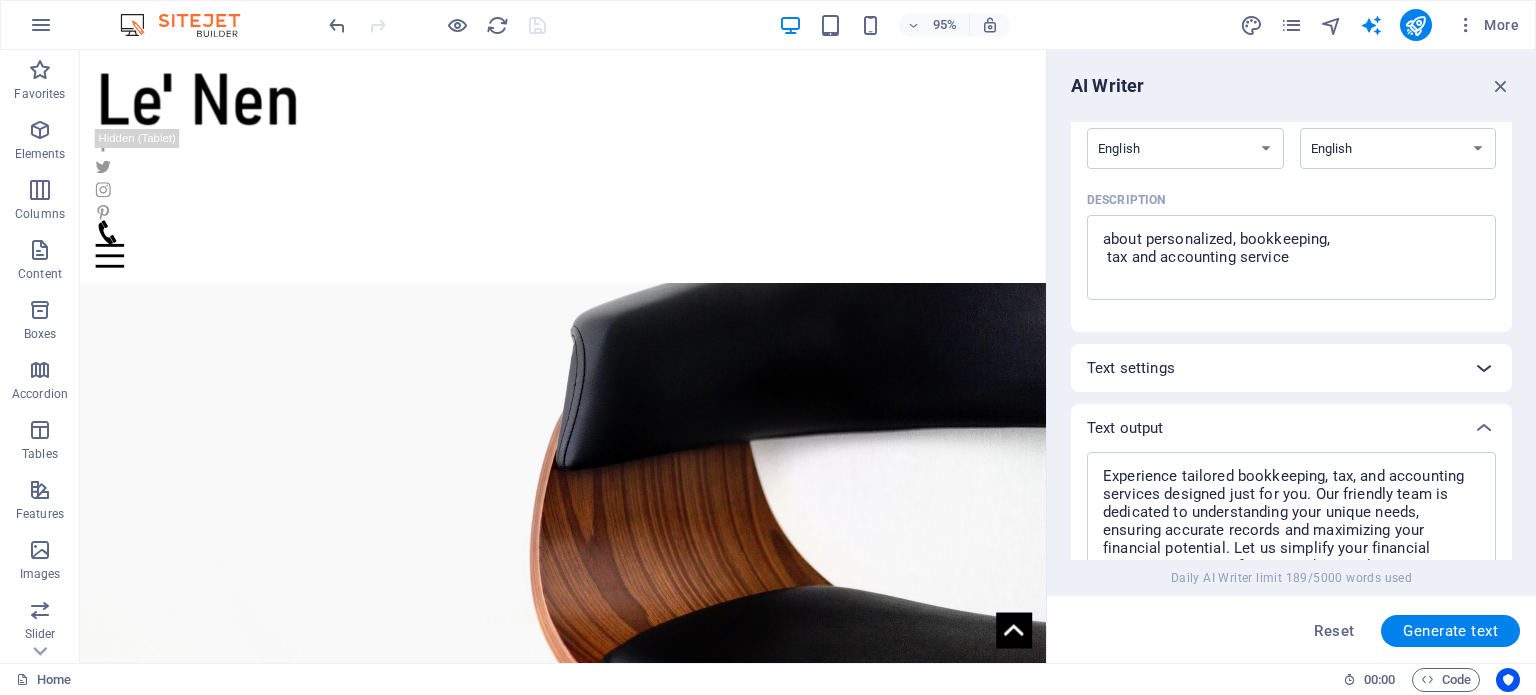 click at bounding box center (1484, 368) 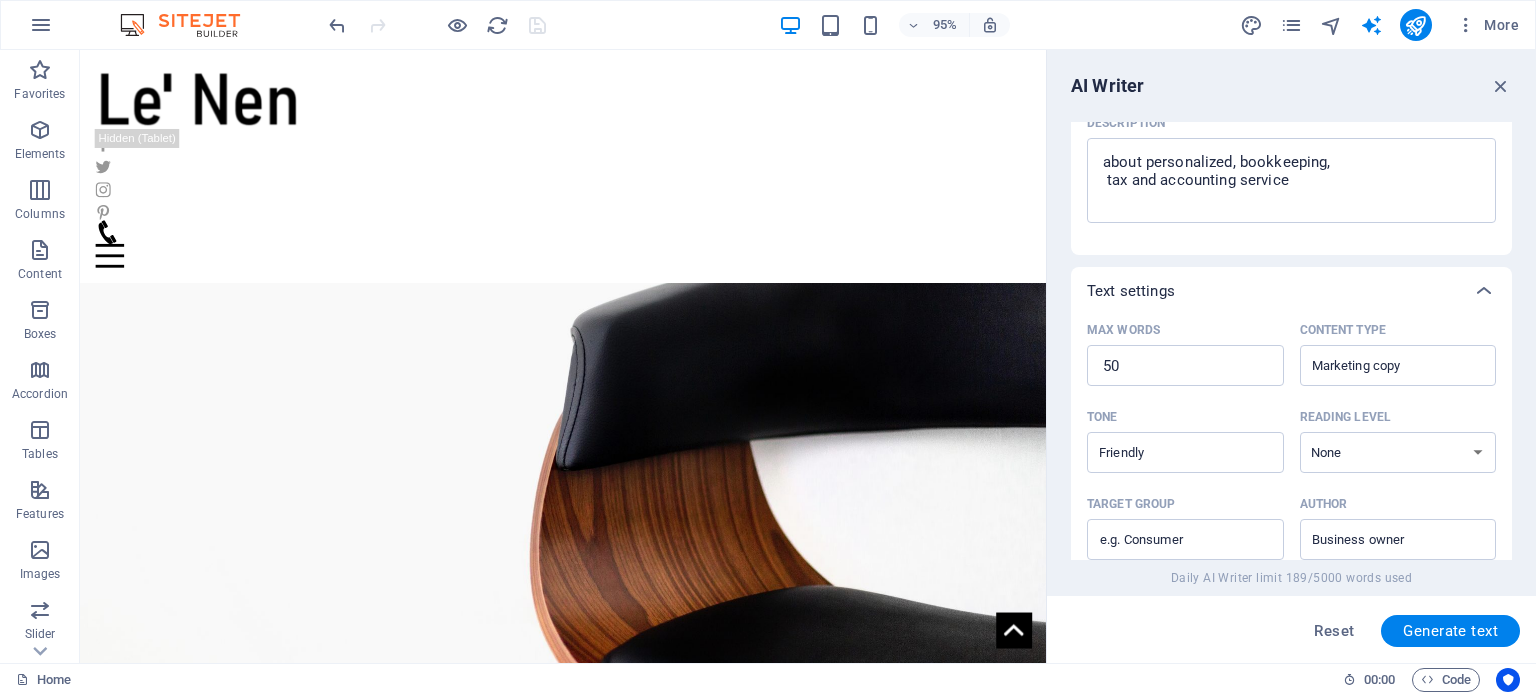 scroll, scrollTop: 294, scrollLeft: 0, axis: vertical 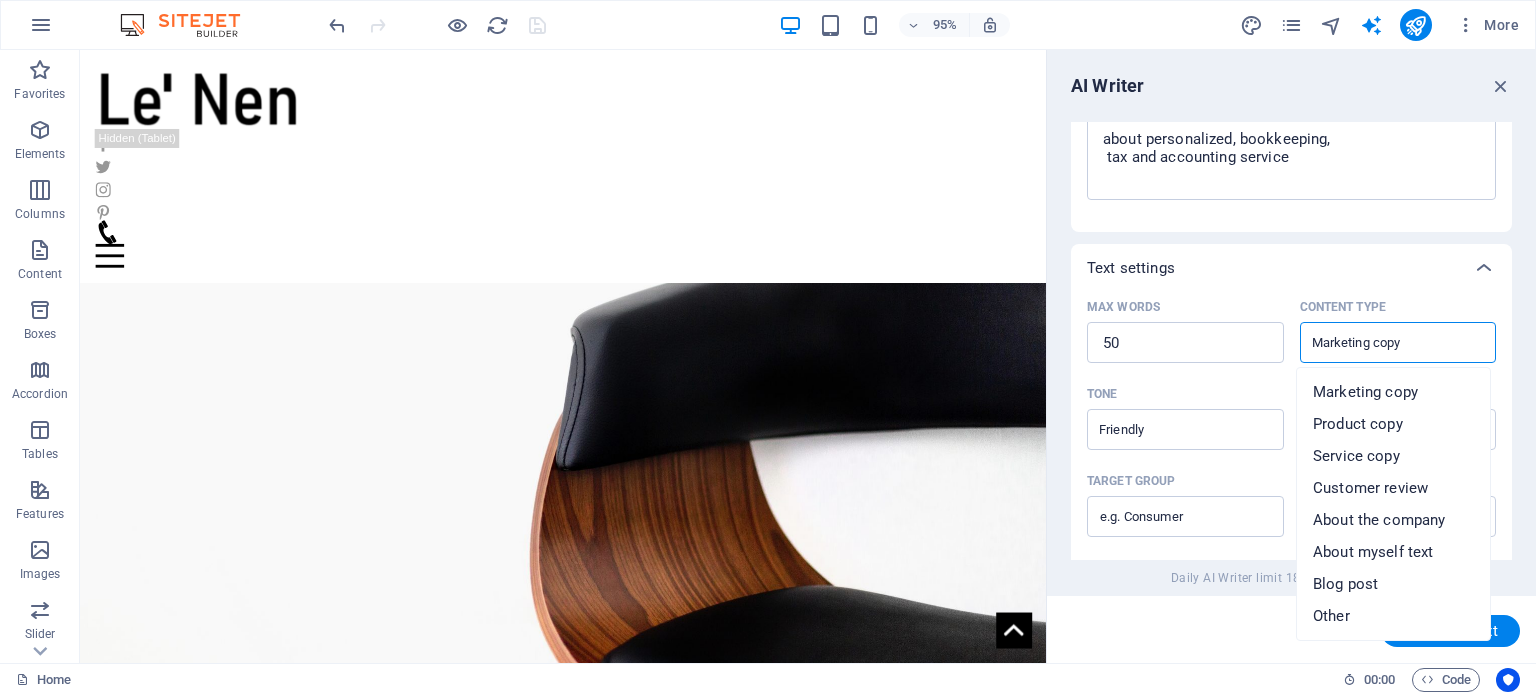 click on "Marketing copy" at bounding box center [1382, 342] 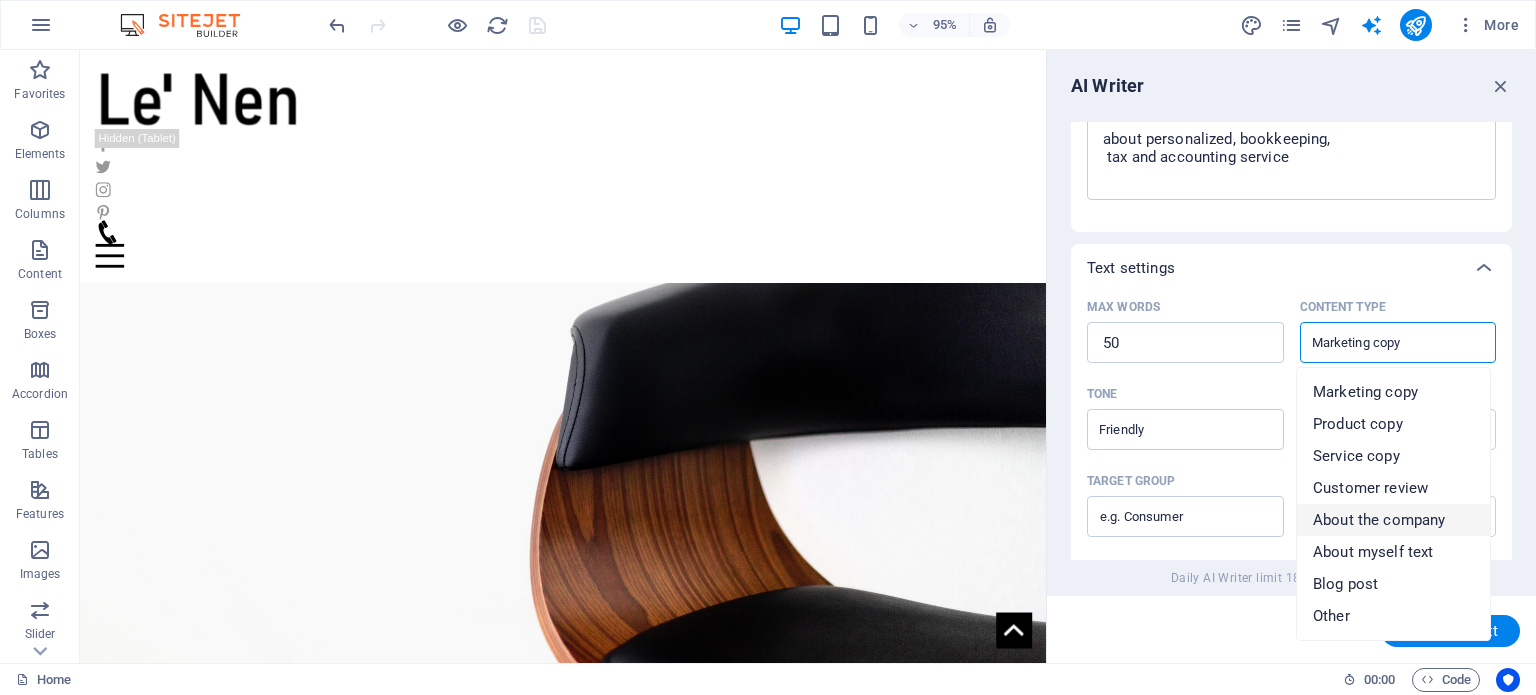click on "About the company" at bounding box center (1379, 520) 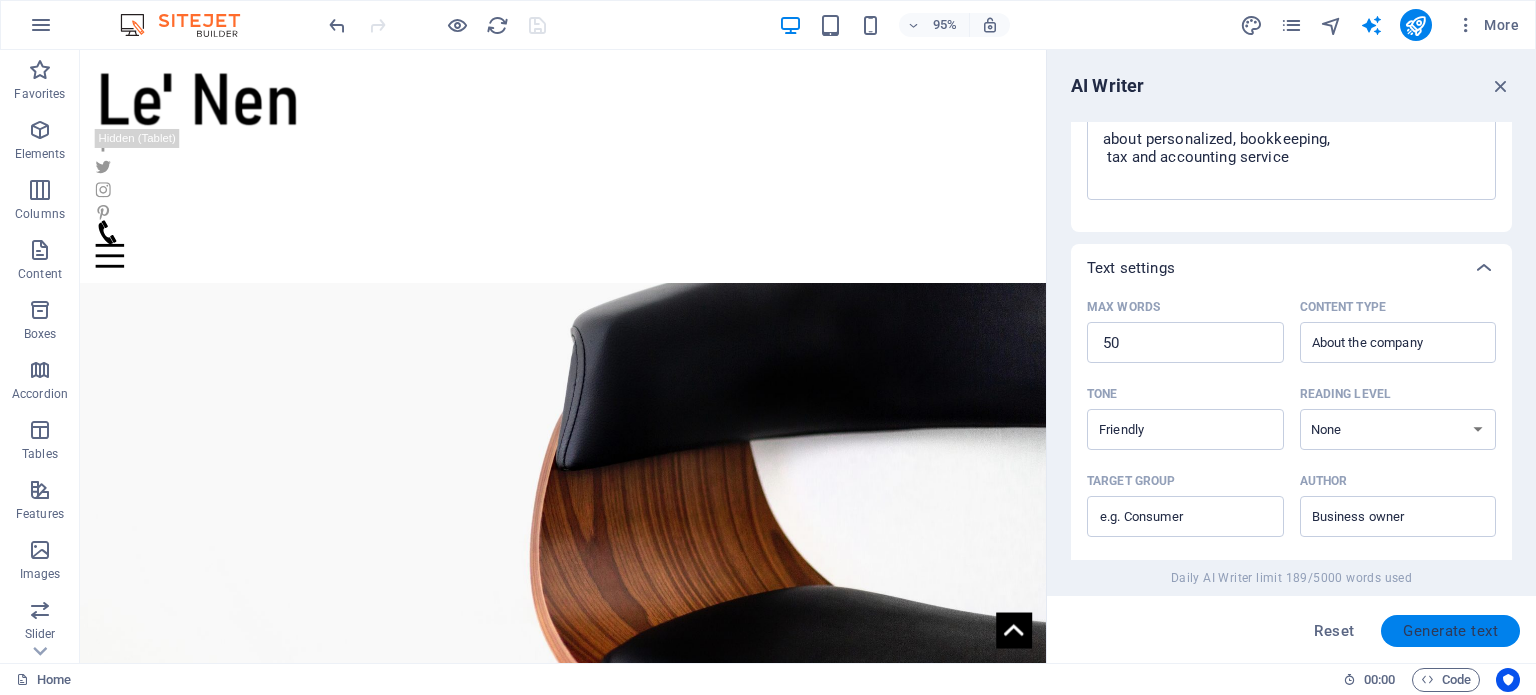 click on "Generate text" at bounding box center [1450, 631] 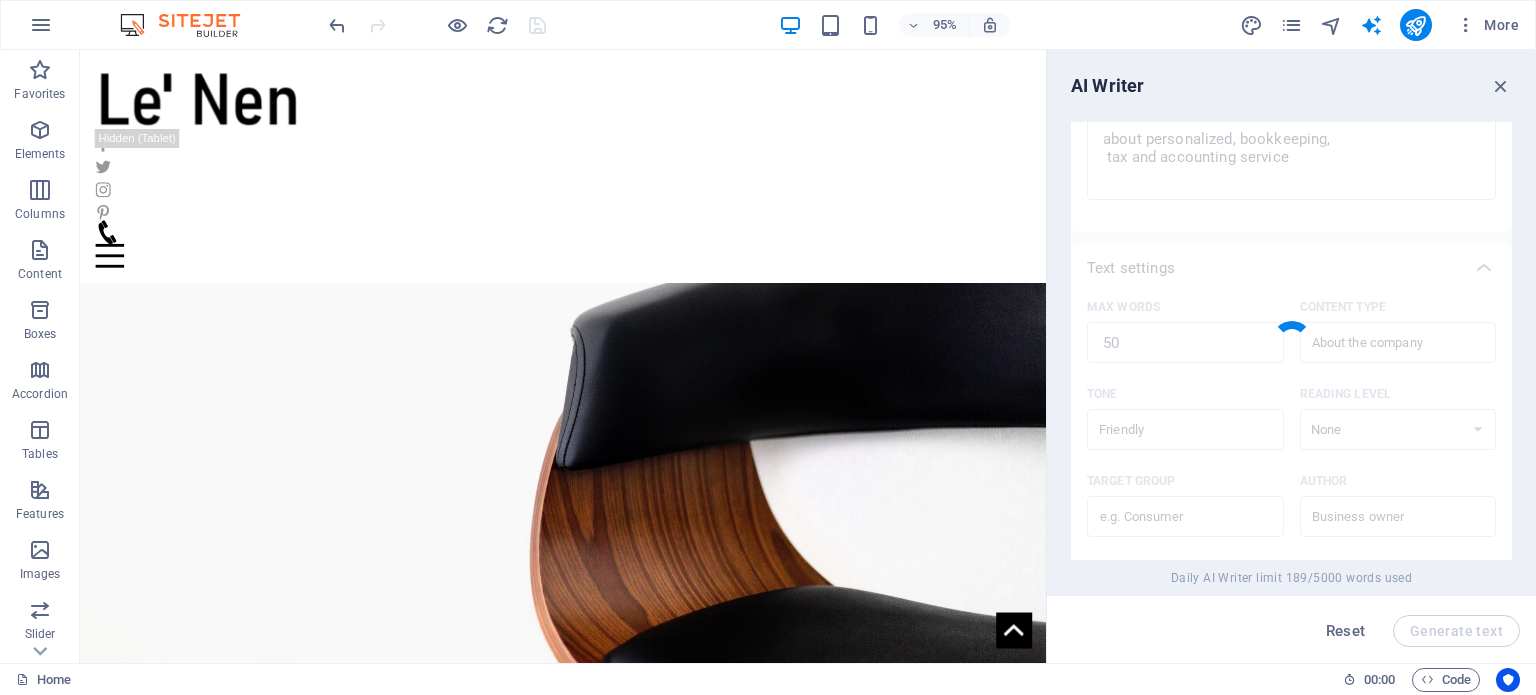 type on "x" 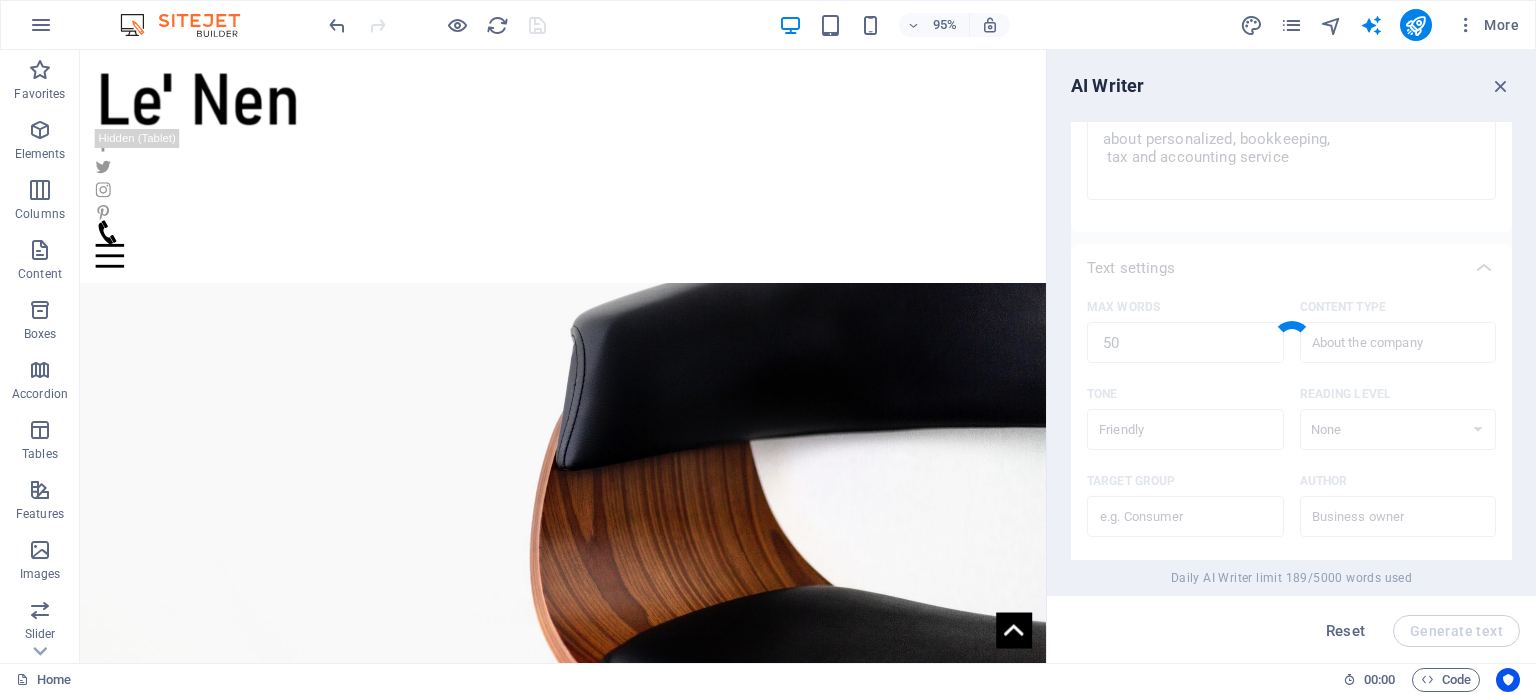 type on "We specialize in personalized bookkeeping, tax, and accounting services tailored to your unique needs. Our friendly team is dedicated to simplifying your financial management, ensuring accuracy and compliance. Let us help you focus on your business while we take care of the numbers. Your success is our priority!" 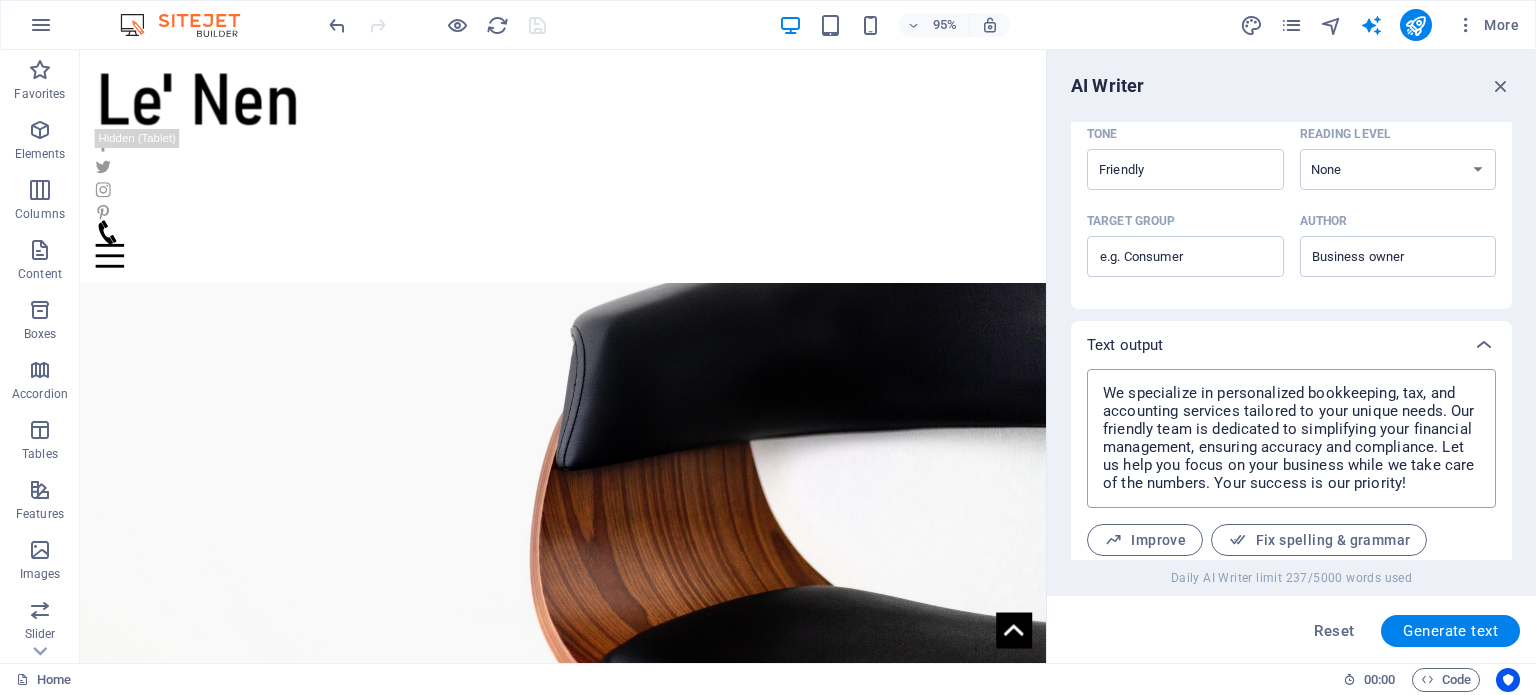 scroll, scrollTop: 453, scrollLeft: 0, axis: vertical 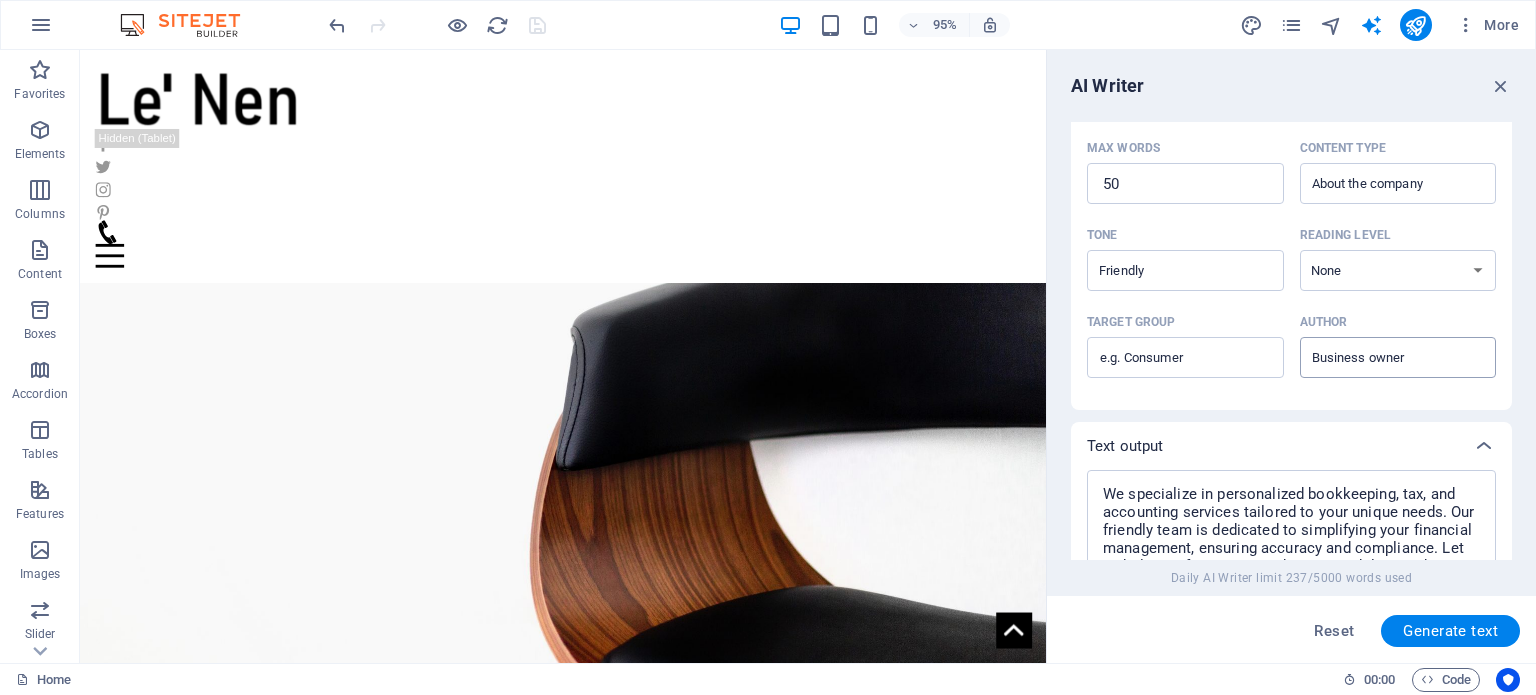click on "Business owner" at bounding box center (1382, 357) 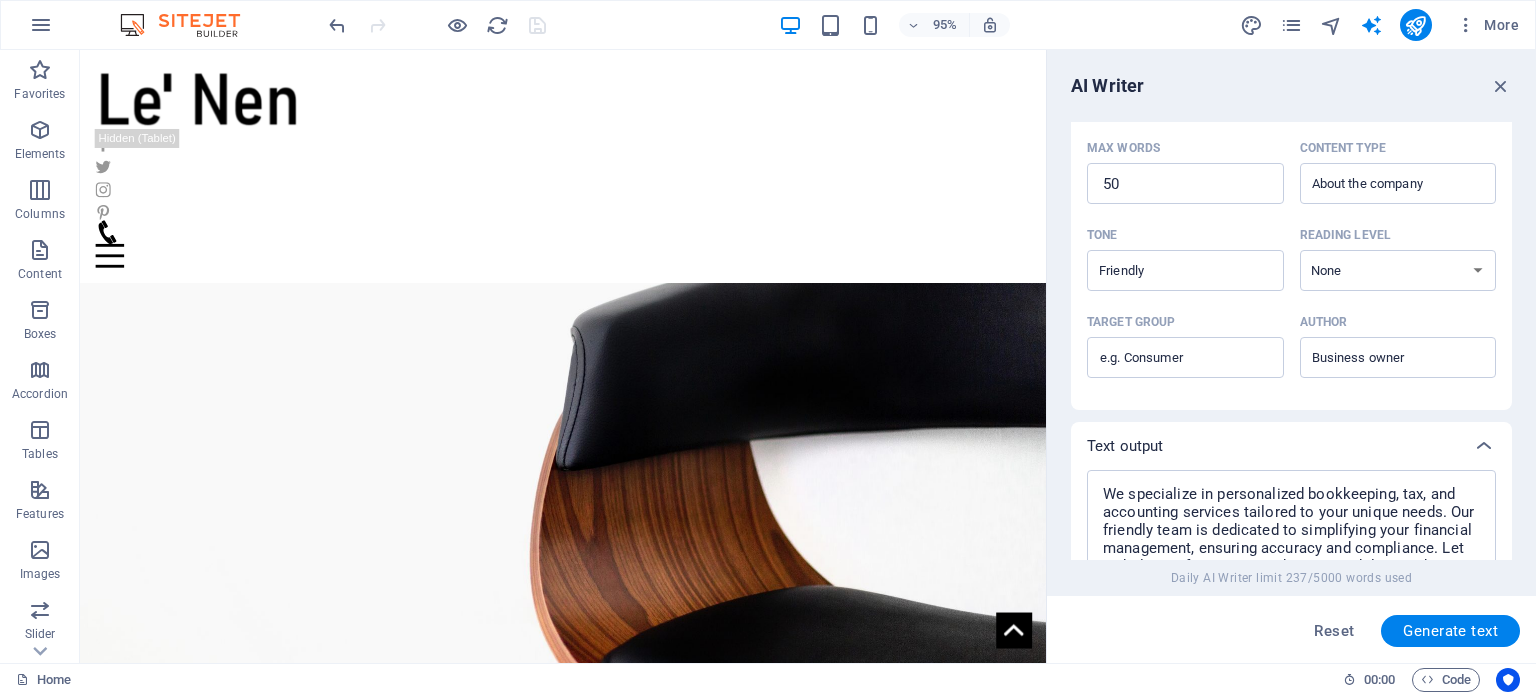 click on "Text input Element ​ You can only choose headline and text elements. Existing text in the selected element will be overwritten. Input language Albanian Arabic Armenian Awadhi Azerbaijani Bashkir Basque Belarusian Bengali Bhojpuri Bosnian Brazilian Portuguese Bulgarian Cantonese (Yue) Catalan Chhattisgarhi Chinese Croatian Czech Danish Dogri Dutch English Estonian Faroese Finnish French Galician Georgian German Greek Gujarati Haryanvi Hindi Hungarian Indonesian Irish Italian Japanese Javanese Kannada Kashmiri Kazakh Konkani Korean Kyrgyz Latvian Lithuanian Macedonian Maithili Malay Maltese Mandarin Mandarin Chinese Marathi Marwari Min Nan Moldovan Mongolian Montenegrin Nepali Norwegian Oriya Pashto Persian (Farsi) Polish Portuguese Punjabi Rajasthani Romanian Russian Sanskrit Santali Serbian Sindhi Sinhala Slovak Slovene Slovenian Spanish Ukrainian Urdu Vietnamese Welsh Wu Output language Albanian Arabic Armenian Awadhi Azerbaijani Bashkir Basque Belarusian Bengali Bhojpuri Bosnian Brazilian Portuguese" at bounding box center (1291, 215) 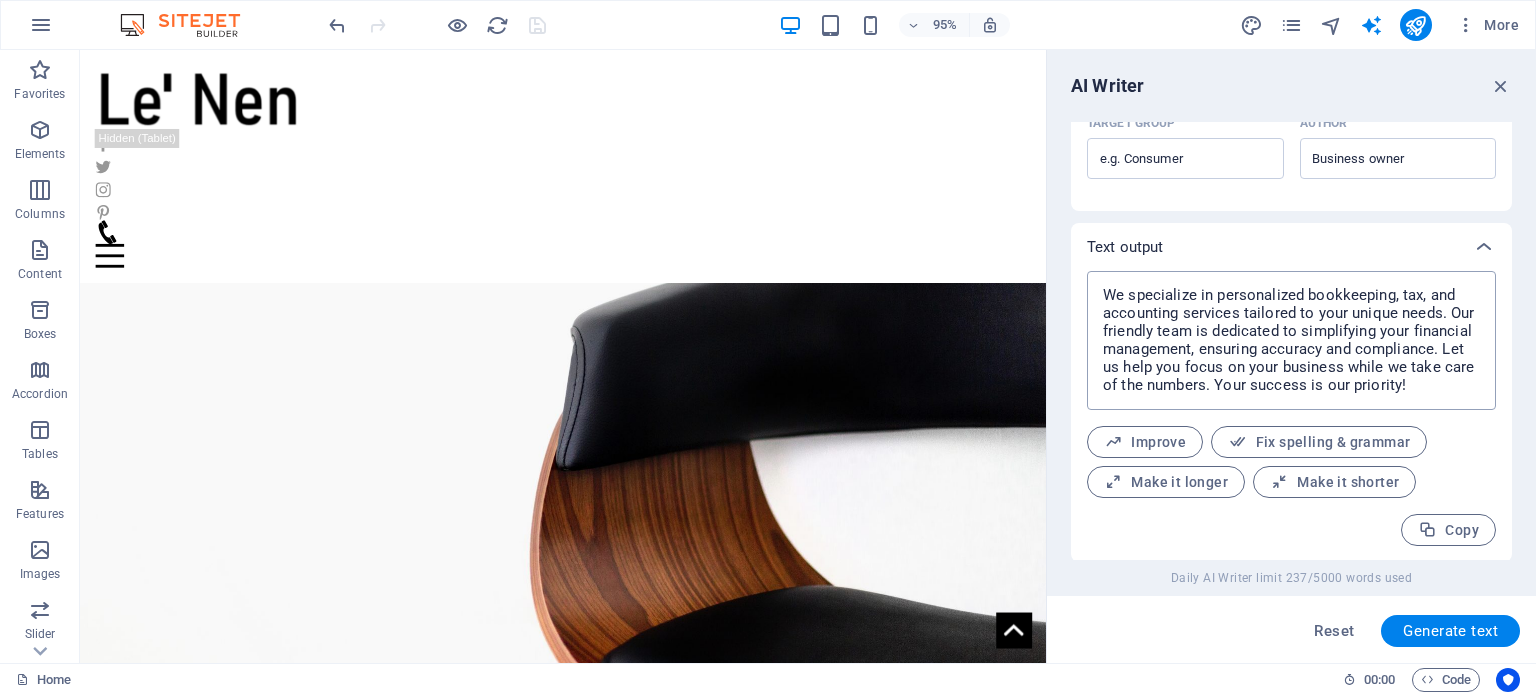 scroll, scrollTop: 653, scrollLeft: 0, axis: vertical 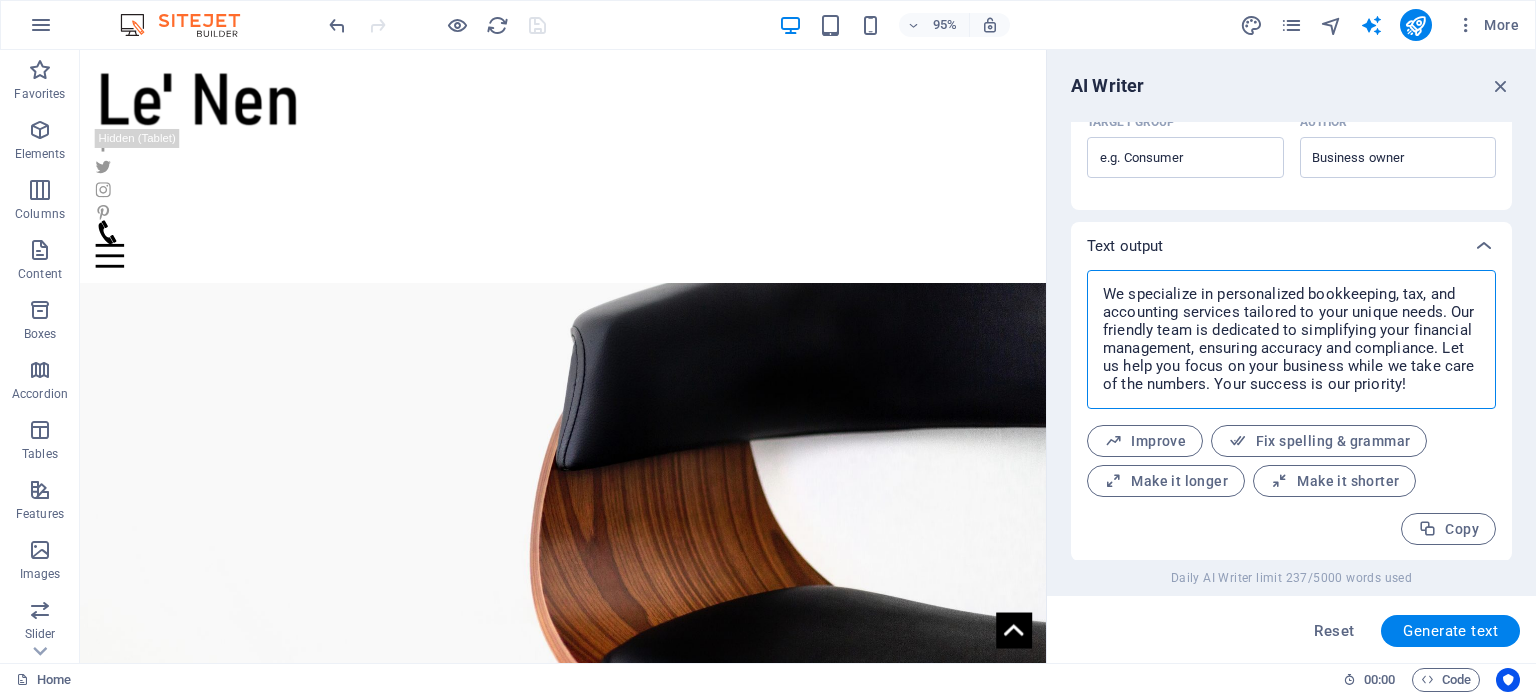 drag, startPoint x: 1103, startPoint y: 294, endPoint x: 1420, endPoint y: 386, distance: 330.0803 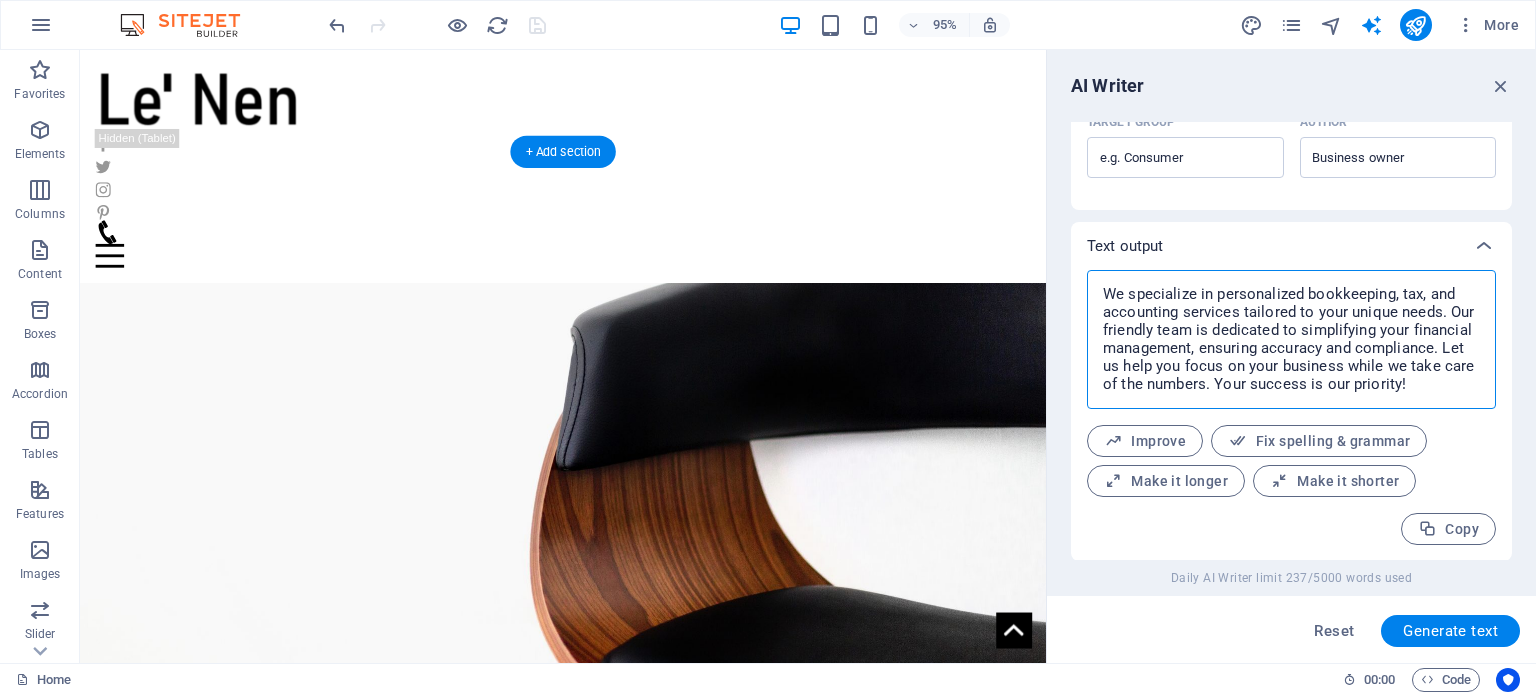 type on "x" 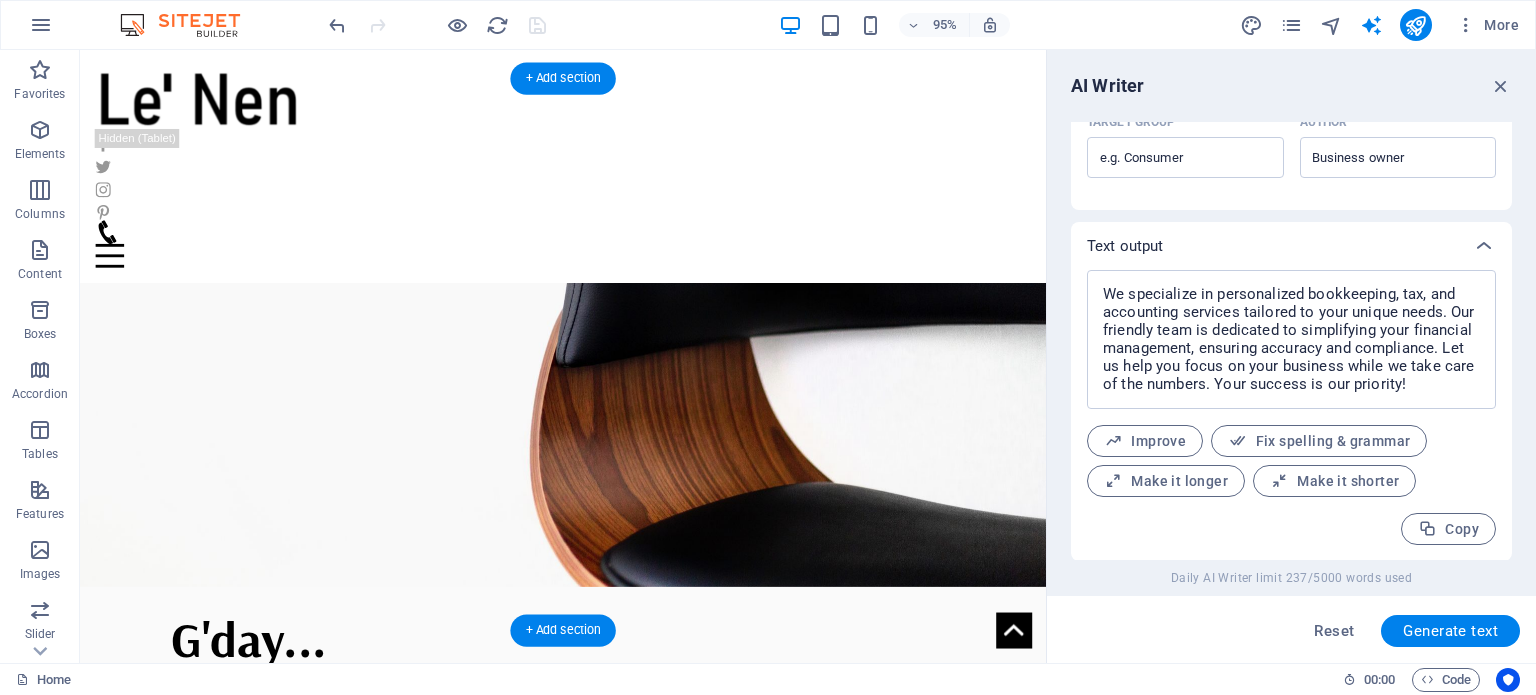 scroll, scrollTop: 0, scrollLeft: 0, axis: both 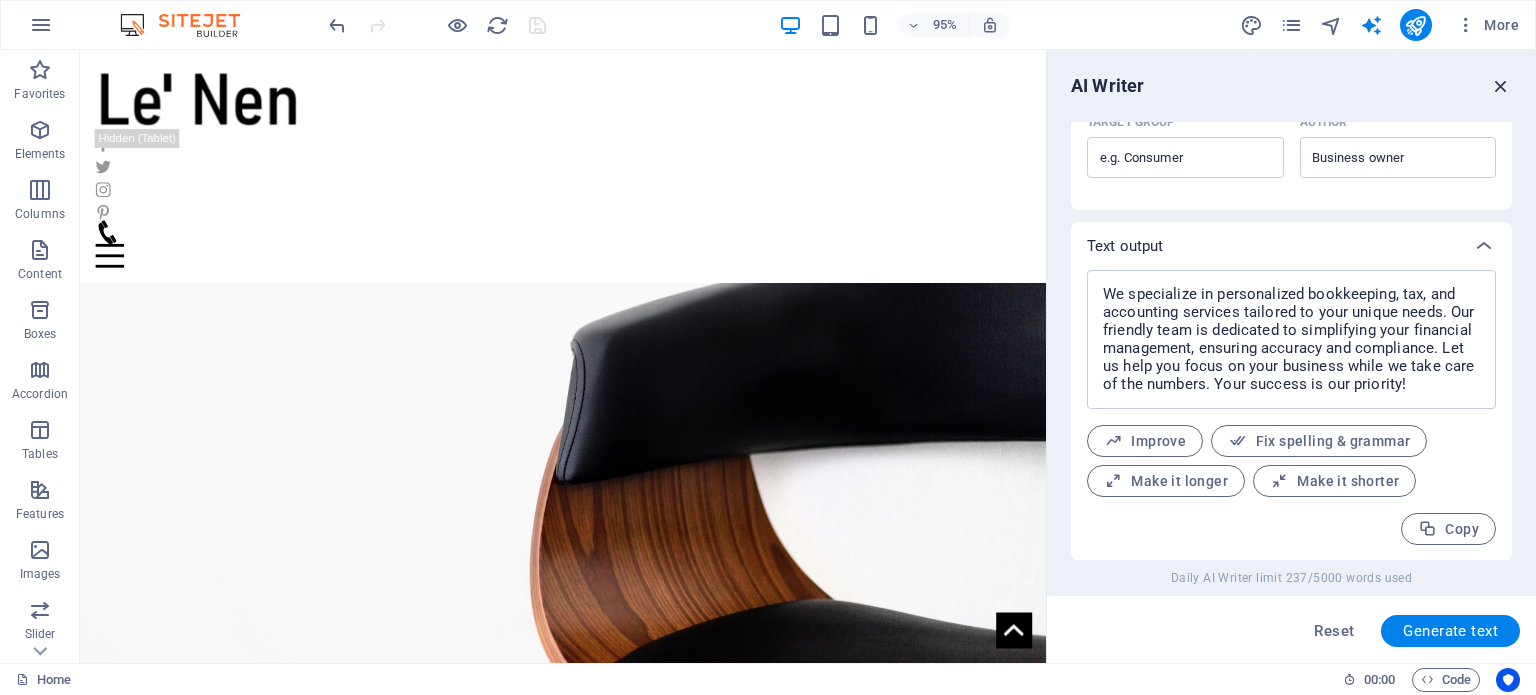 click at bounding box center (1501, 86) 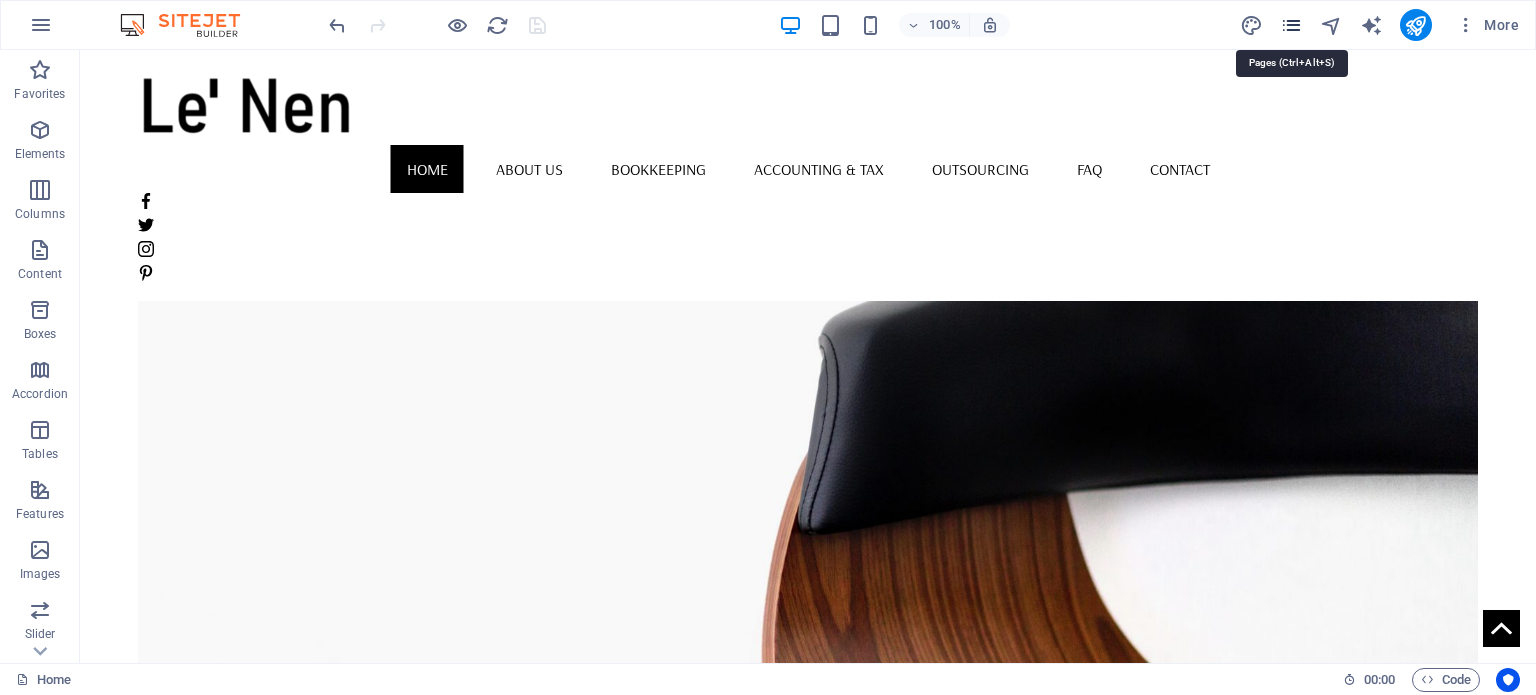 click at bounding box center (1291, 25) 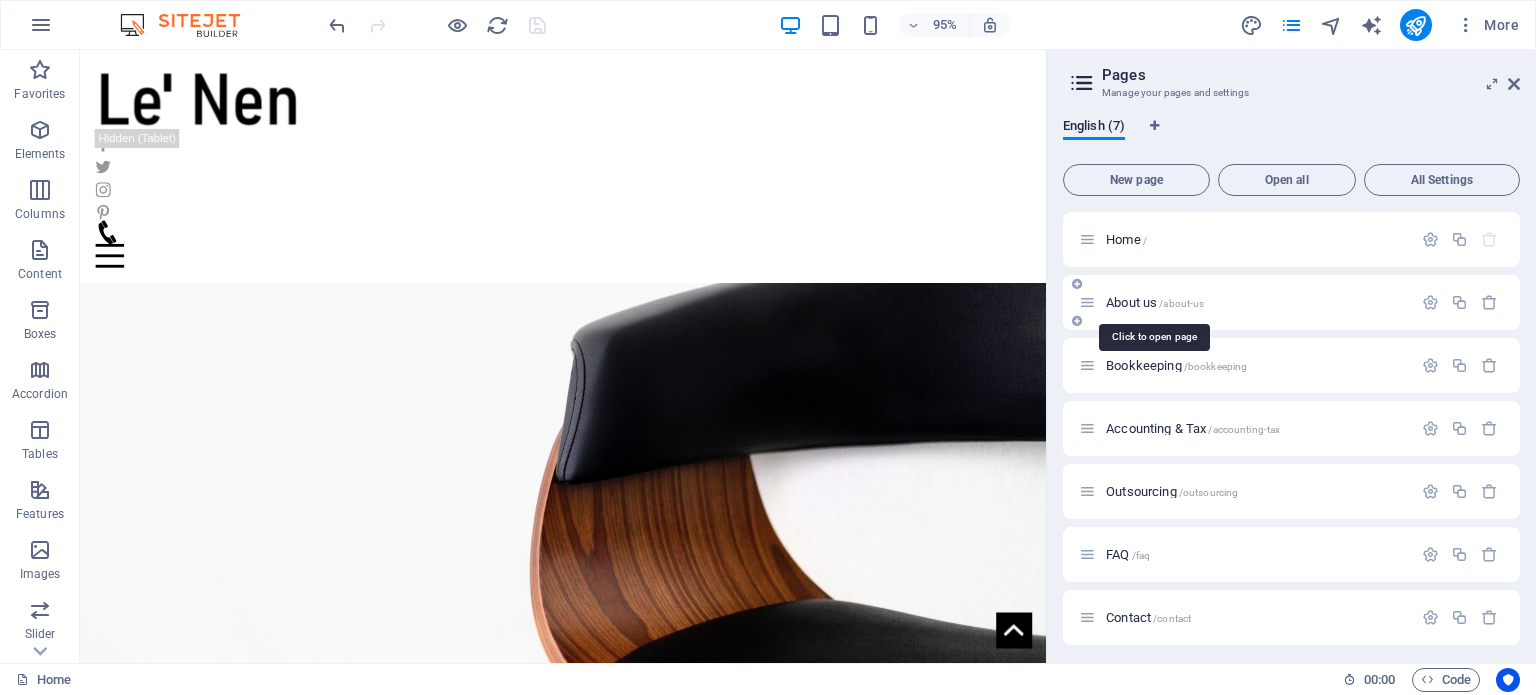 click on "About us /about-us" at bounding box center (1155, 302) 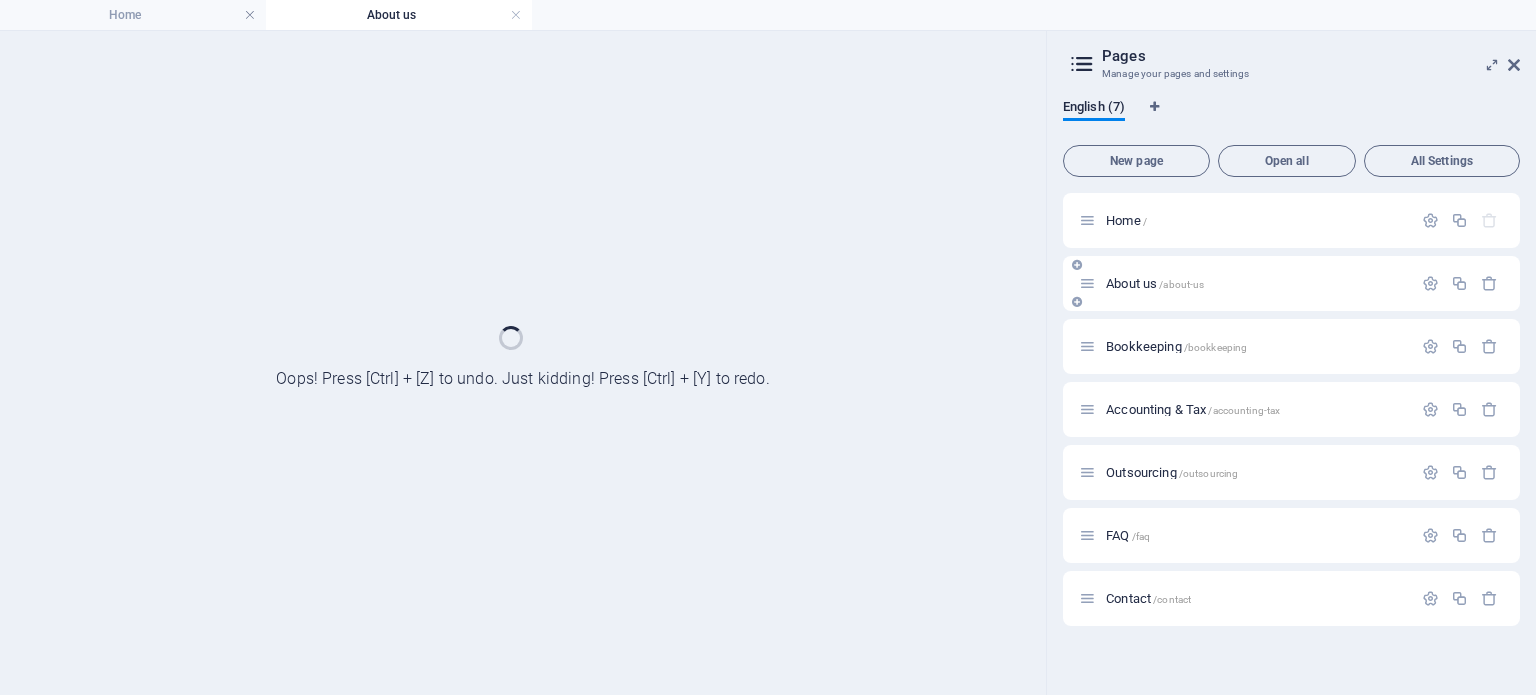 click on "About us /about-us" at bounding box center [1291, 283] 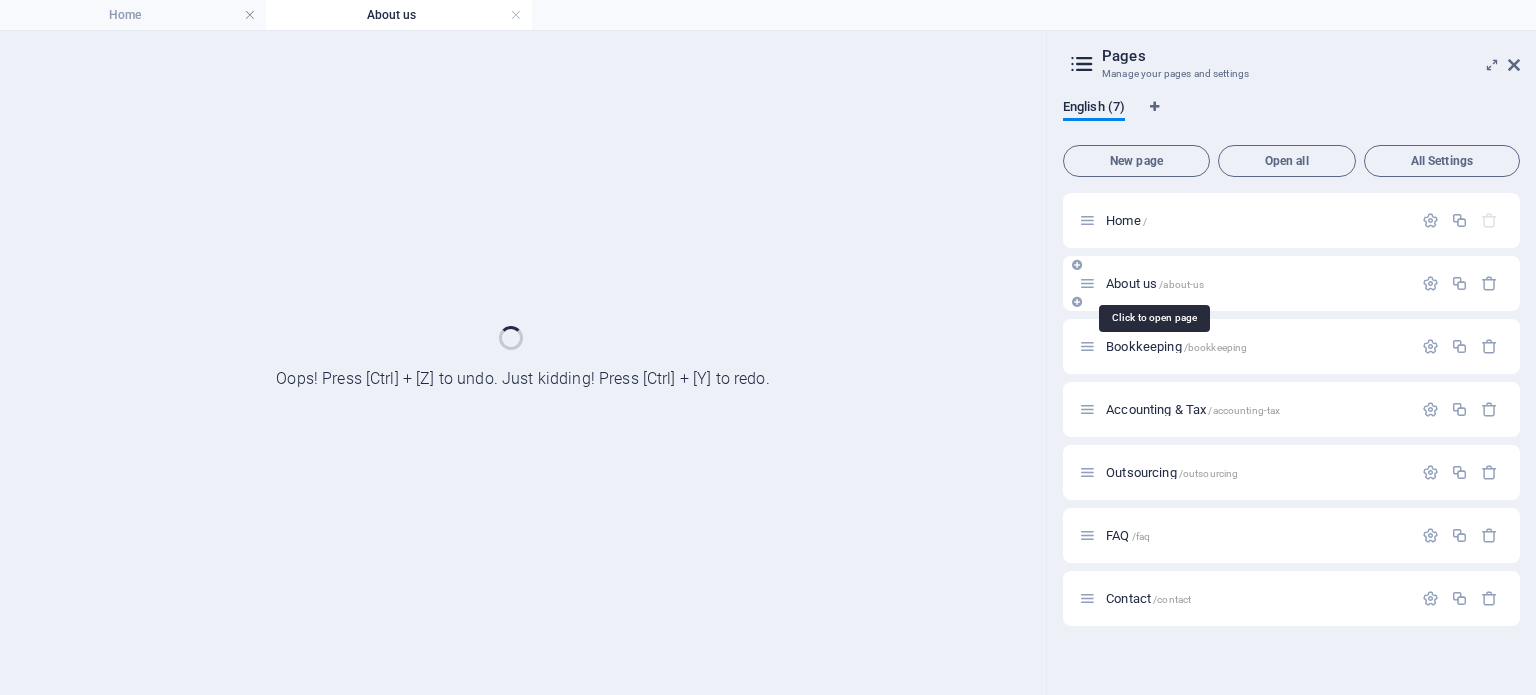 click on "About us /about-us" at bounding box center (1155, 283) 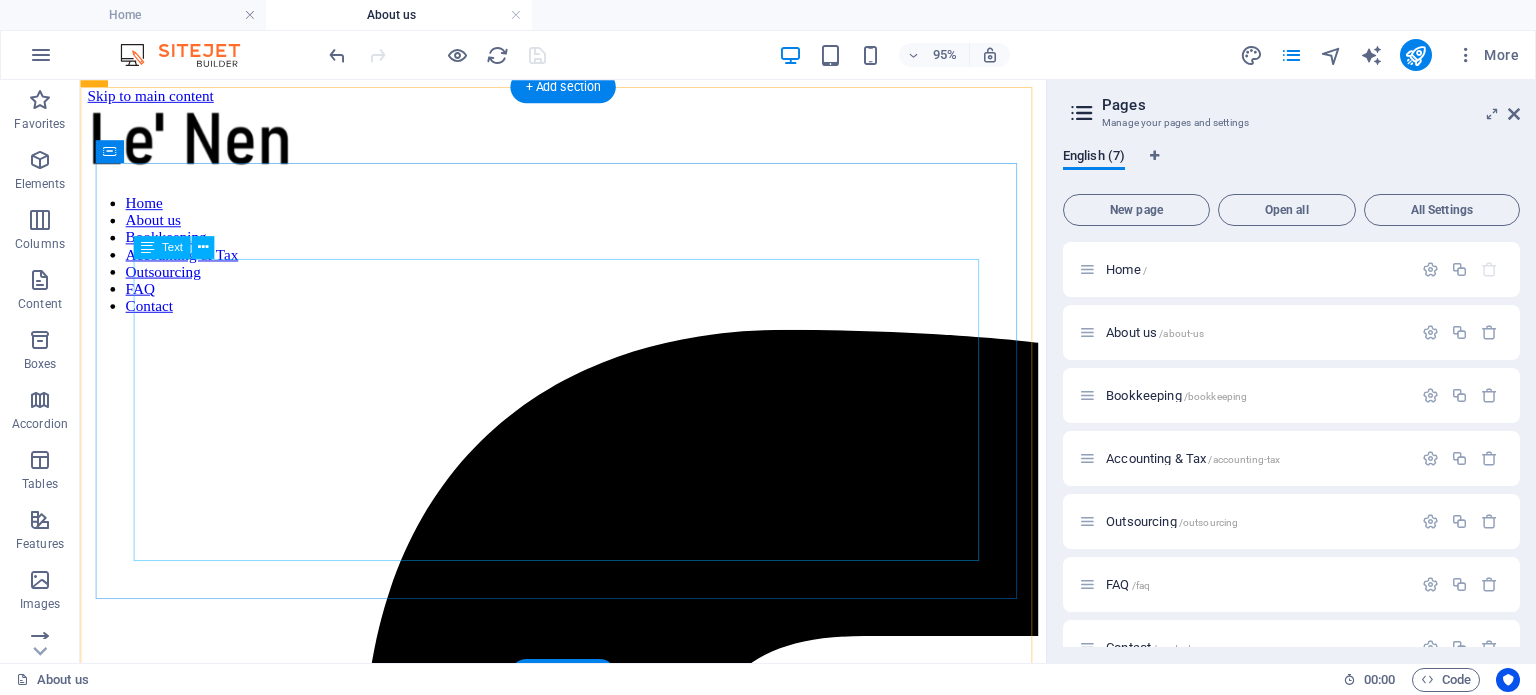 scroll, scrollTop: 500, scrollLeft: 0, axis: vertical 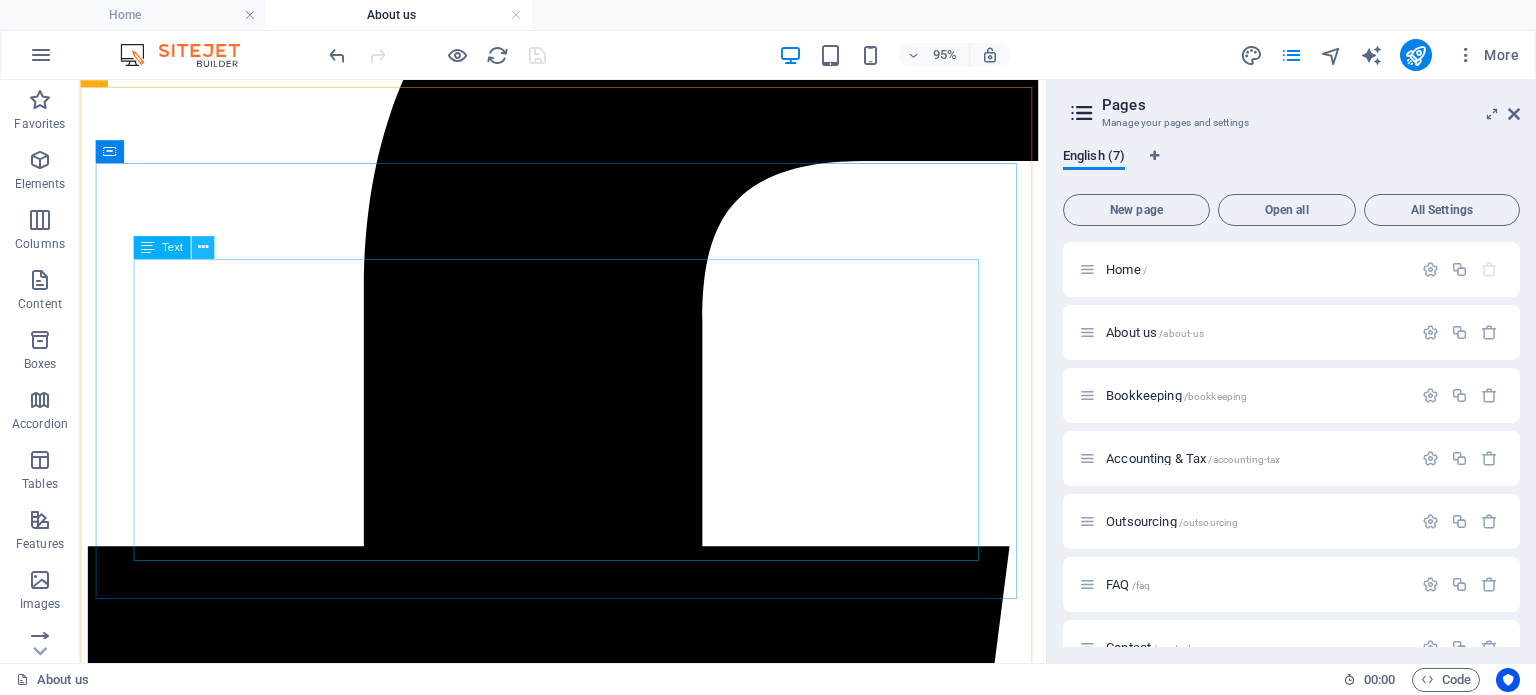 click at bounding box center (202, 247) 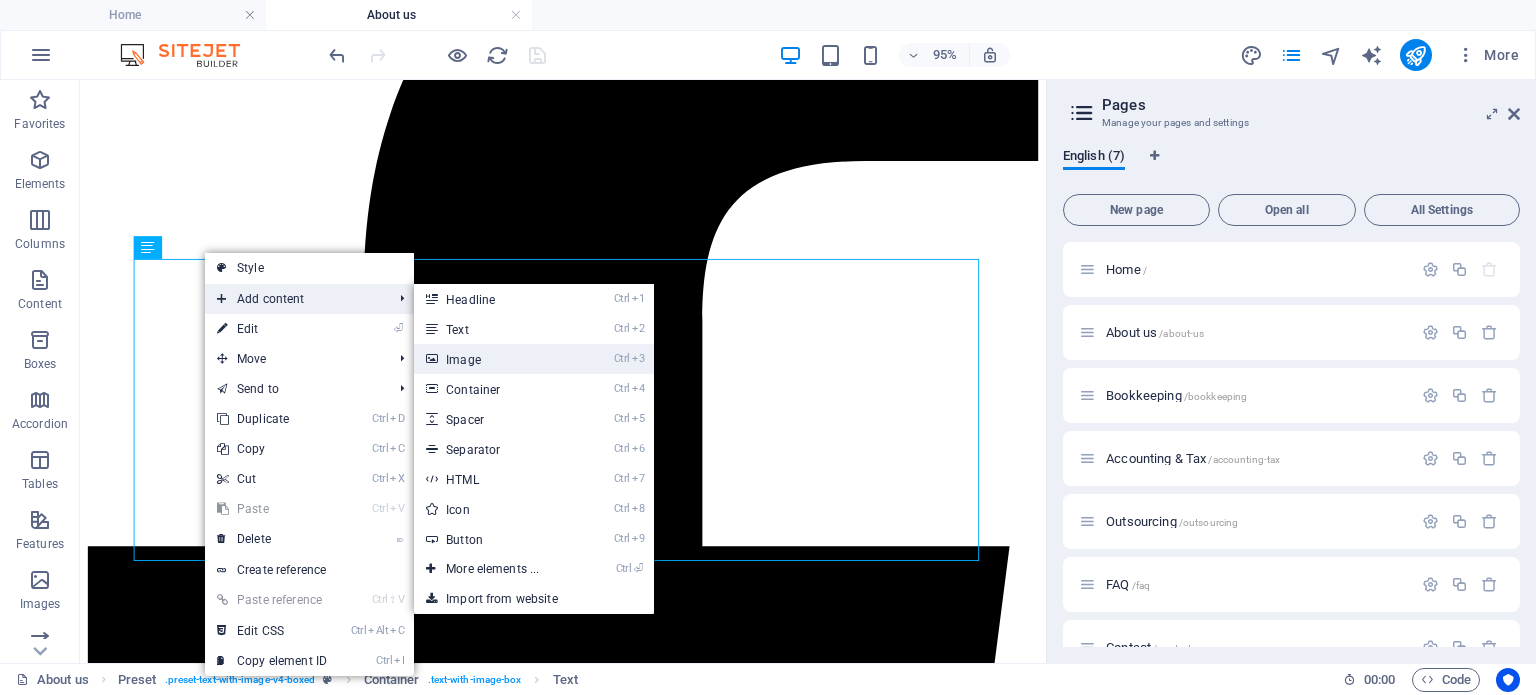 click on "Ctrl 3  Image" at bounding box center (496, 359) 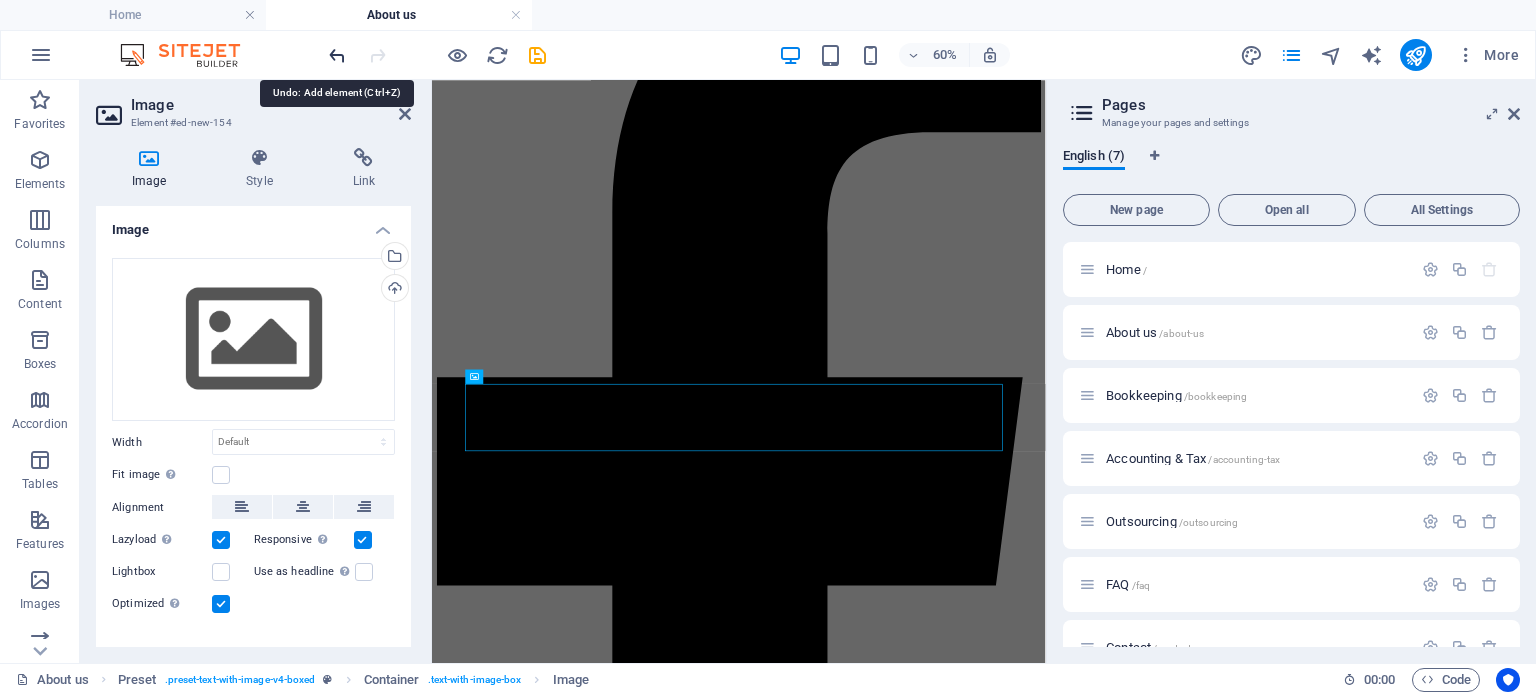 click at bounding box center [337, 55] 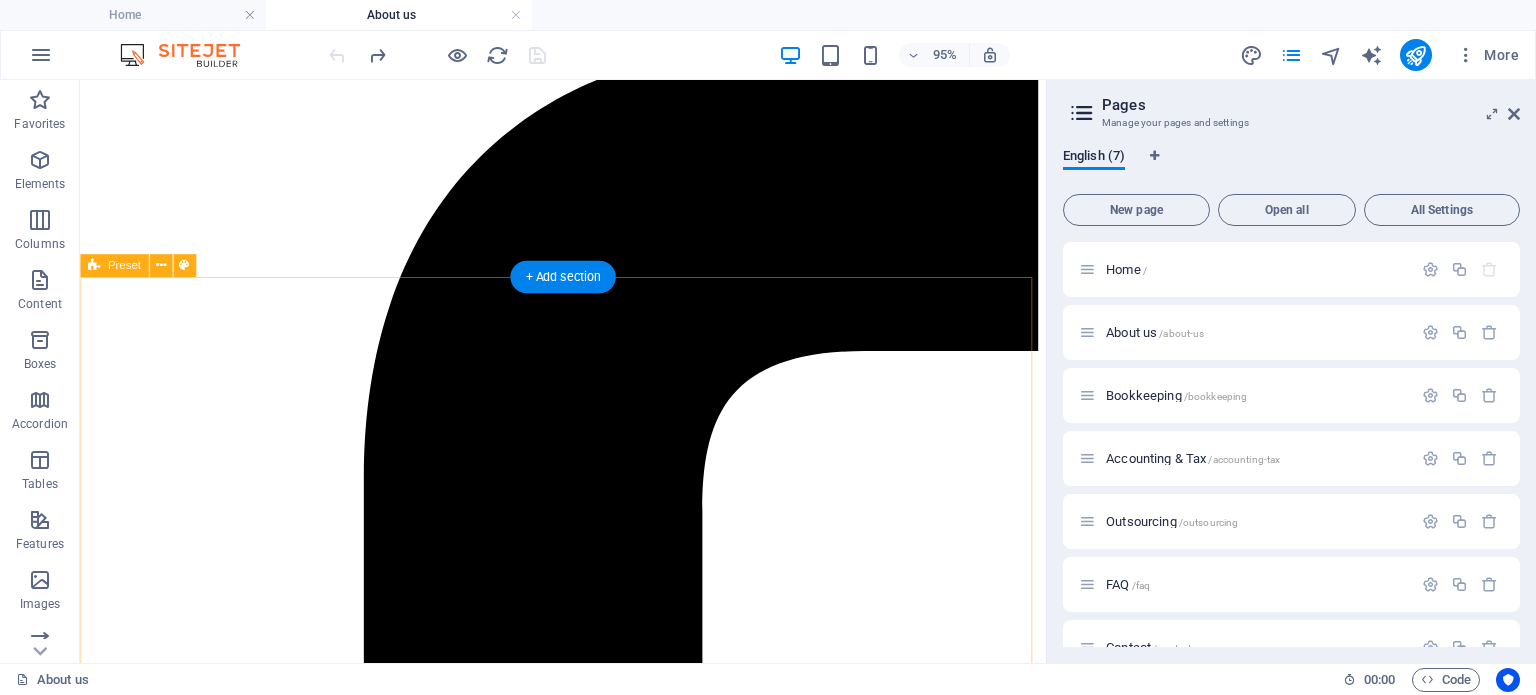 scroll, scrollTop: 400, scrollLeft: 0, axis: vertical 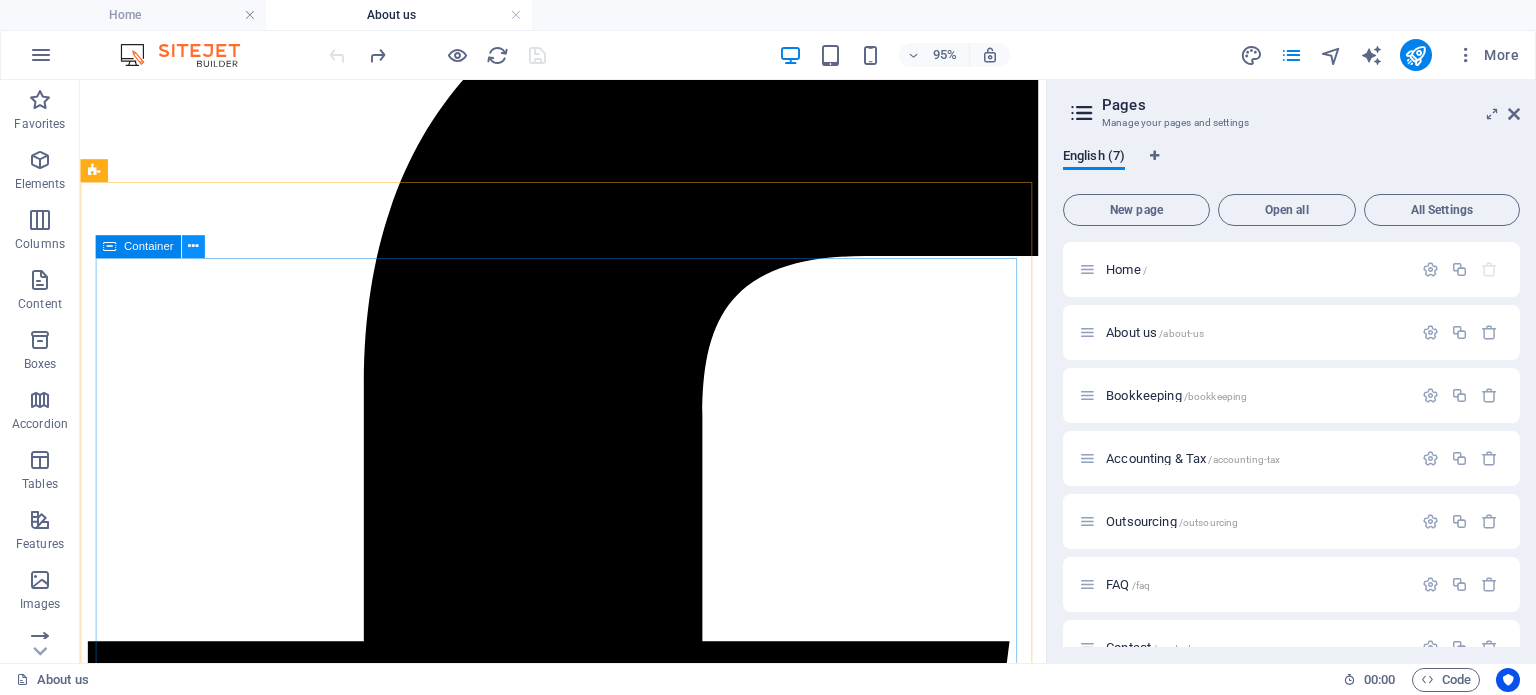 click at bounding box center [193, 246] 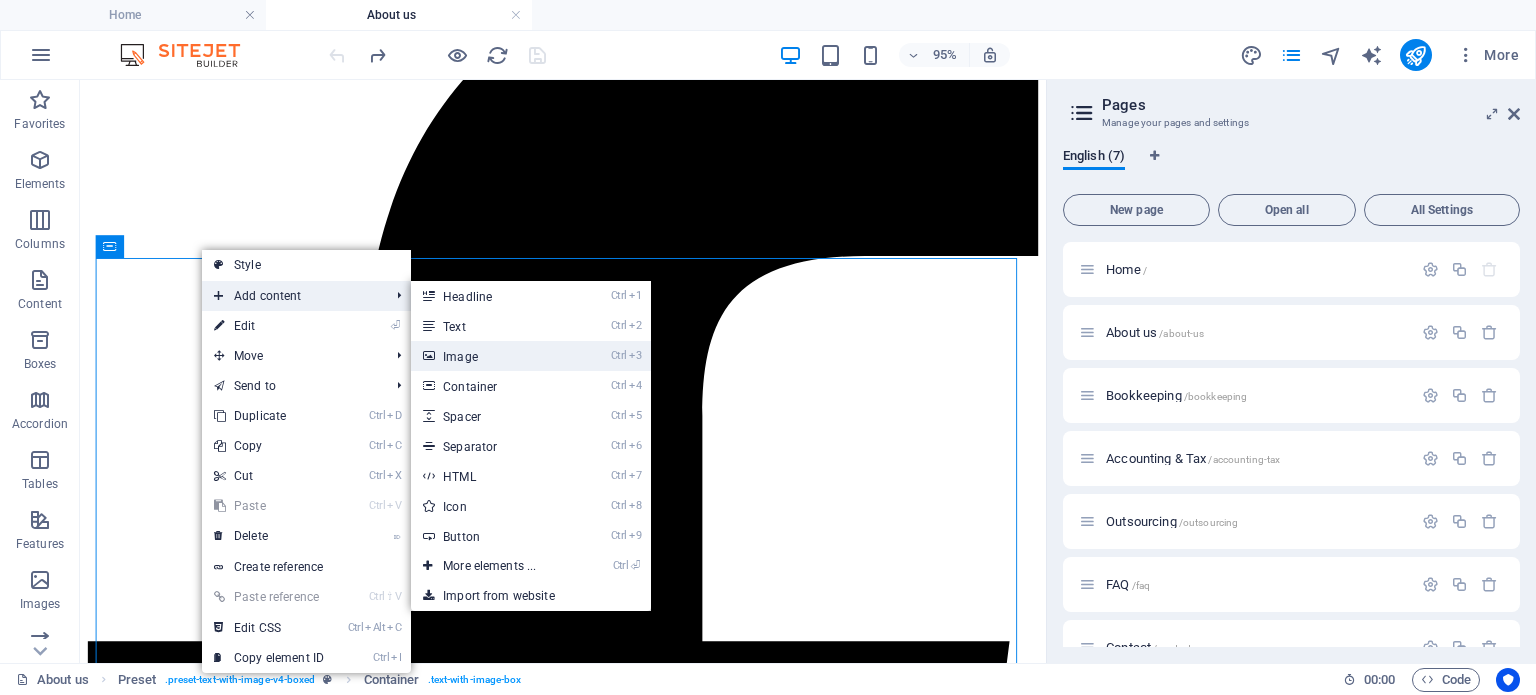 click on "Ctrl 3  Image" at bounding box center [493, 356] 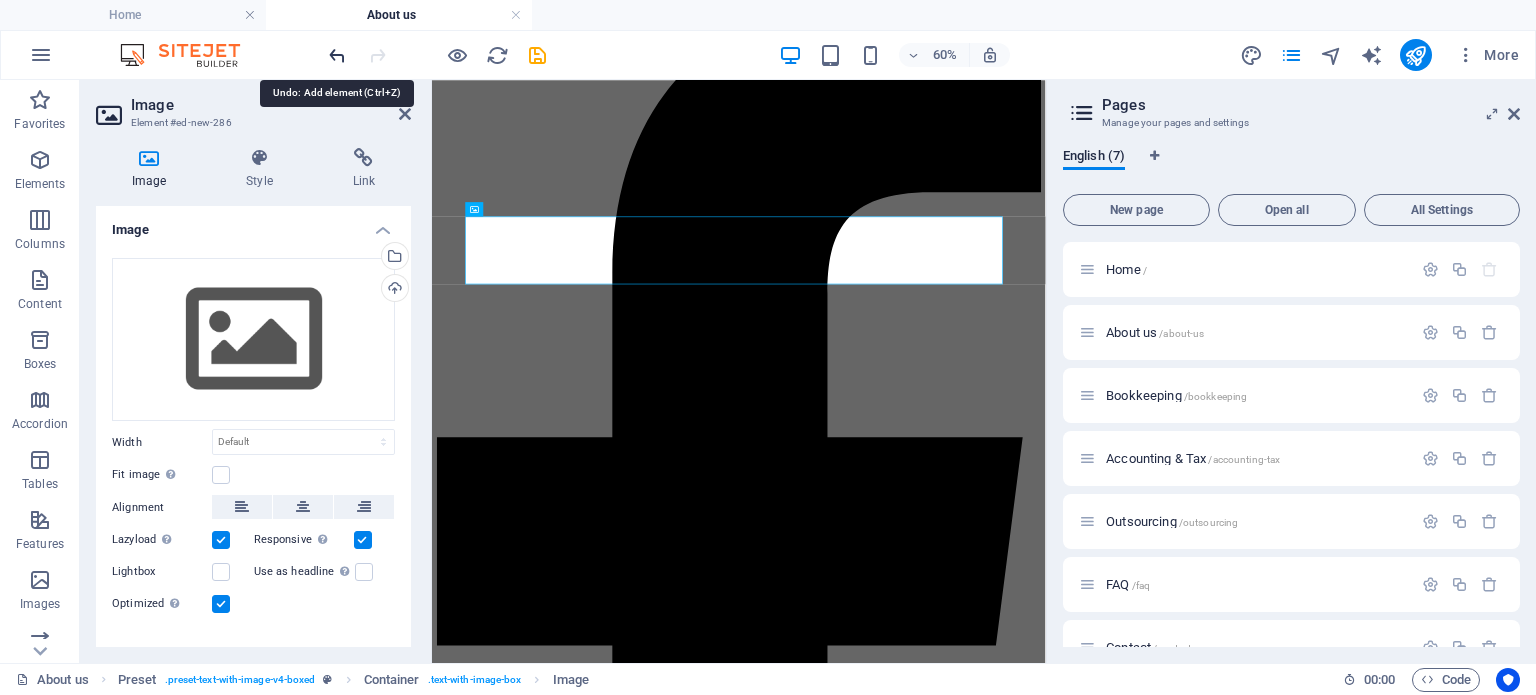 click at bounding box center (337, 55) 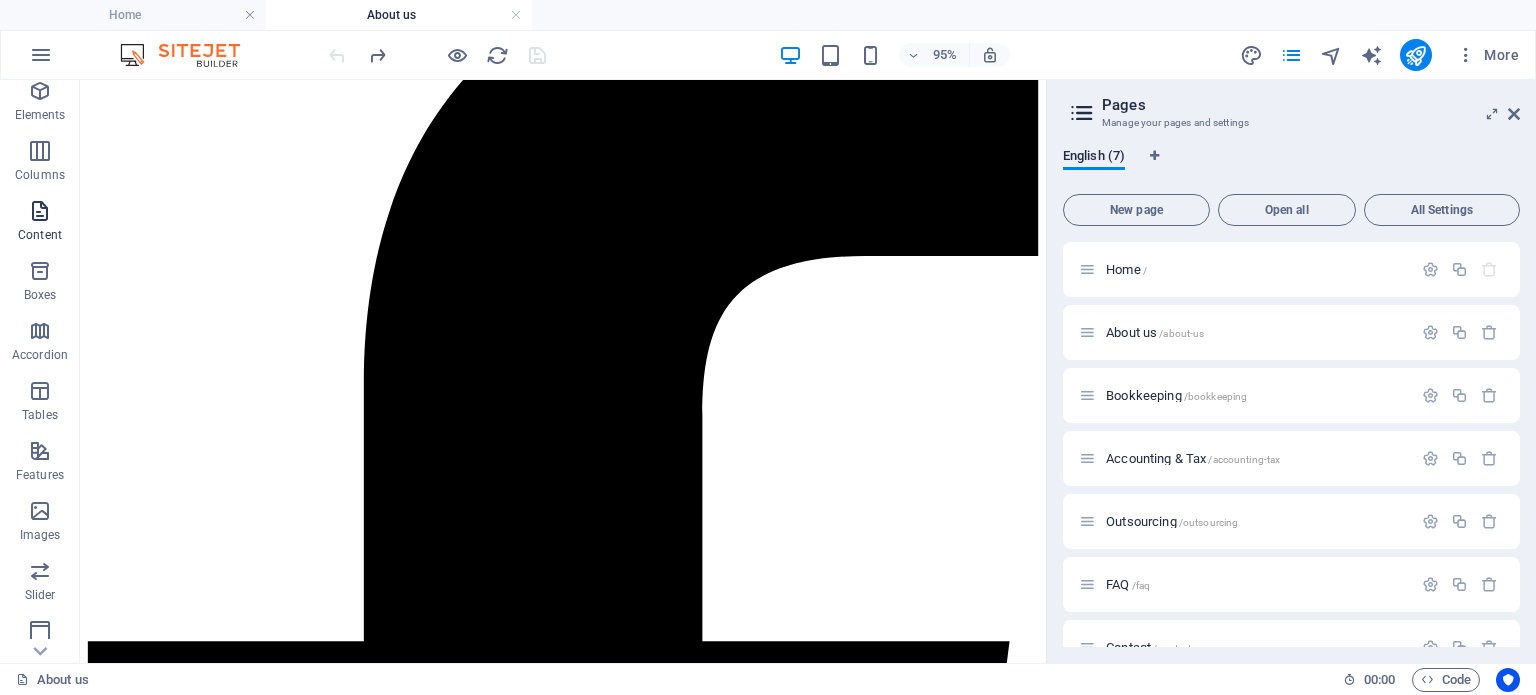 scroll, scrollTop: 100, scrollLeft: 0, axis: vertical 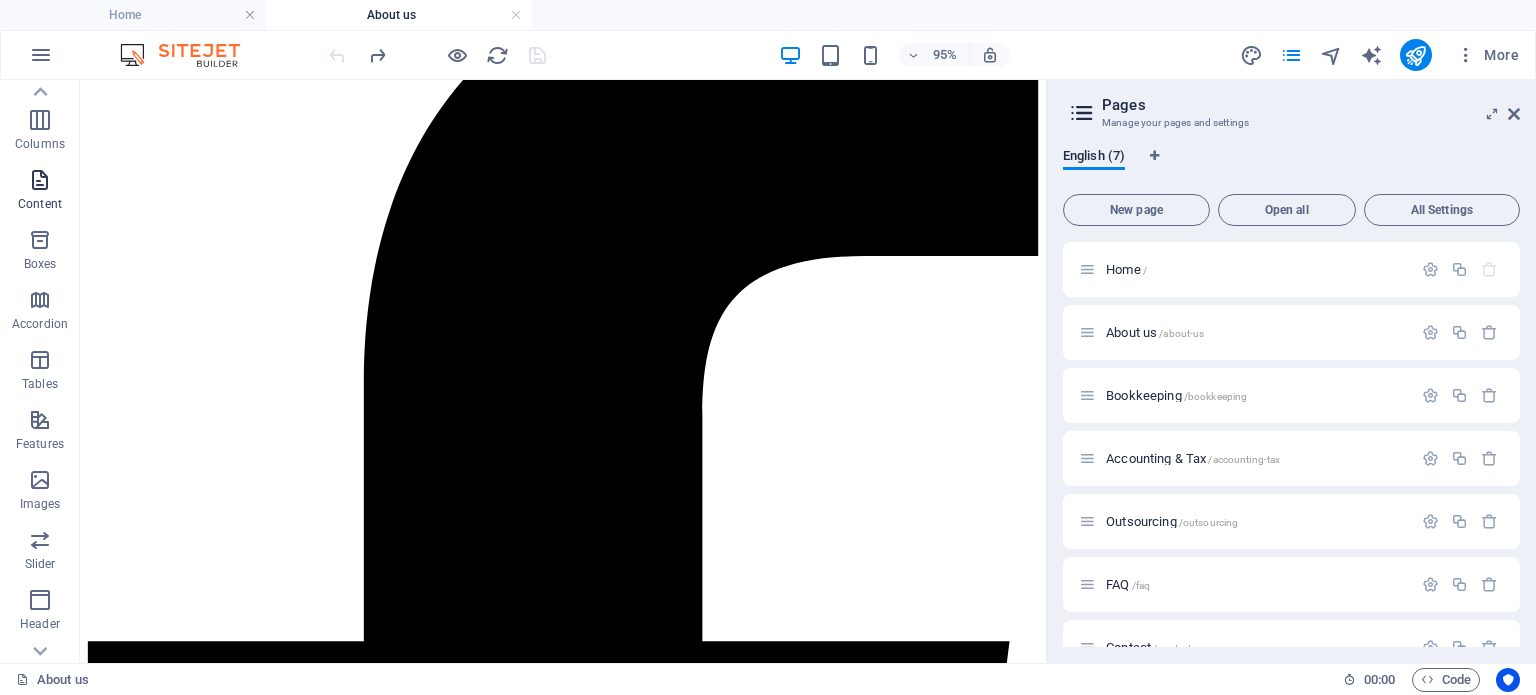 click at bounding box center (40, 180) 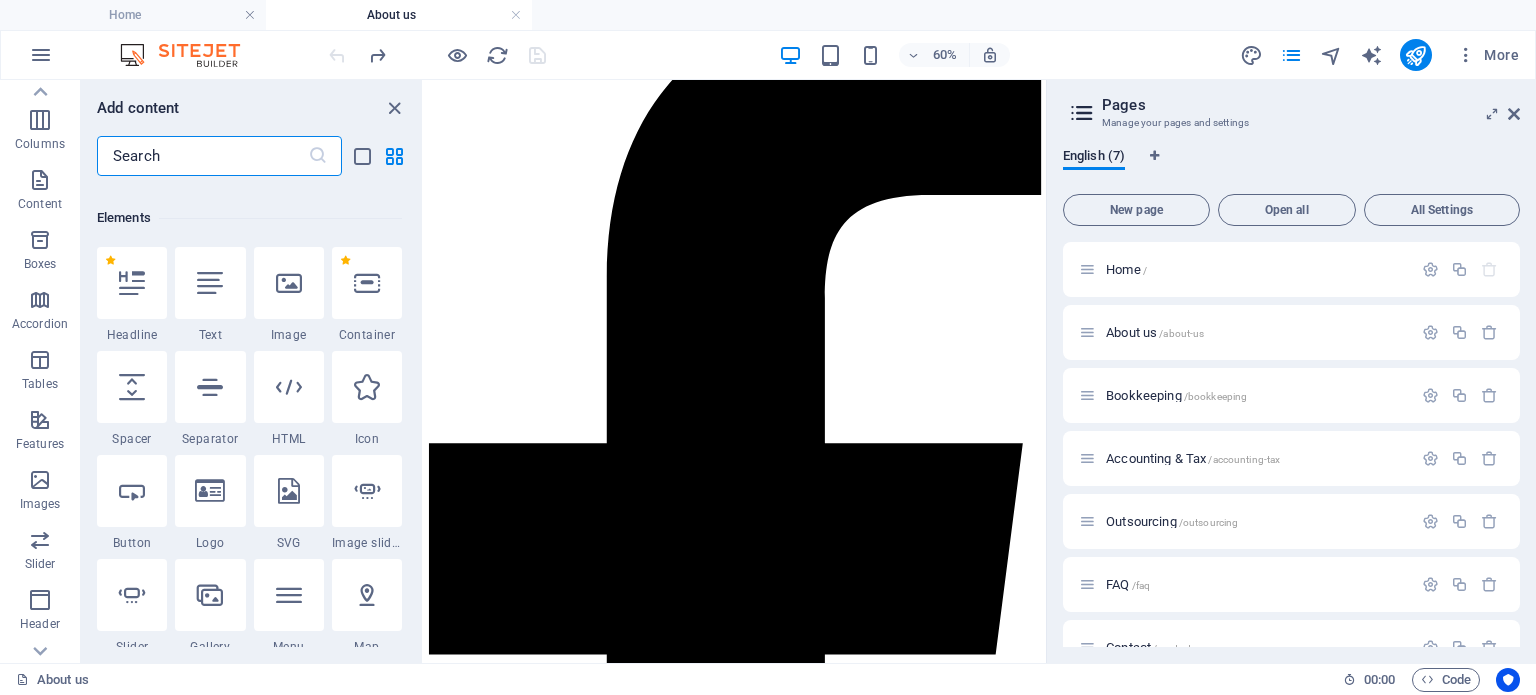 scroll, scrollTop: 0, scrollLeft: 0, axis: both 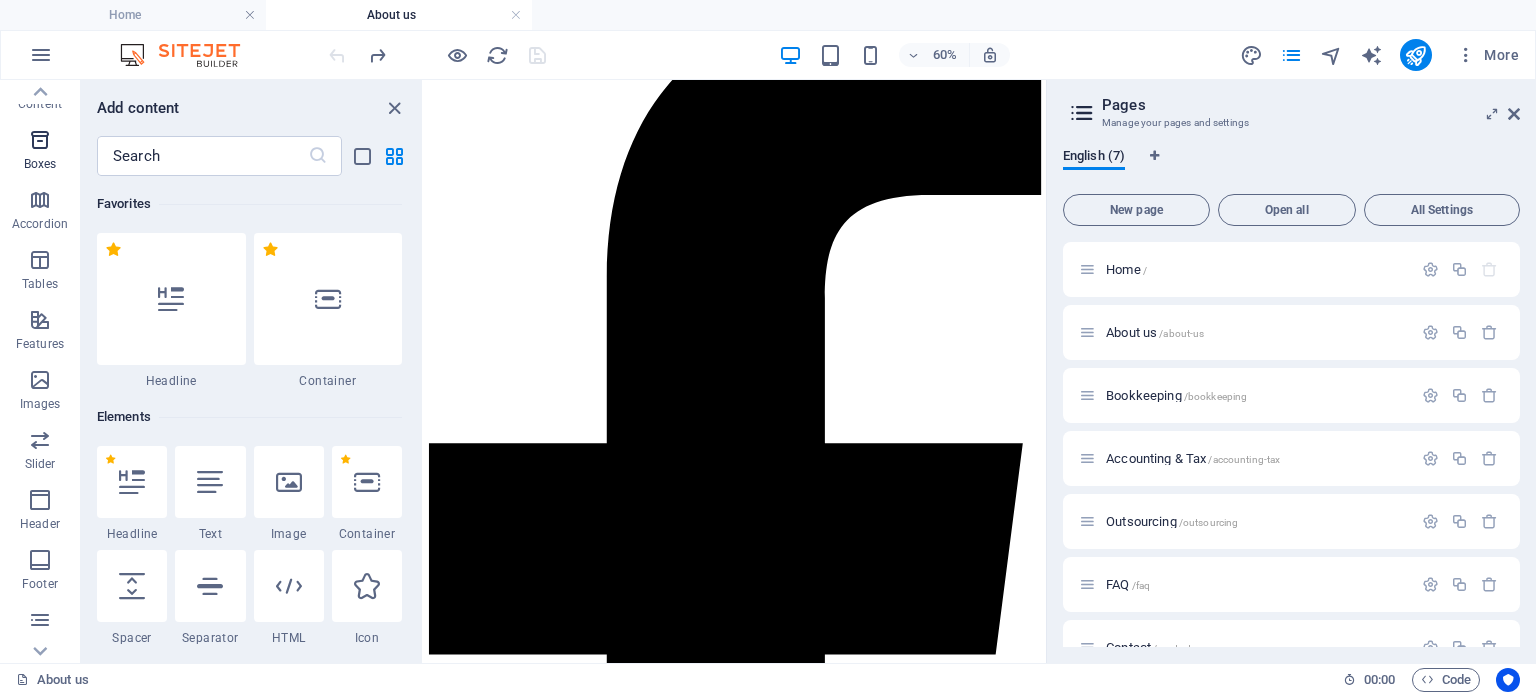 click at bounding box center (40, 140) 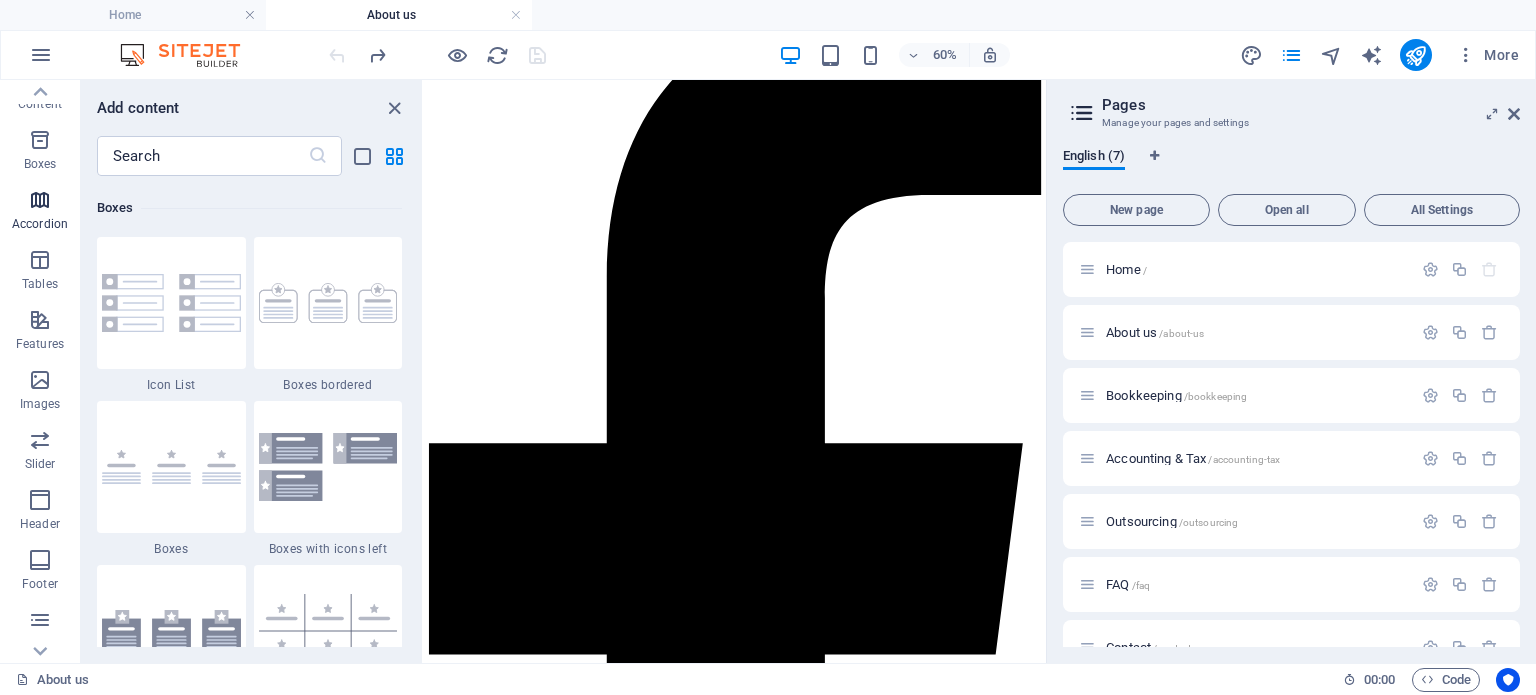 scroll, scrollTop: 5516, scrollLeft: 0, axis: vertical 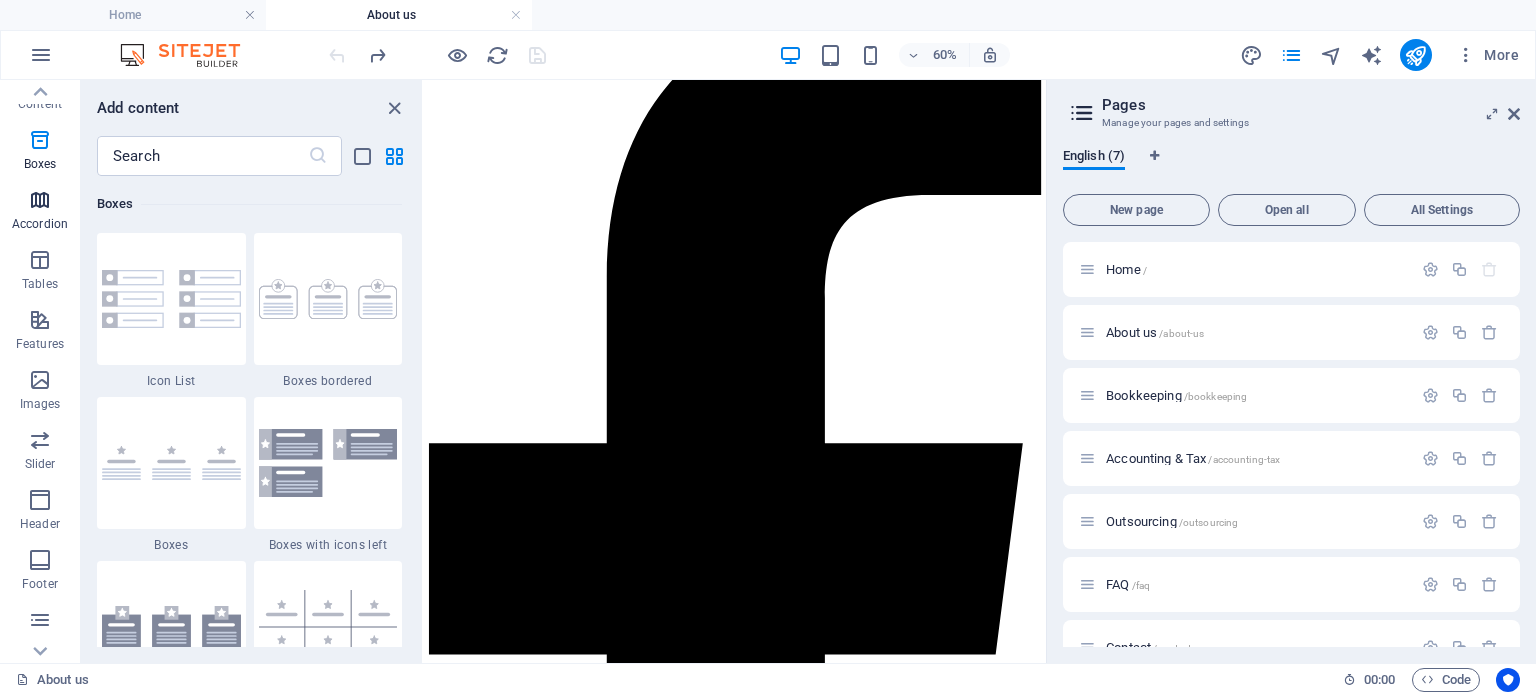 click at bounding box center (40, 200) 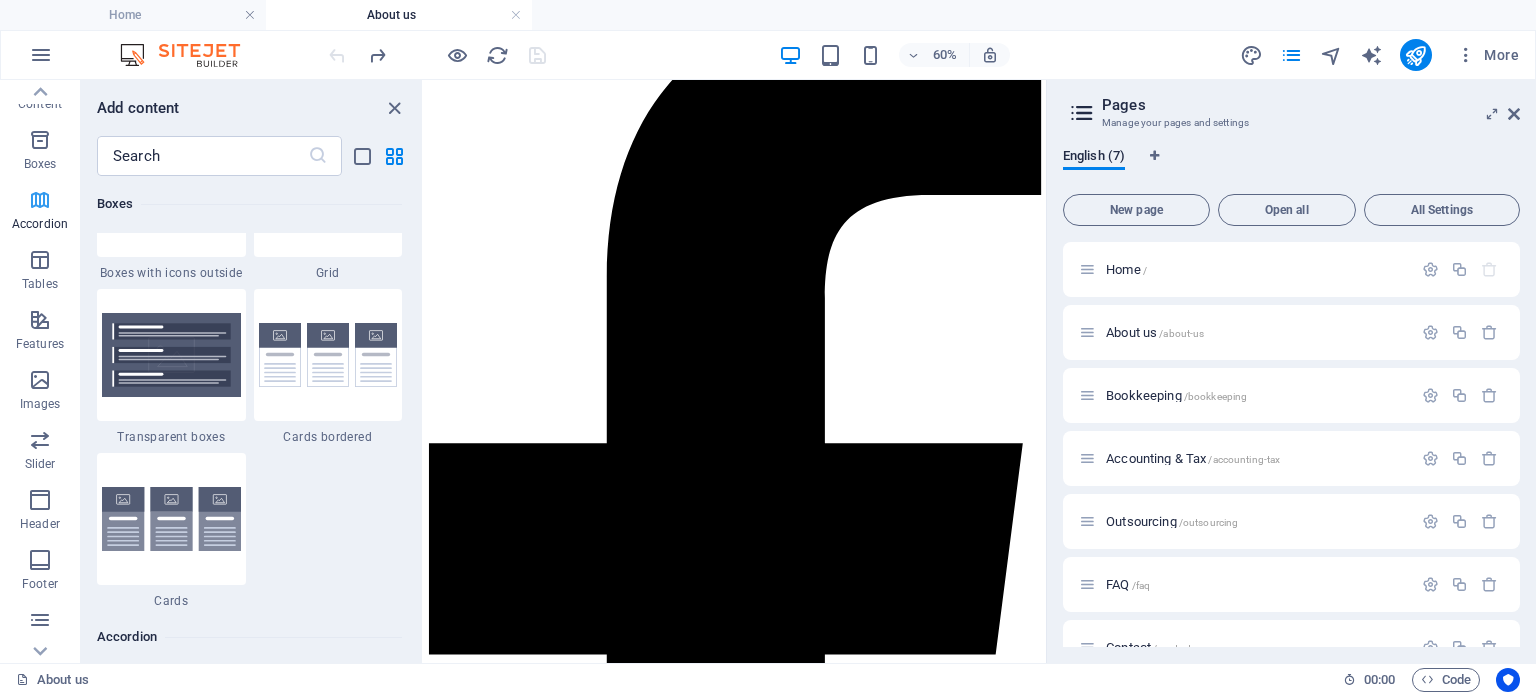 scroll, scrollTop: 6384, scrollLeft: 0, axis: vertical 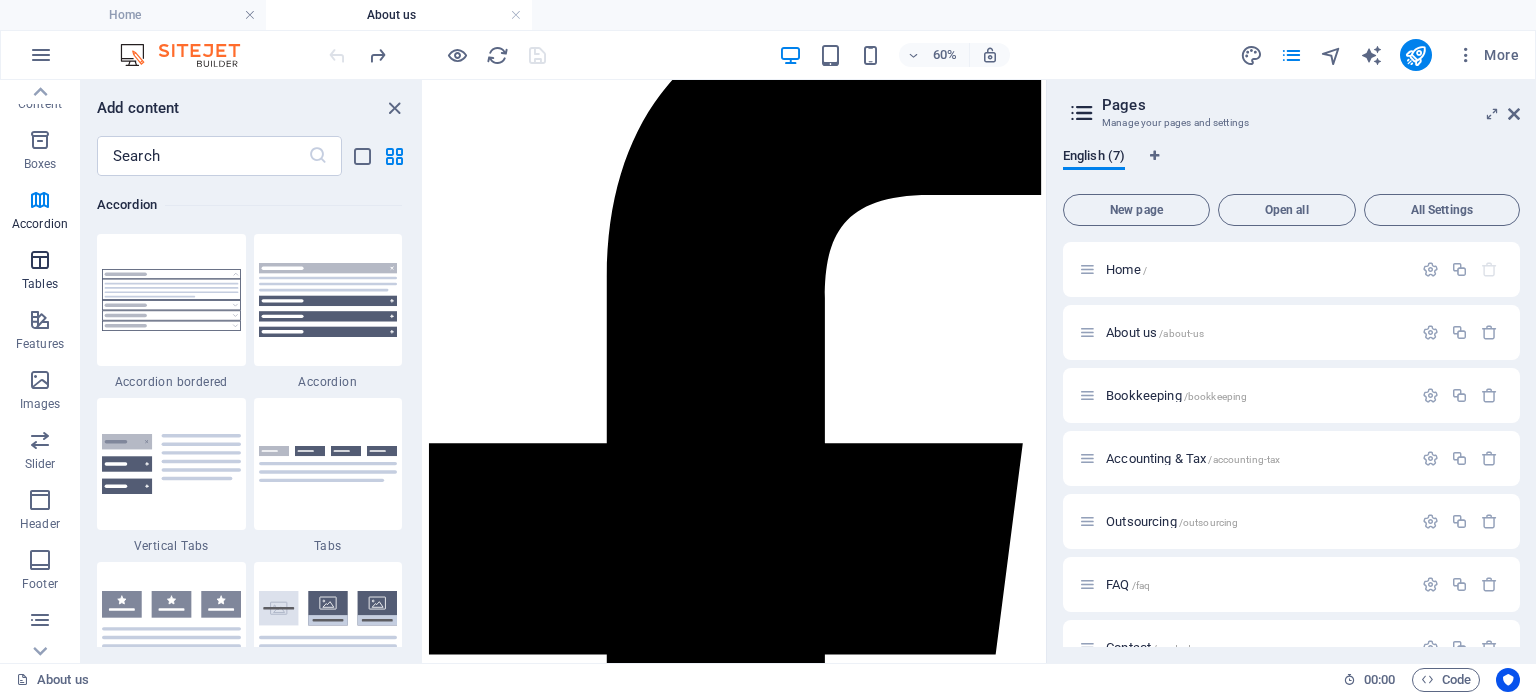 click on "Tables" at bounding box center (40, 284) 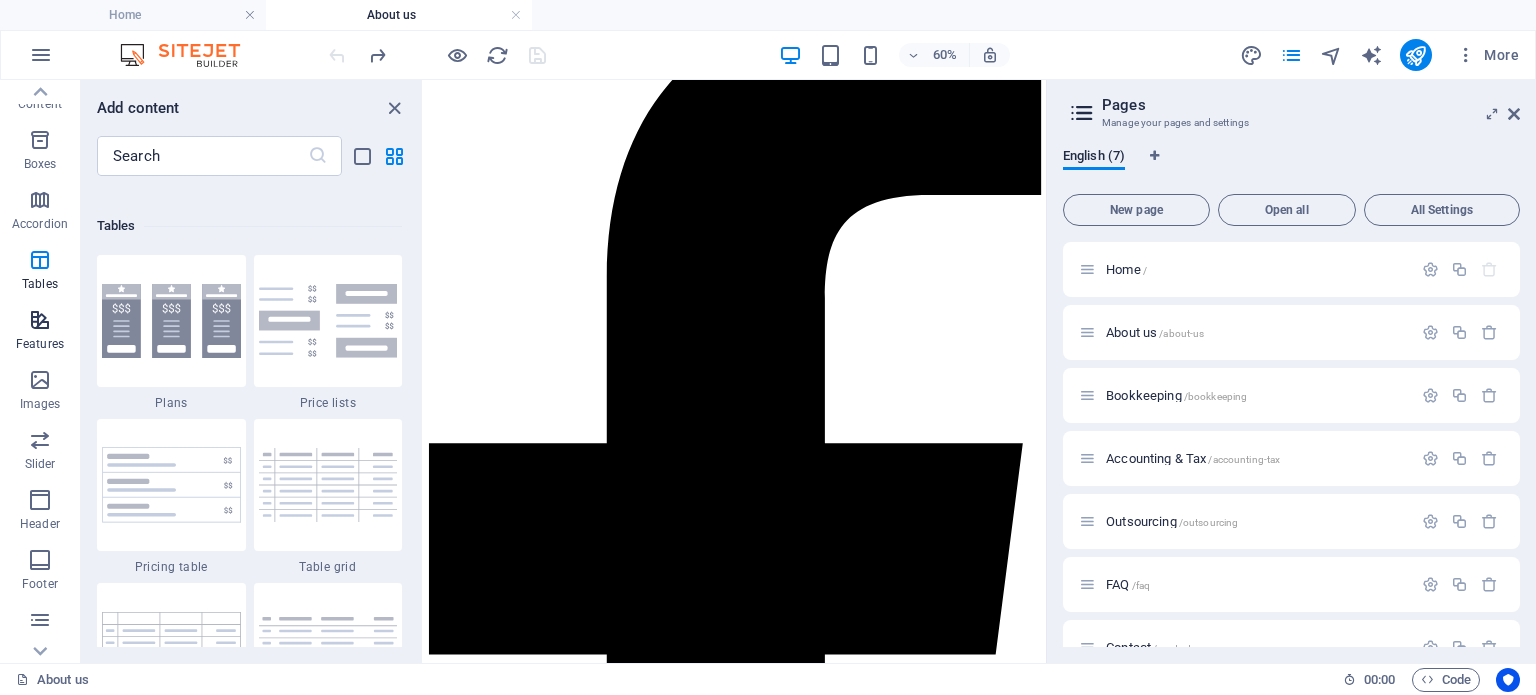 scroll, scrollTop: 6925, scrollLeft: 0, axis: vertical 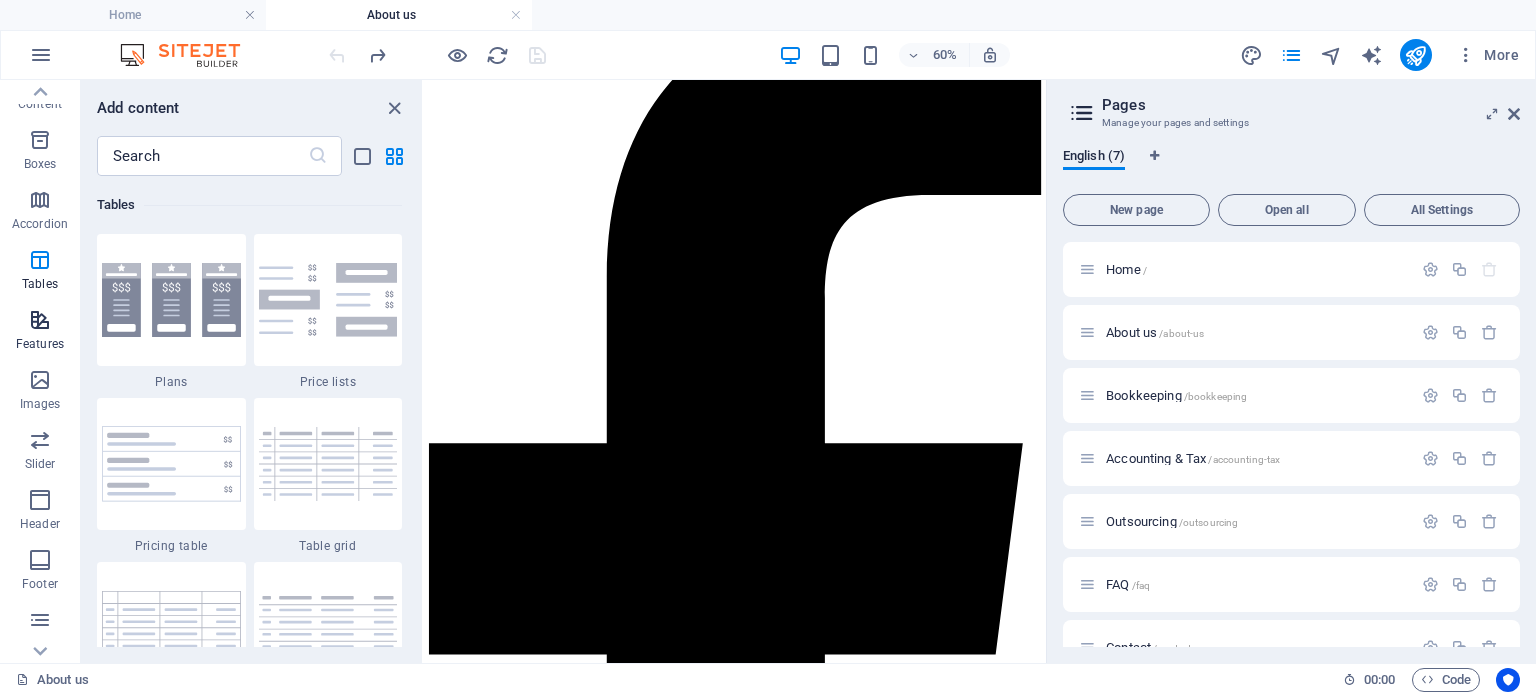 click on "Features" at bounding box center [40, 332] 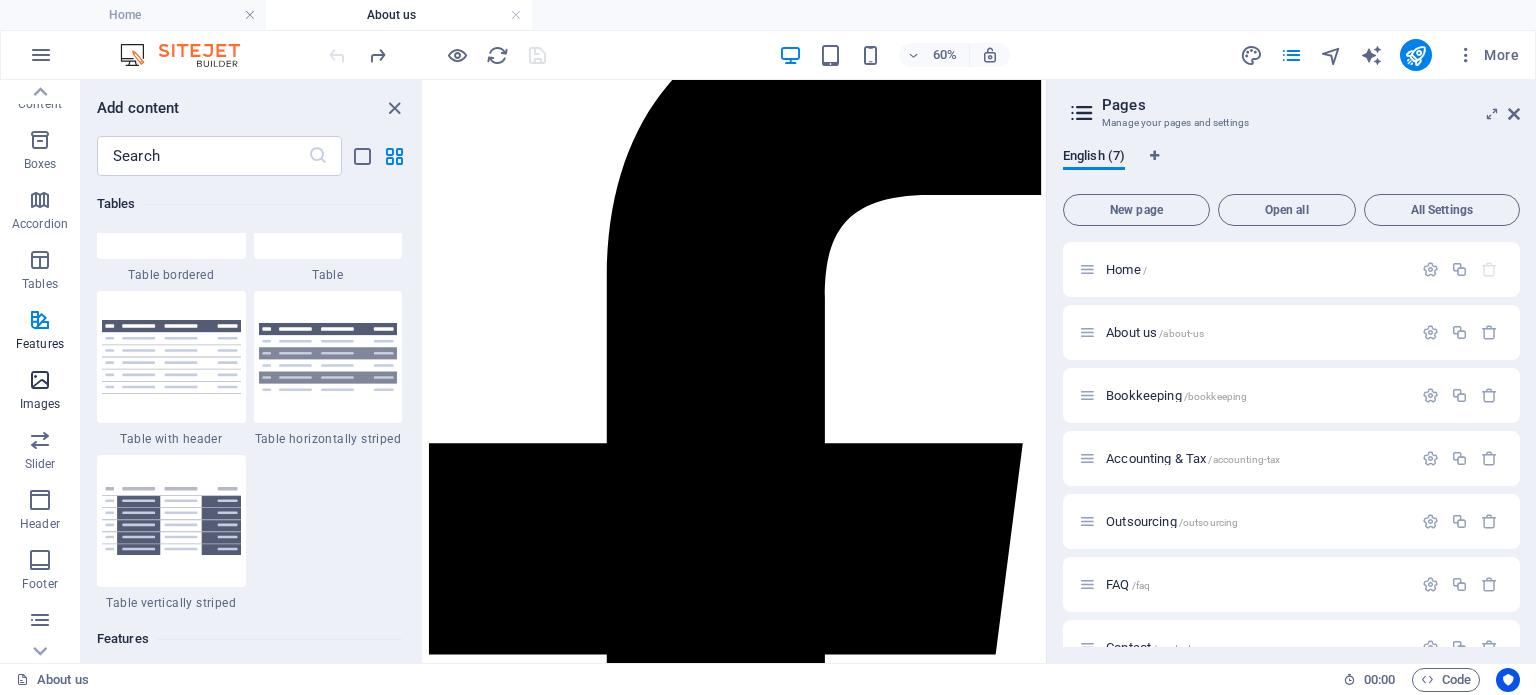 scroll, scrollTop: 7794, scrollLeft: 0, axis: vertical 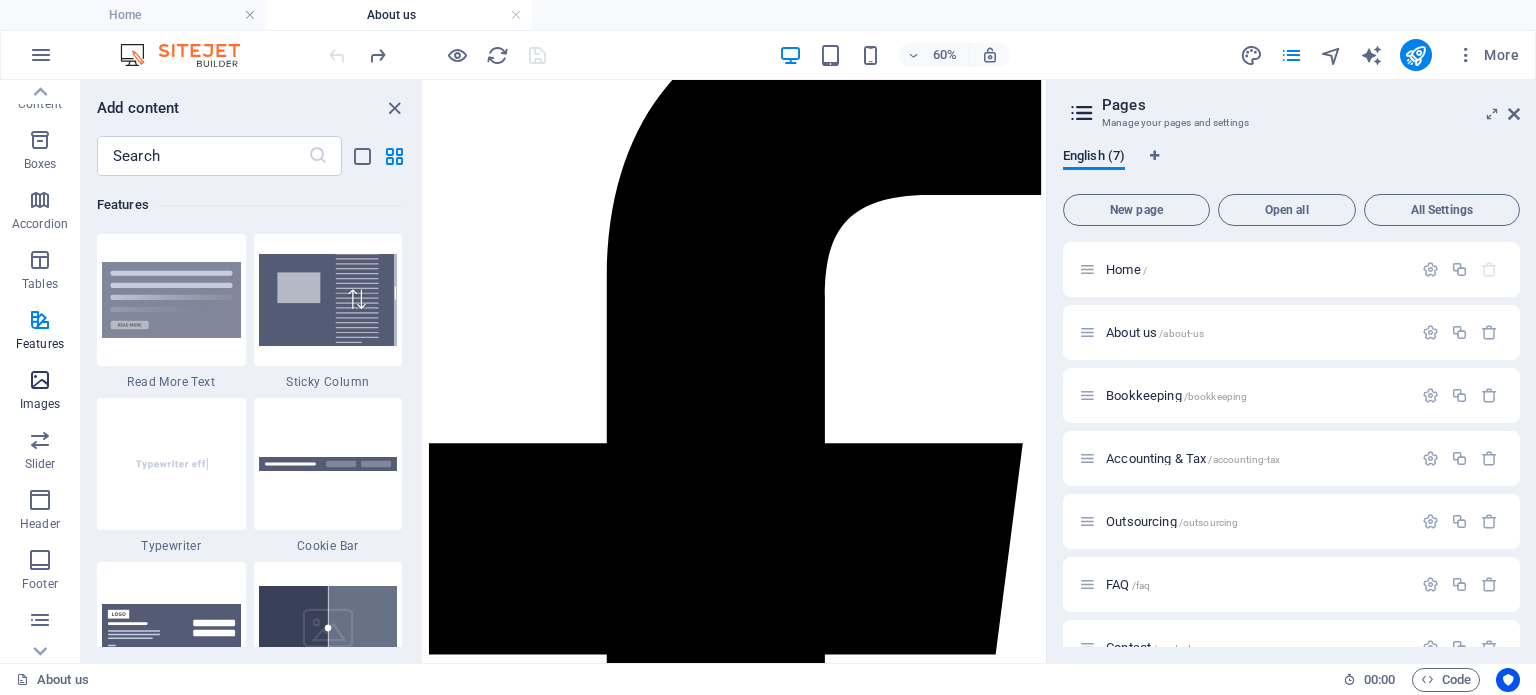 click at bounding box center [40, 380] 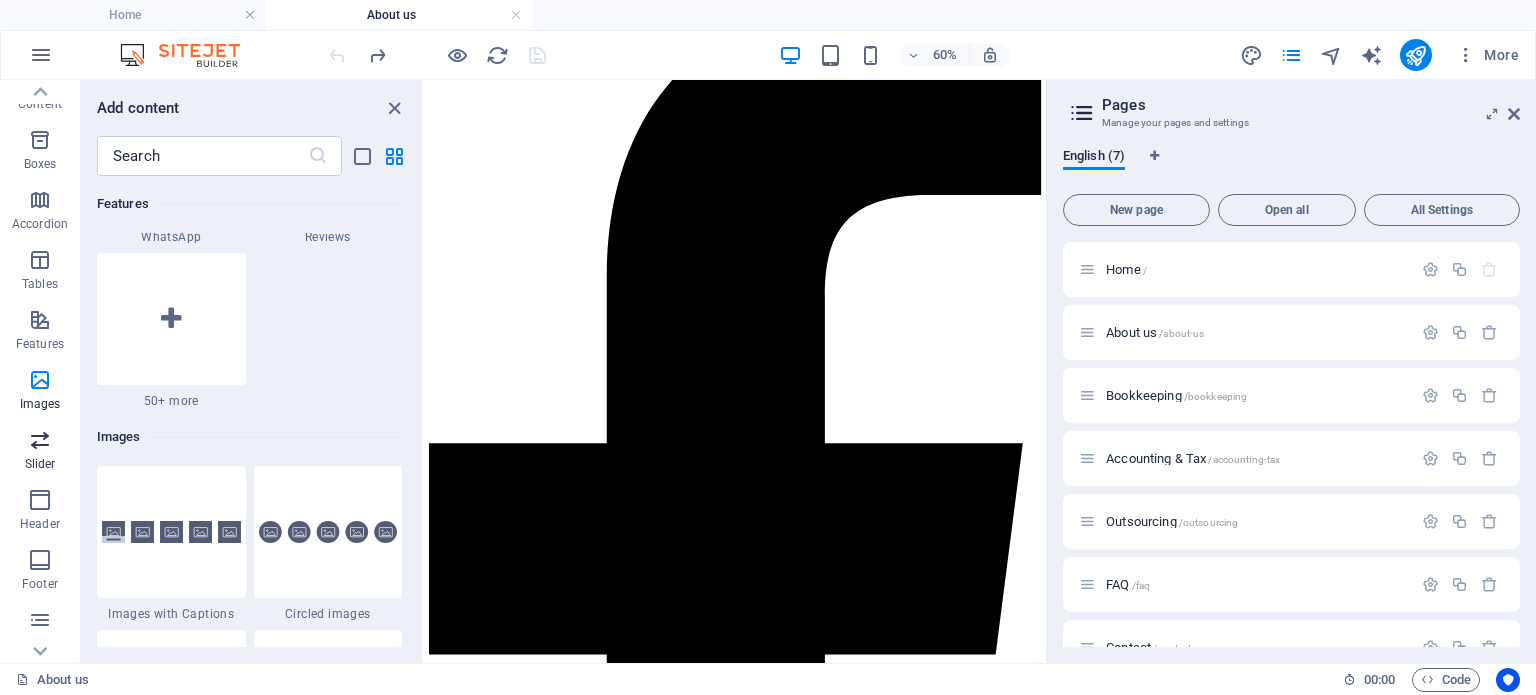 scroll, scrollTop: 10140, scrollLeft: 0, axis: vertical 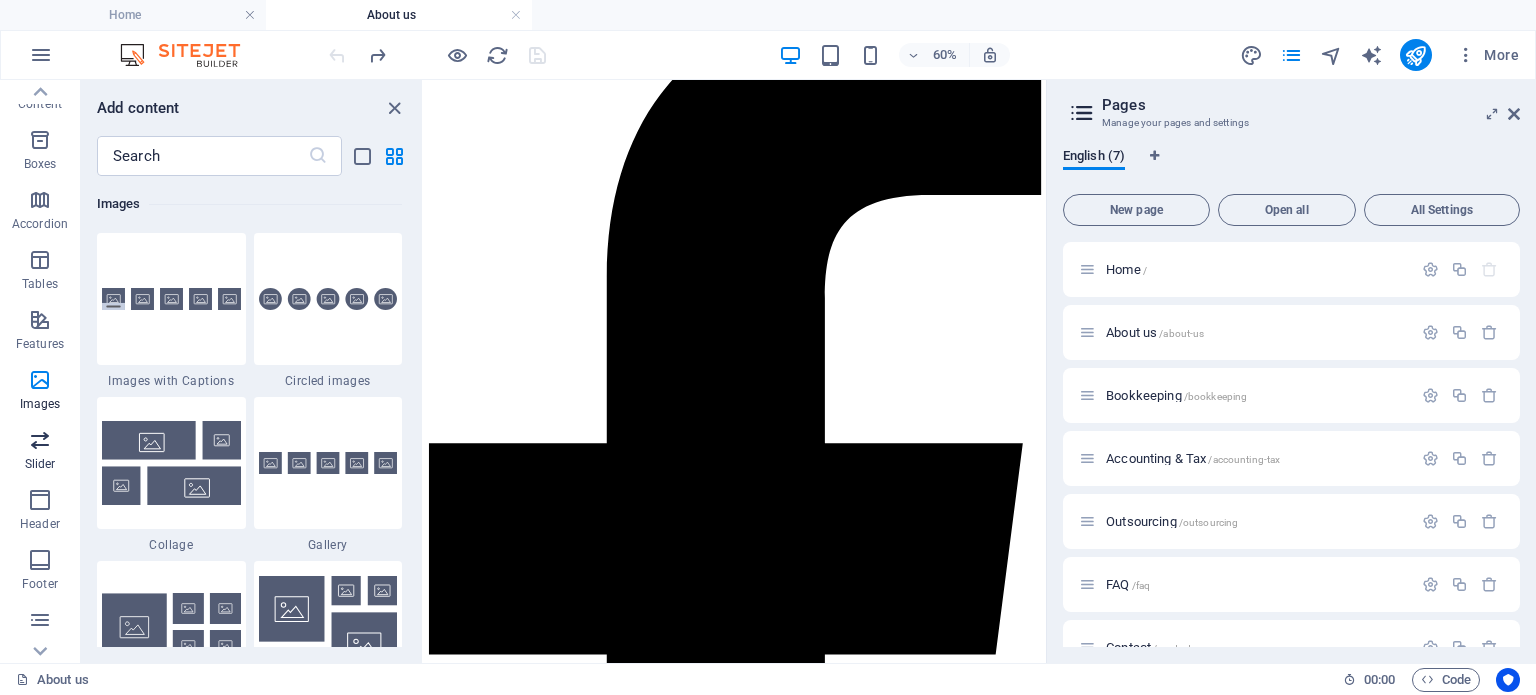 click at bounding box center (40, 440) 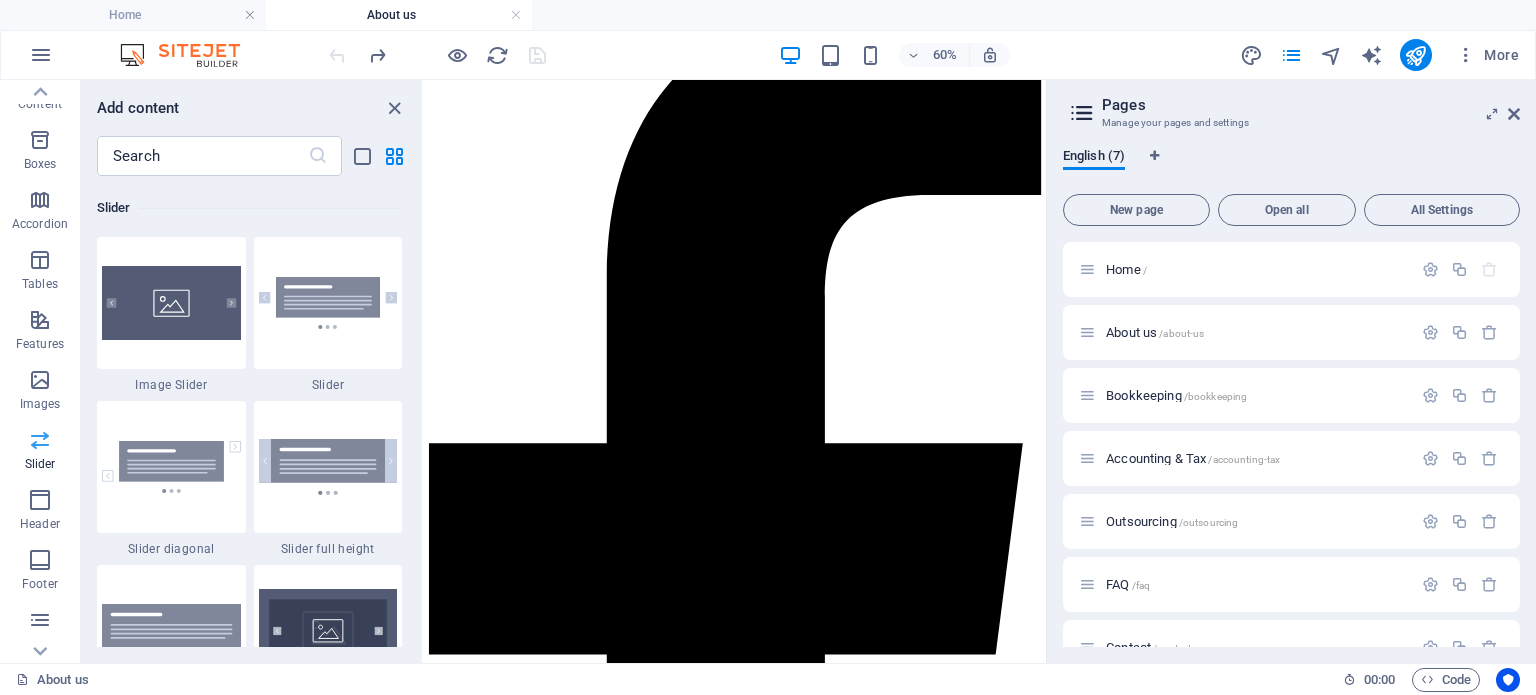 scroll, scrollTop: 11336, scrollLeft: 0, axis: vertical 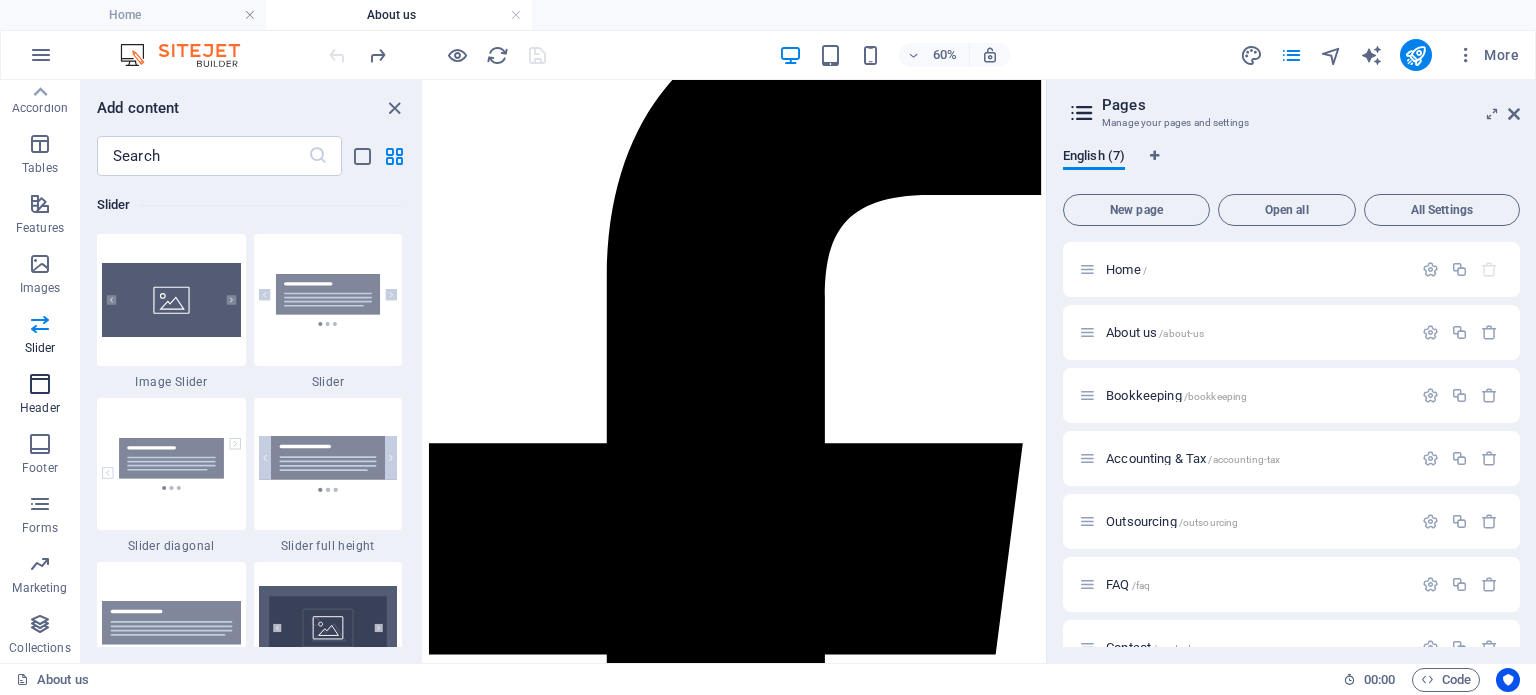 click on "Header" at bounding box center (40, 408) 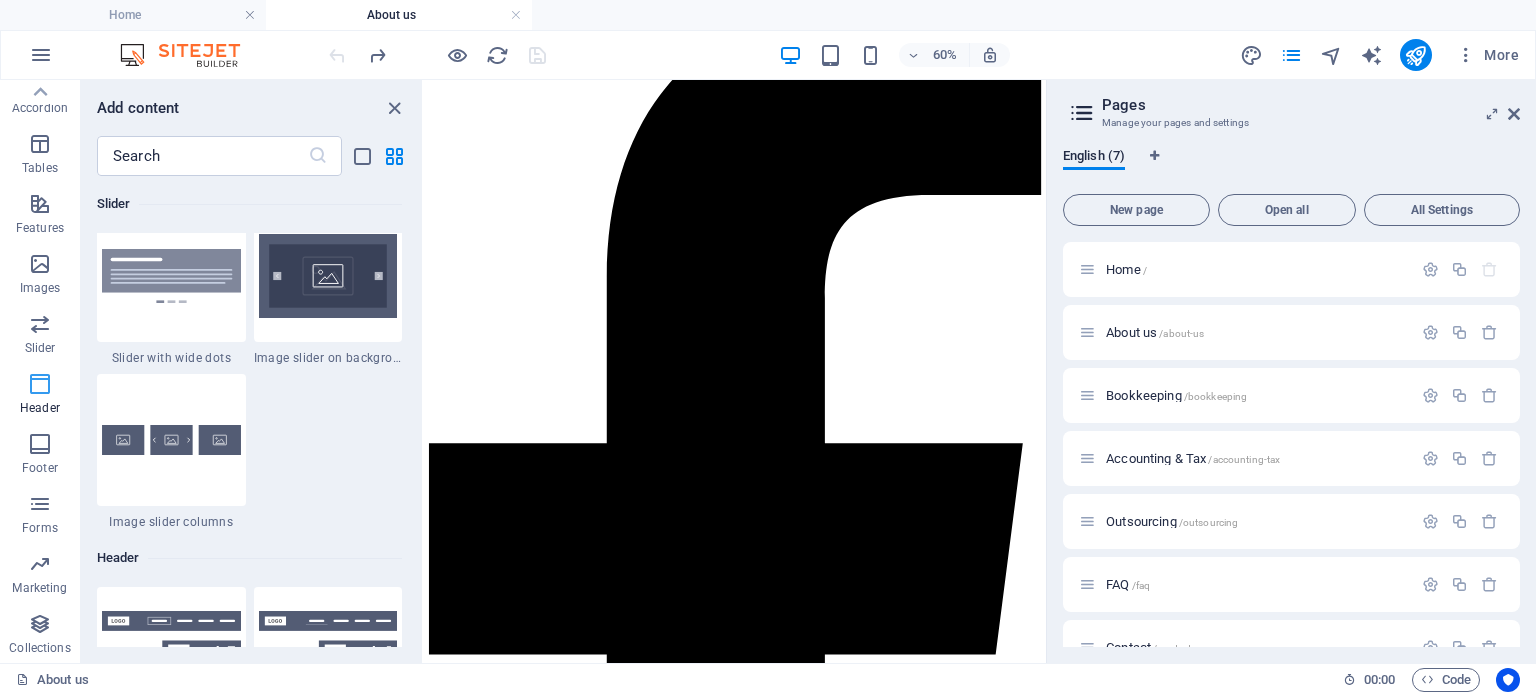 scroll, scrollTop: 12041, scrollLeft: 0, axis: vertical 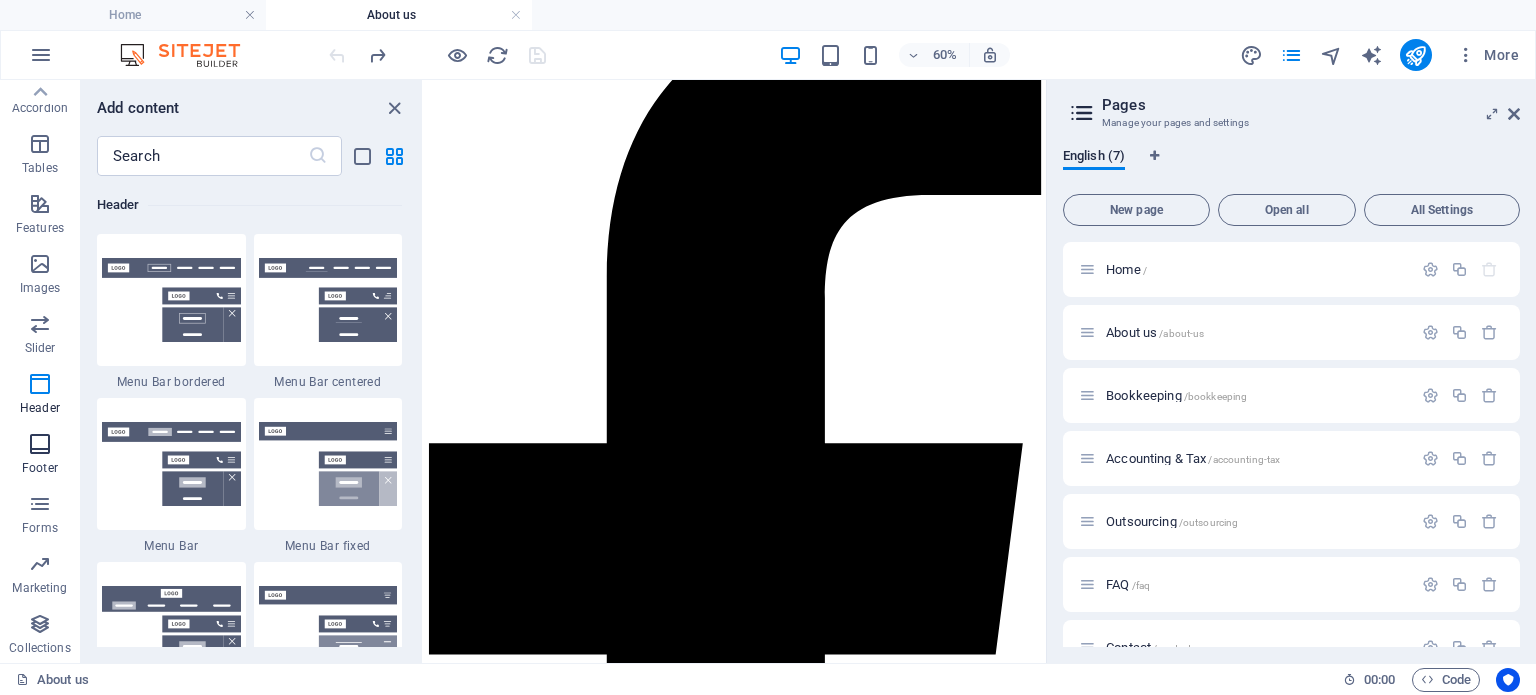 click on "Footer" at bounding box center [40, 456] 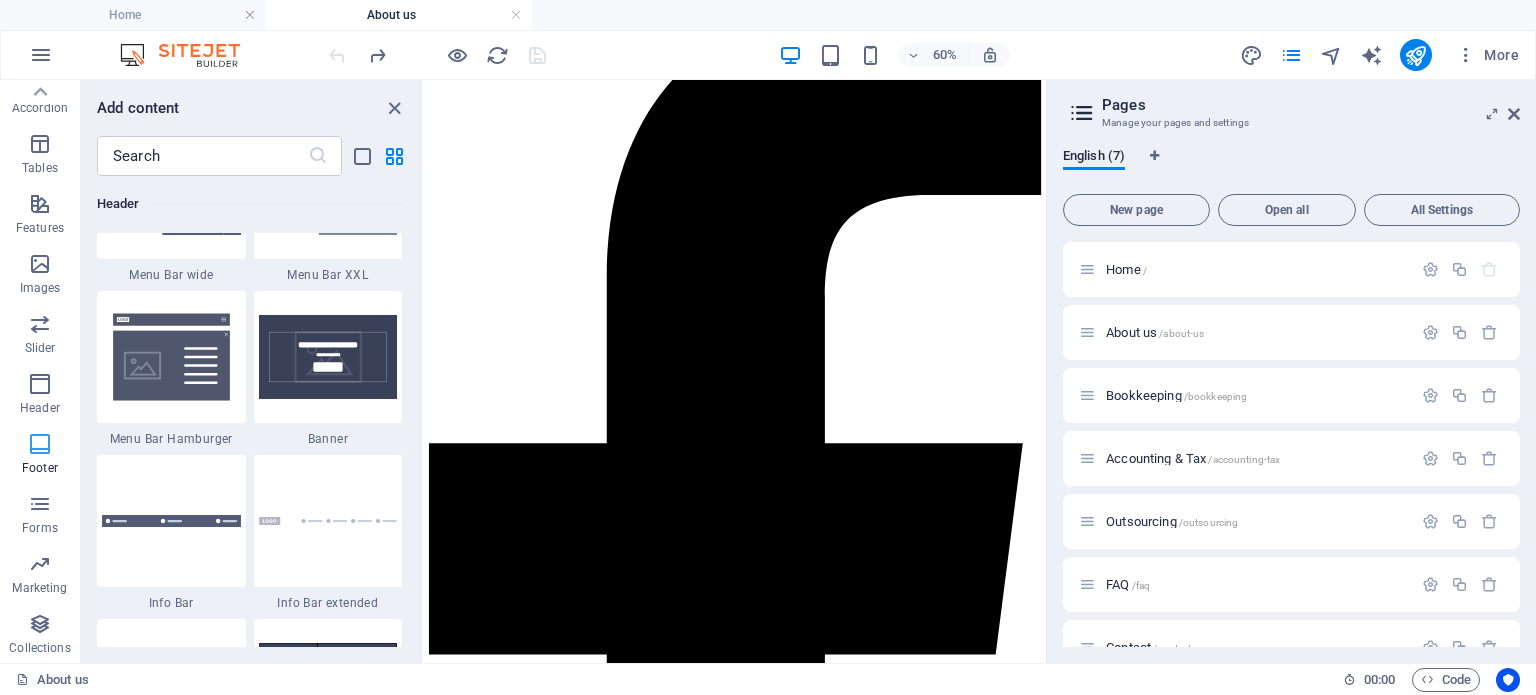 scroll, scrollTop: 13238, scrollLeft: 0, axis: vertical 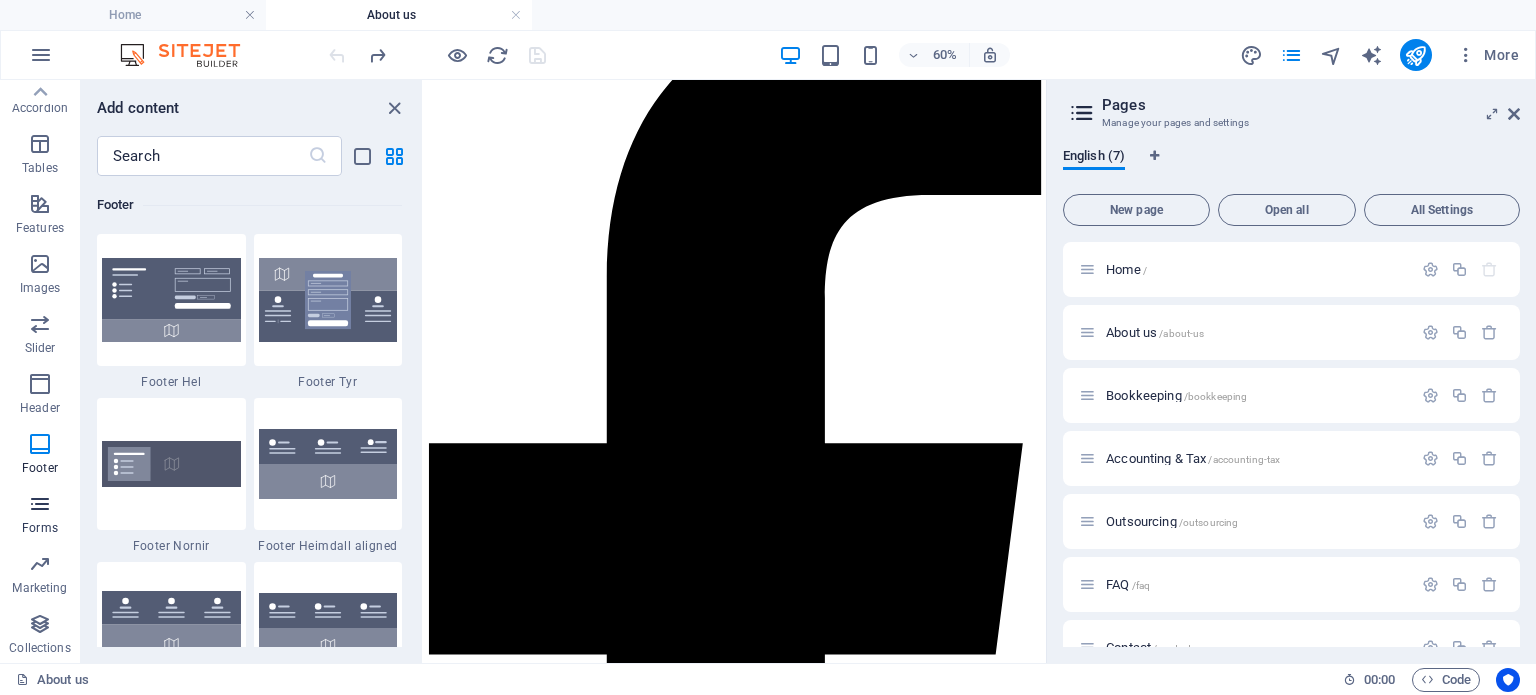 click at bounding box center (40, 504) 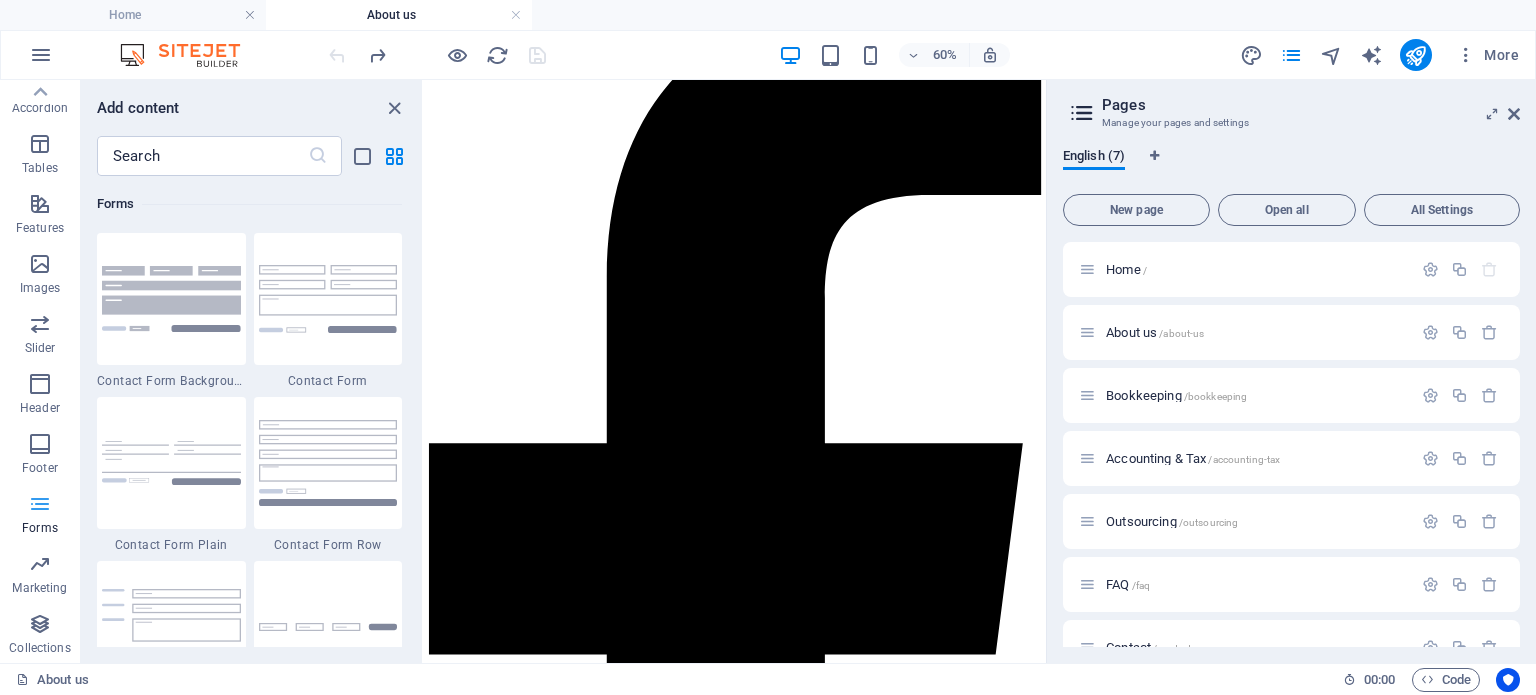 scroll, scrollTop: 14600, scrollLeft: 0, axis: vertical 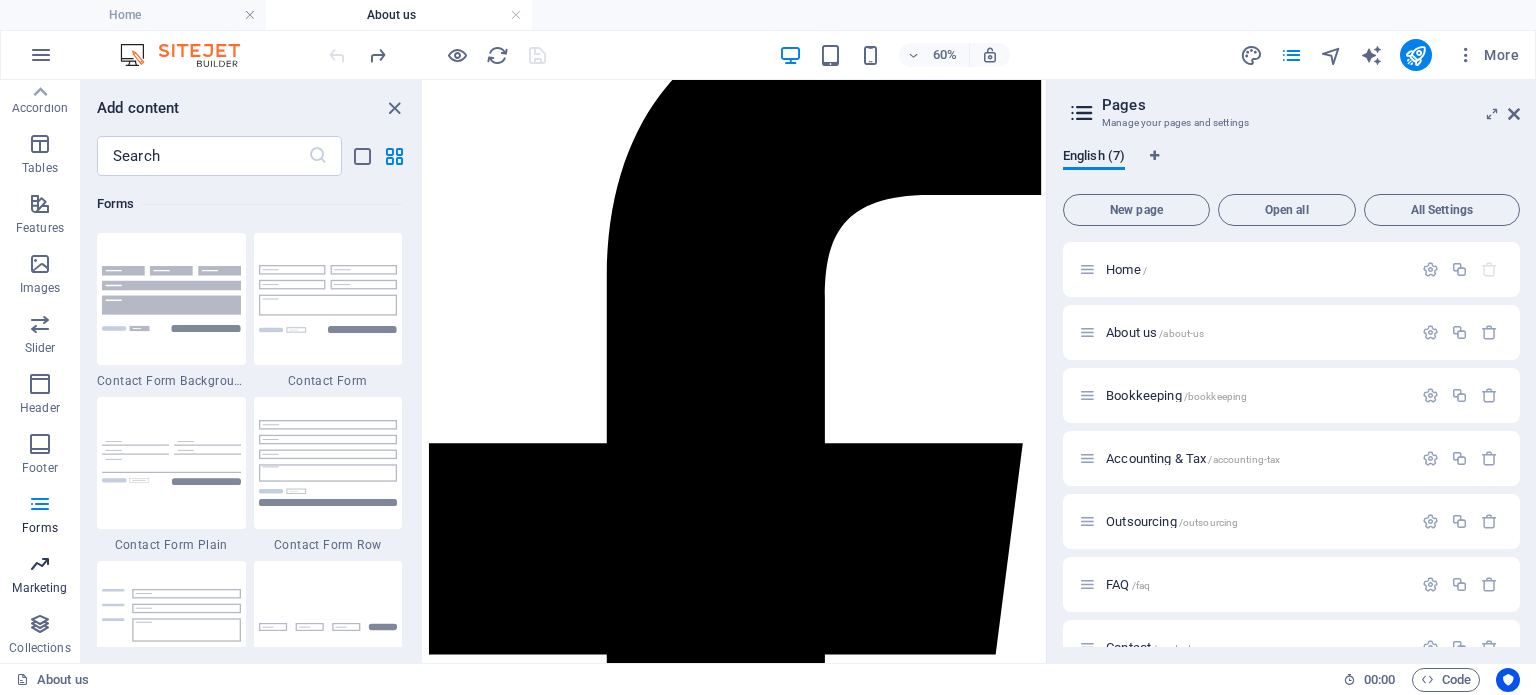 click on "Marketing" at bounding box center (40, 576) 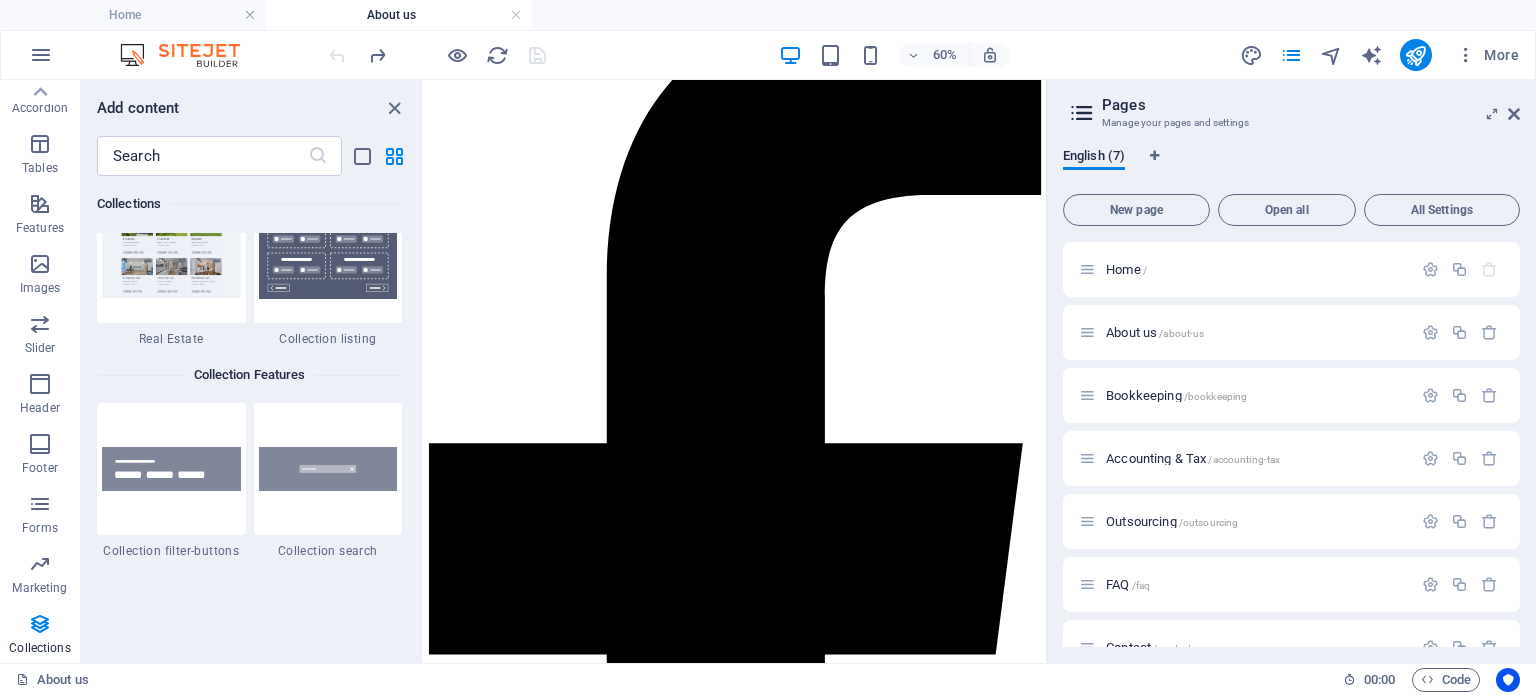 scroll, scrollTop: 19088, scrollLeft: 0, axis: vertical 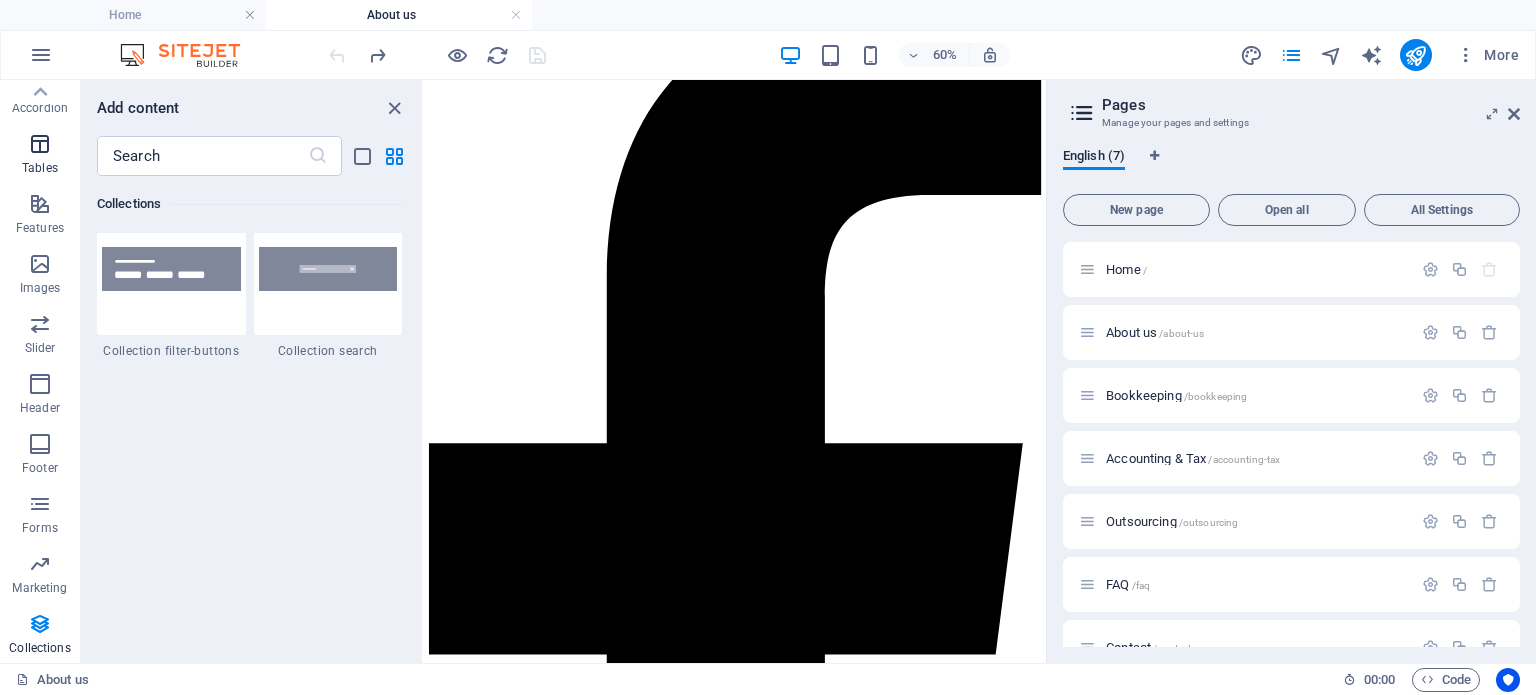 click at bounding box center [40, 144] 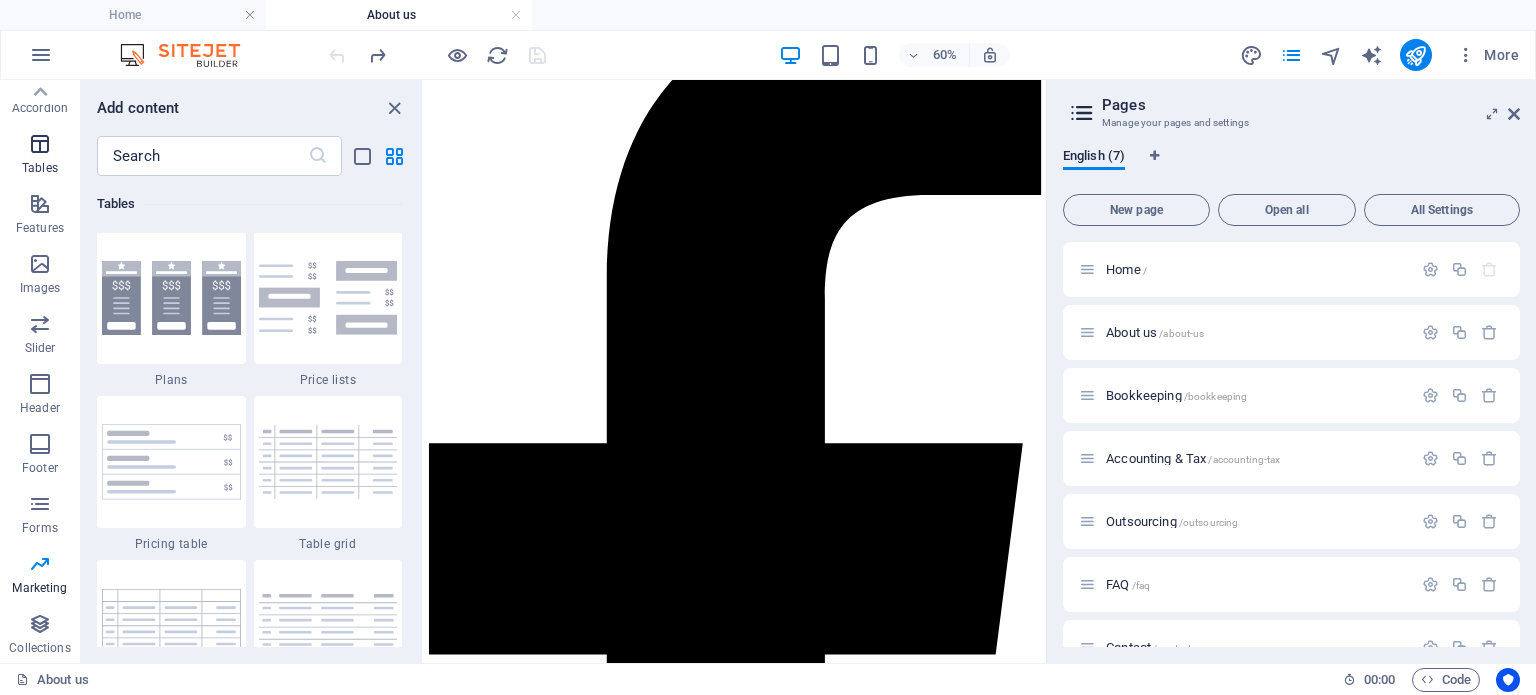 scroll, scrollTop: 6925, scrollLeft: 0, axis: vertical 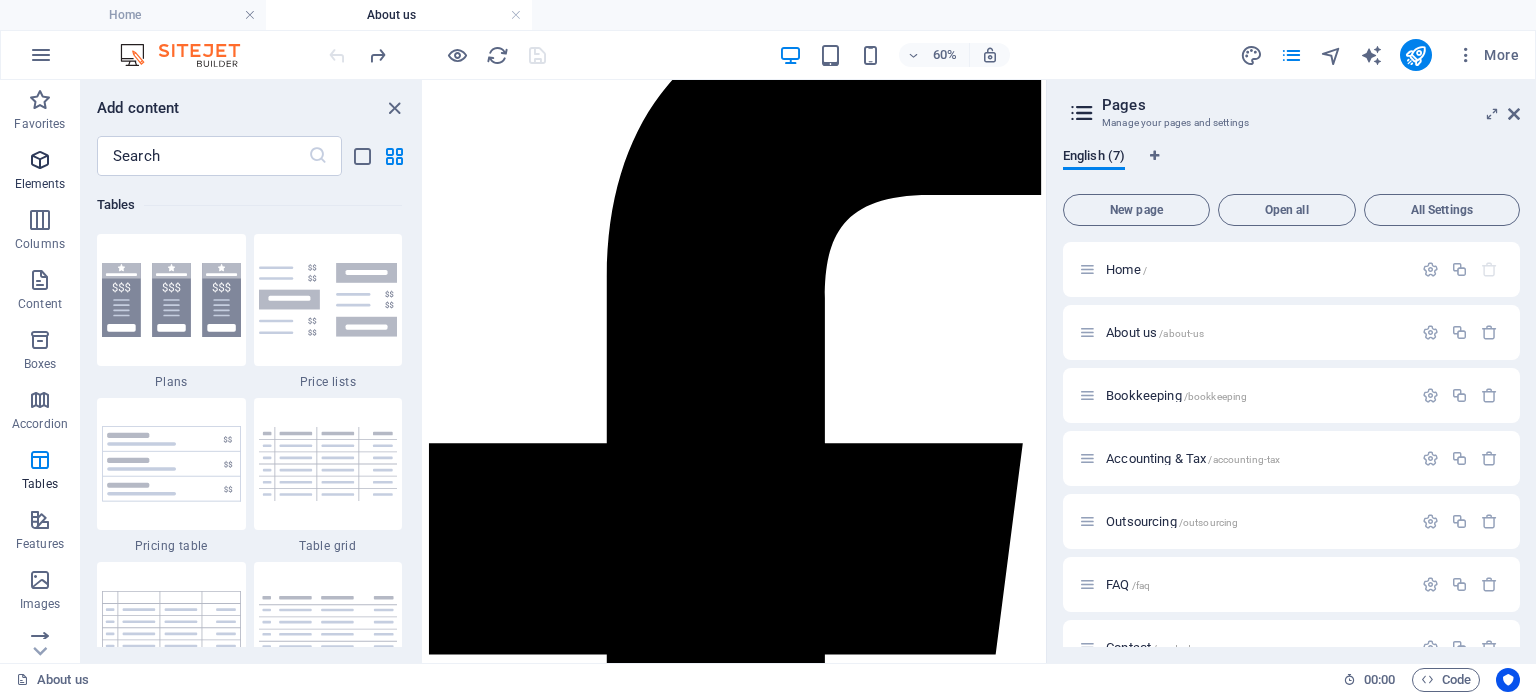 click at bounding box center (40, 160) 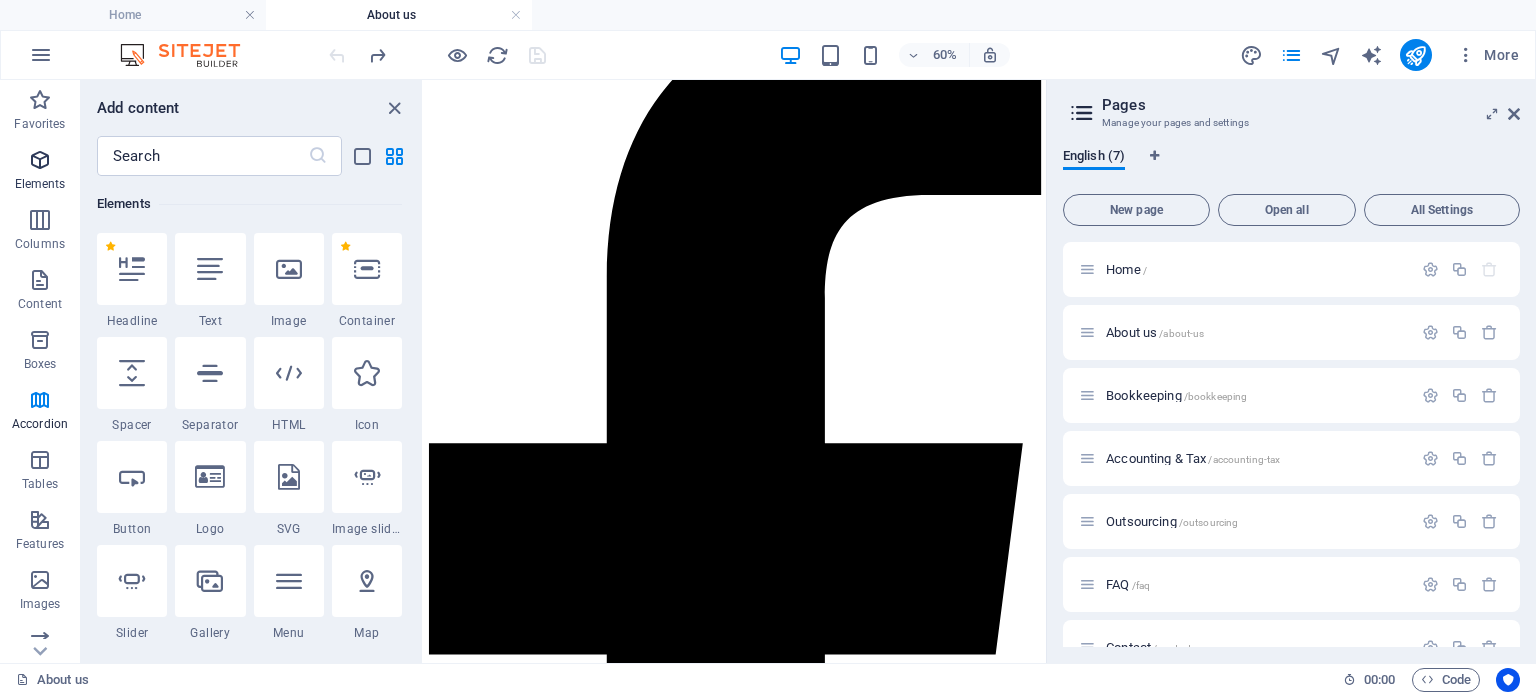 scroll, scrollTop: 212, scrollLeft: 0, axis: vertical 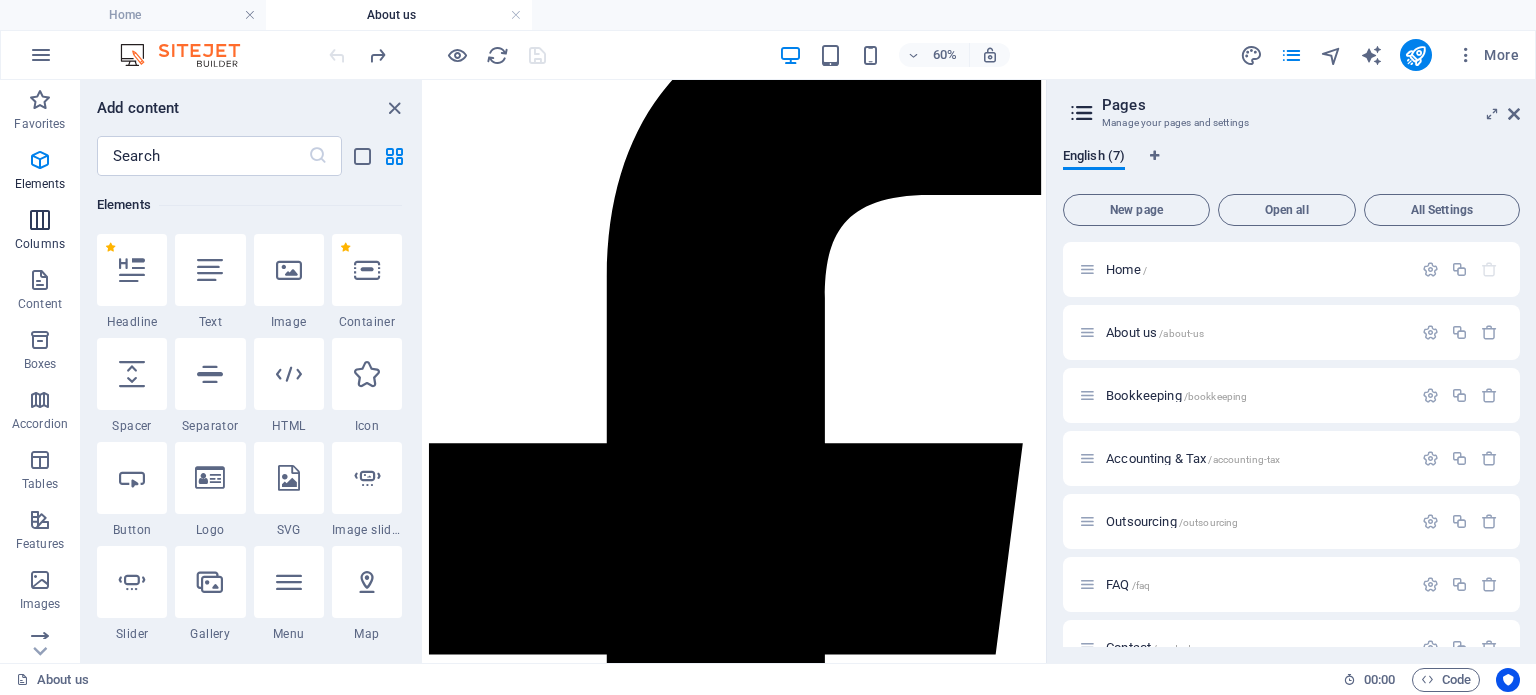 click at bounding box center (40, 220) 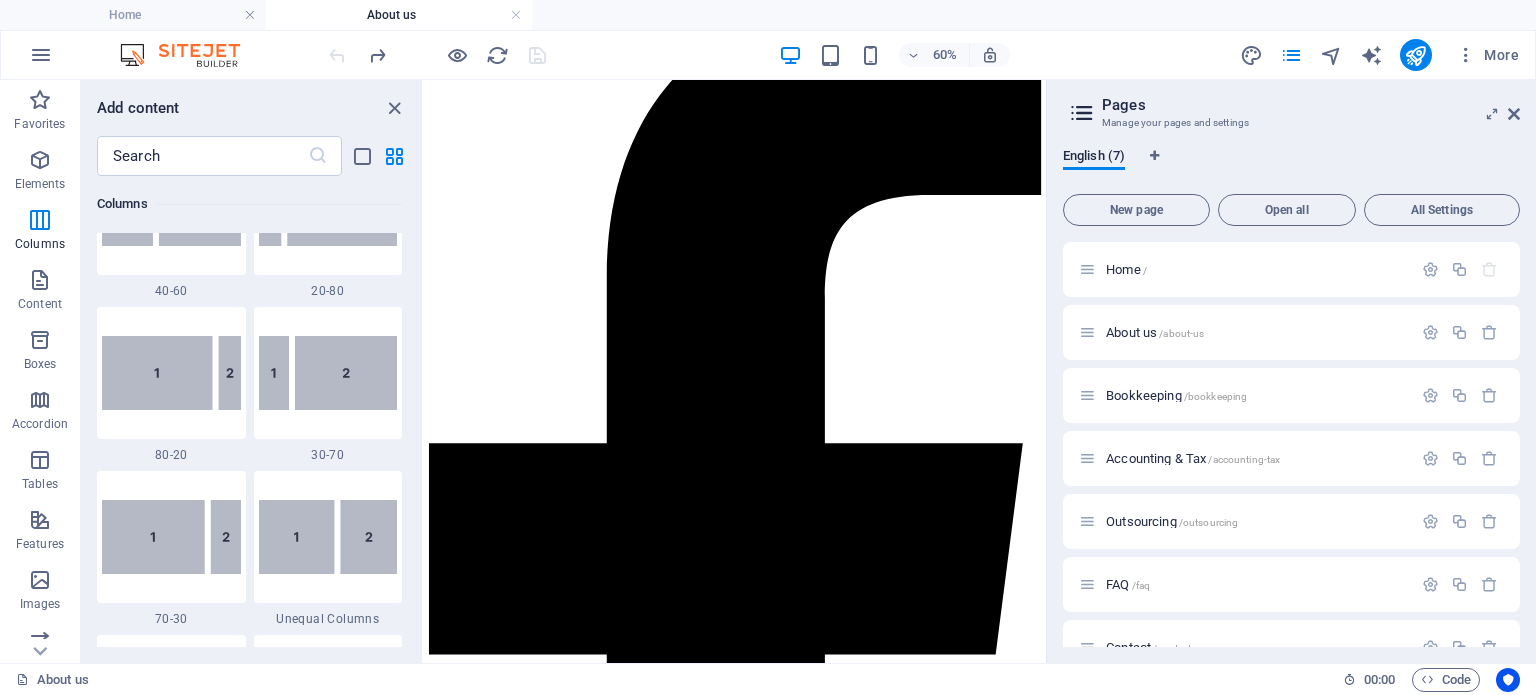 scroll, scrollTop: 1589, scrollLeft: 0, axis: vertical 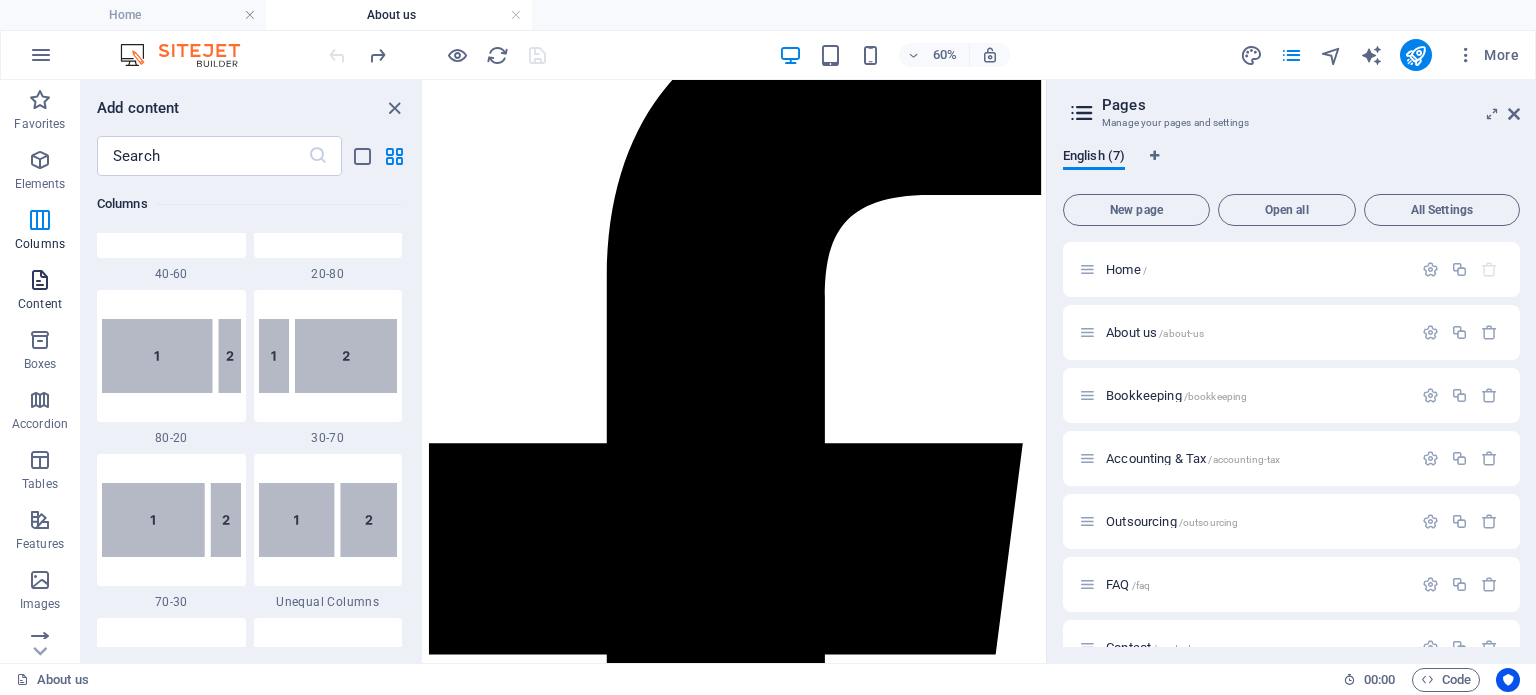 click on "Content" at bounding box center [40, 292] 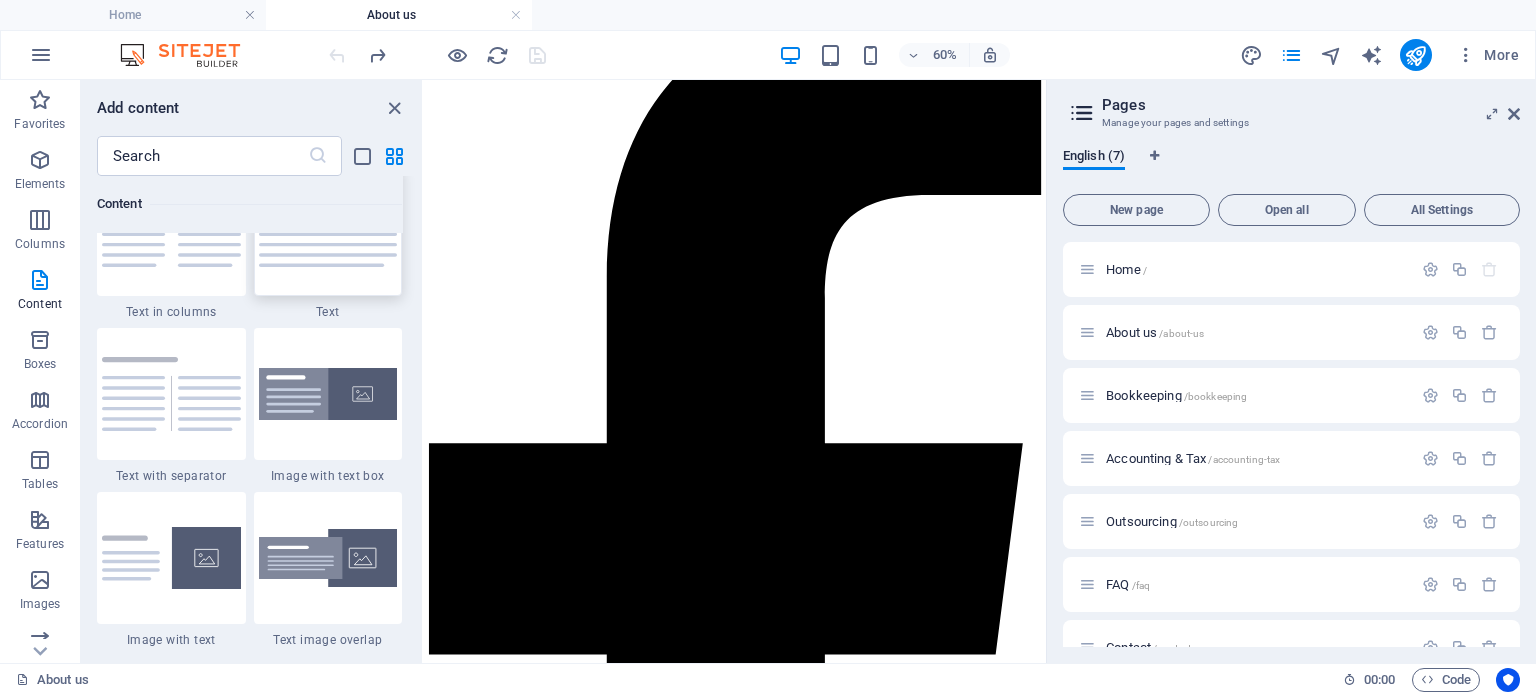 scroll, scrollTop: 3598, scrollLeft: 0, axis: vertical 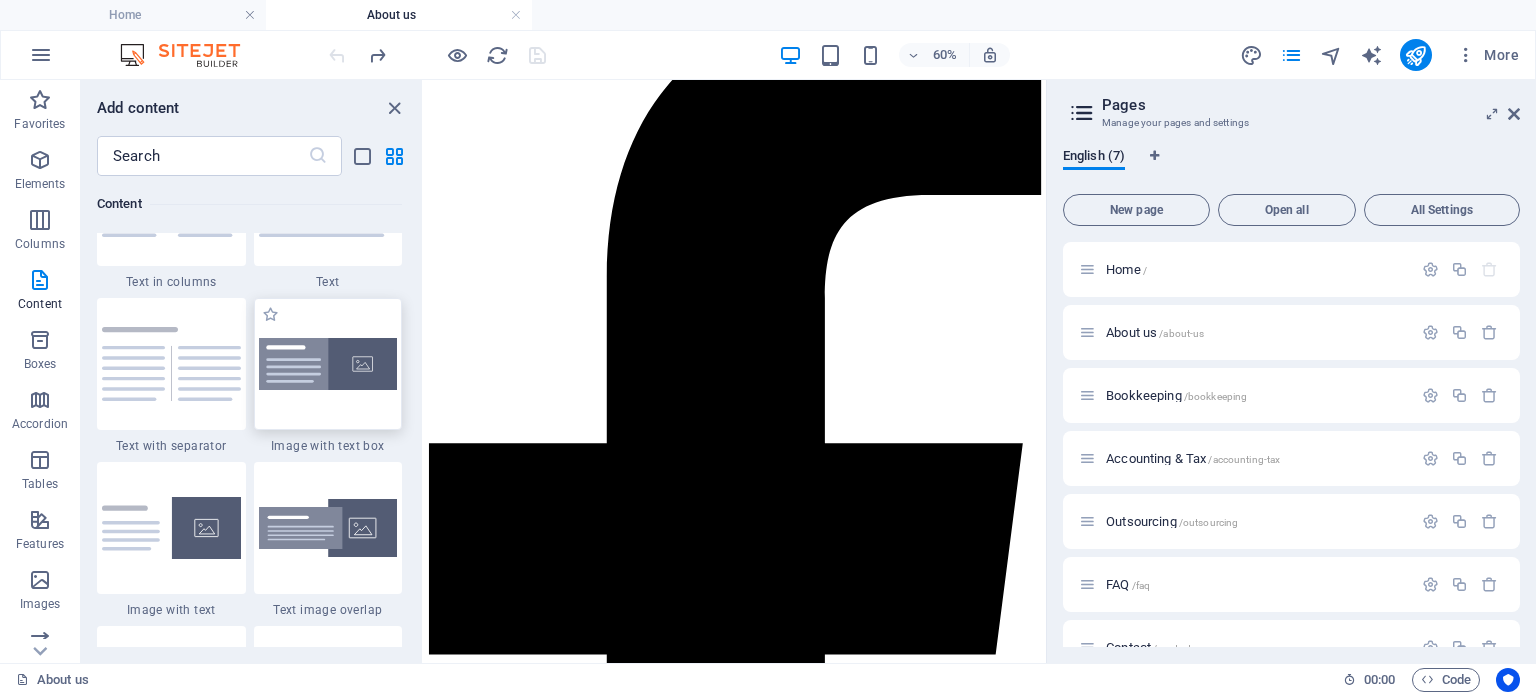 click at bounding box center (328, 364) 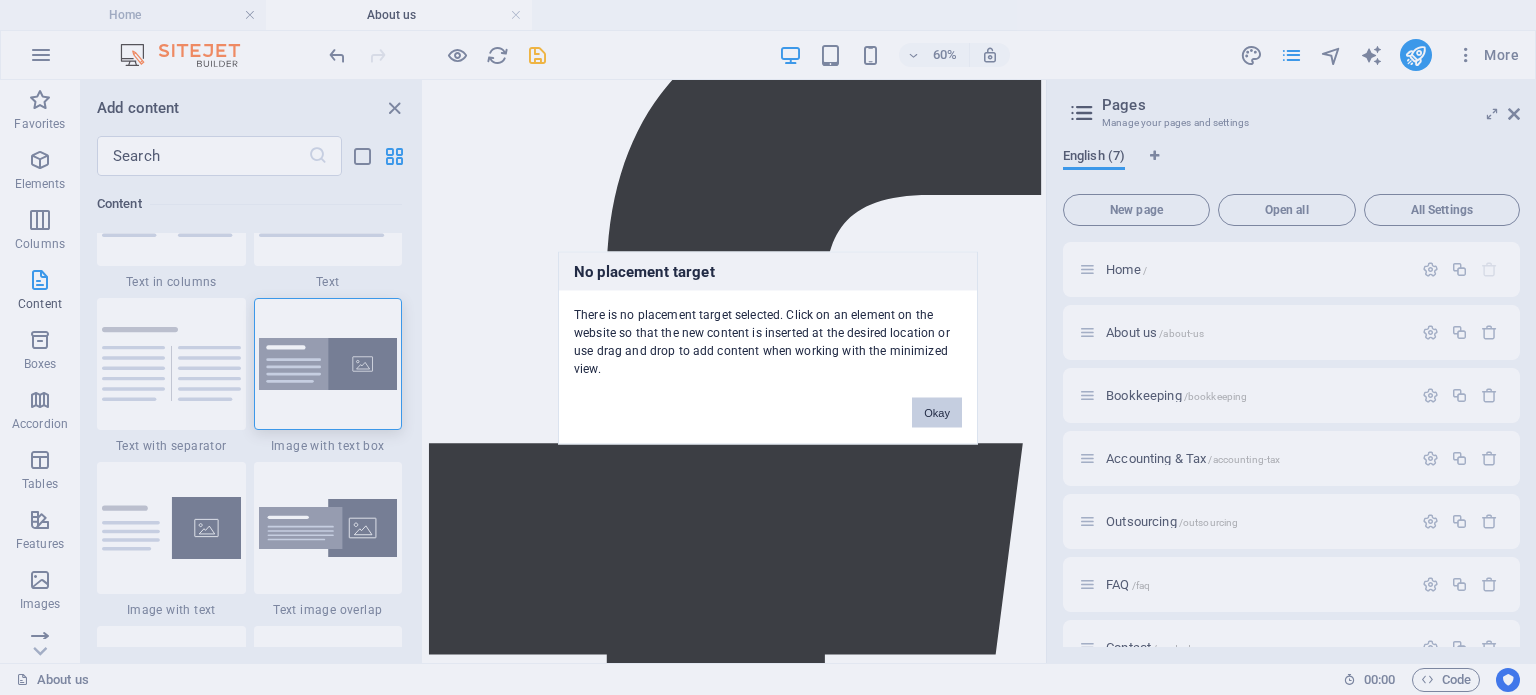 click on "Okay" at bounding box center [937, 412] 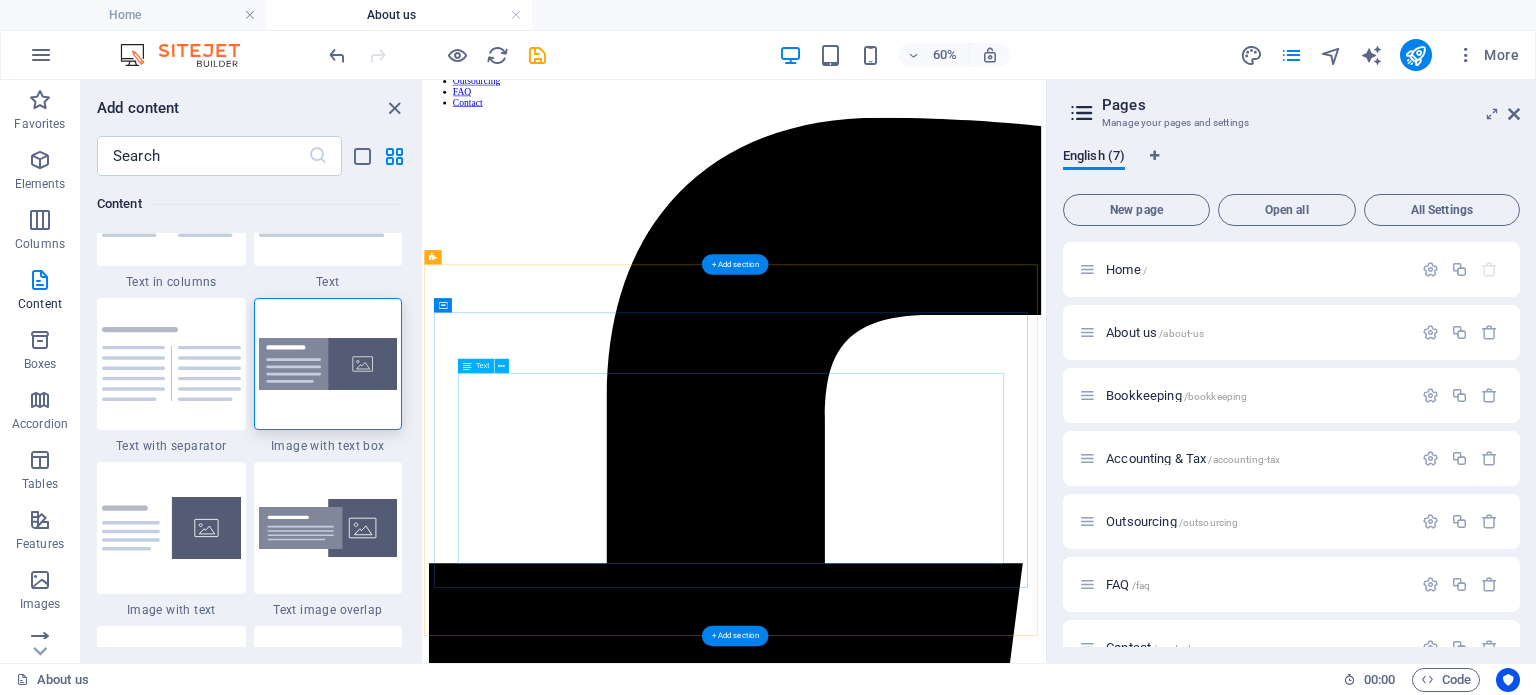 scroll, scrollTop: 0, scrollLeft: 0, axis: both 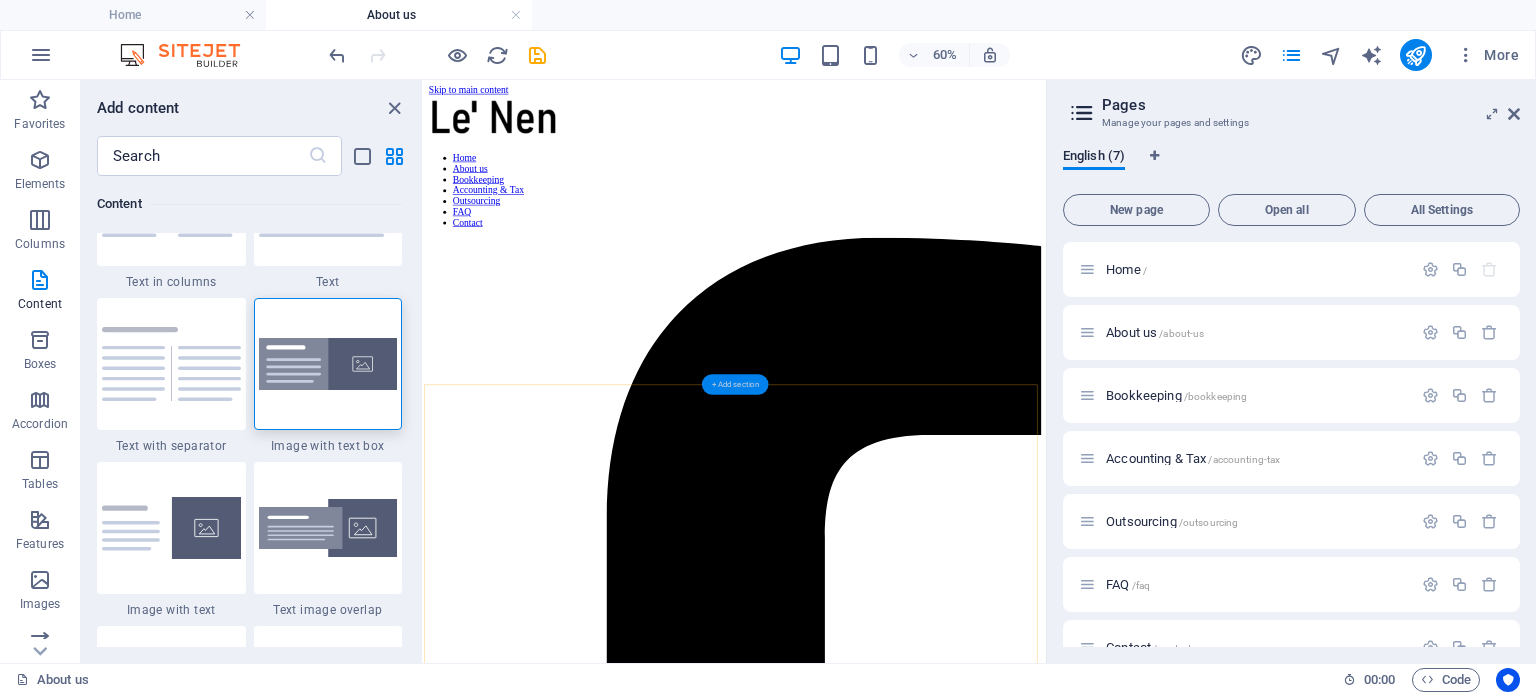 click on "+ Add section" at bounding box center [735, 384] 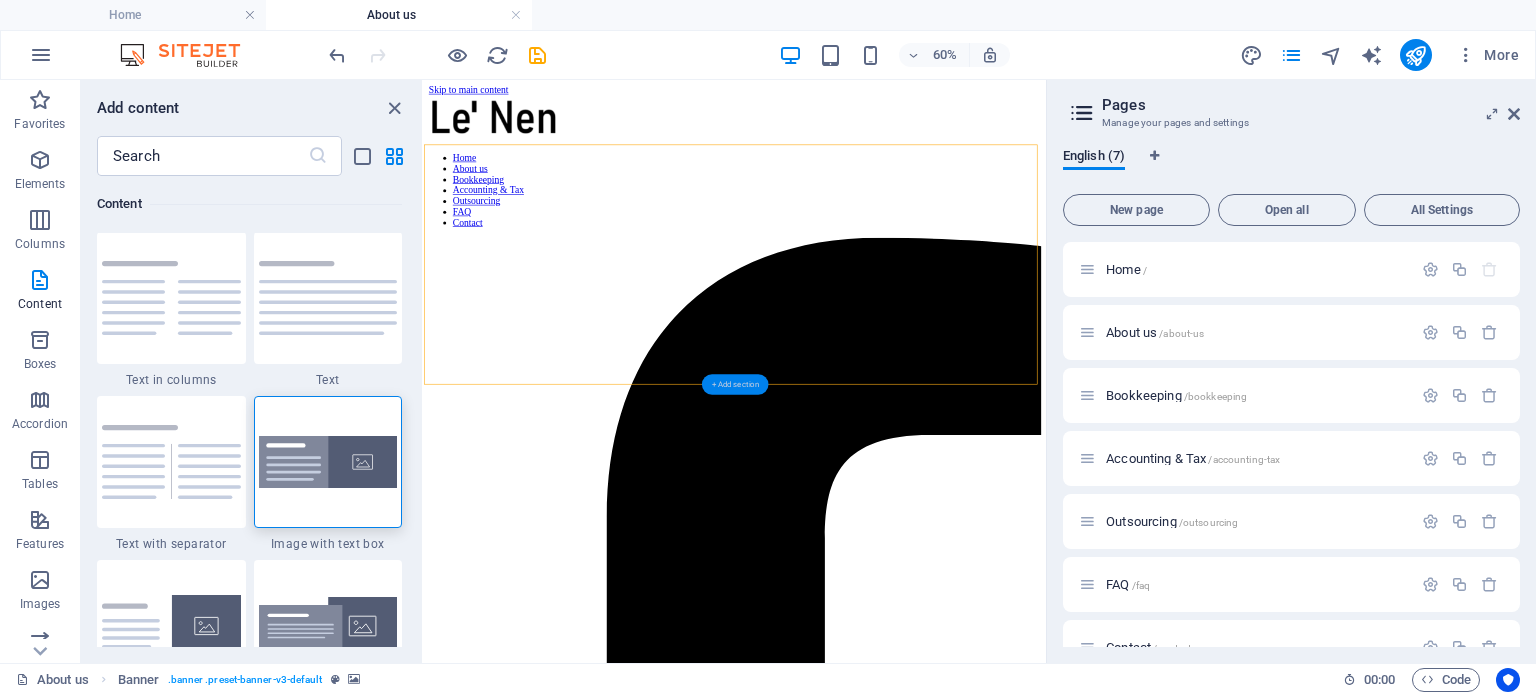 scroll, scrollTop: 3499, scrollLeft: 0, axis: vertical 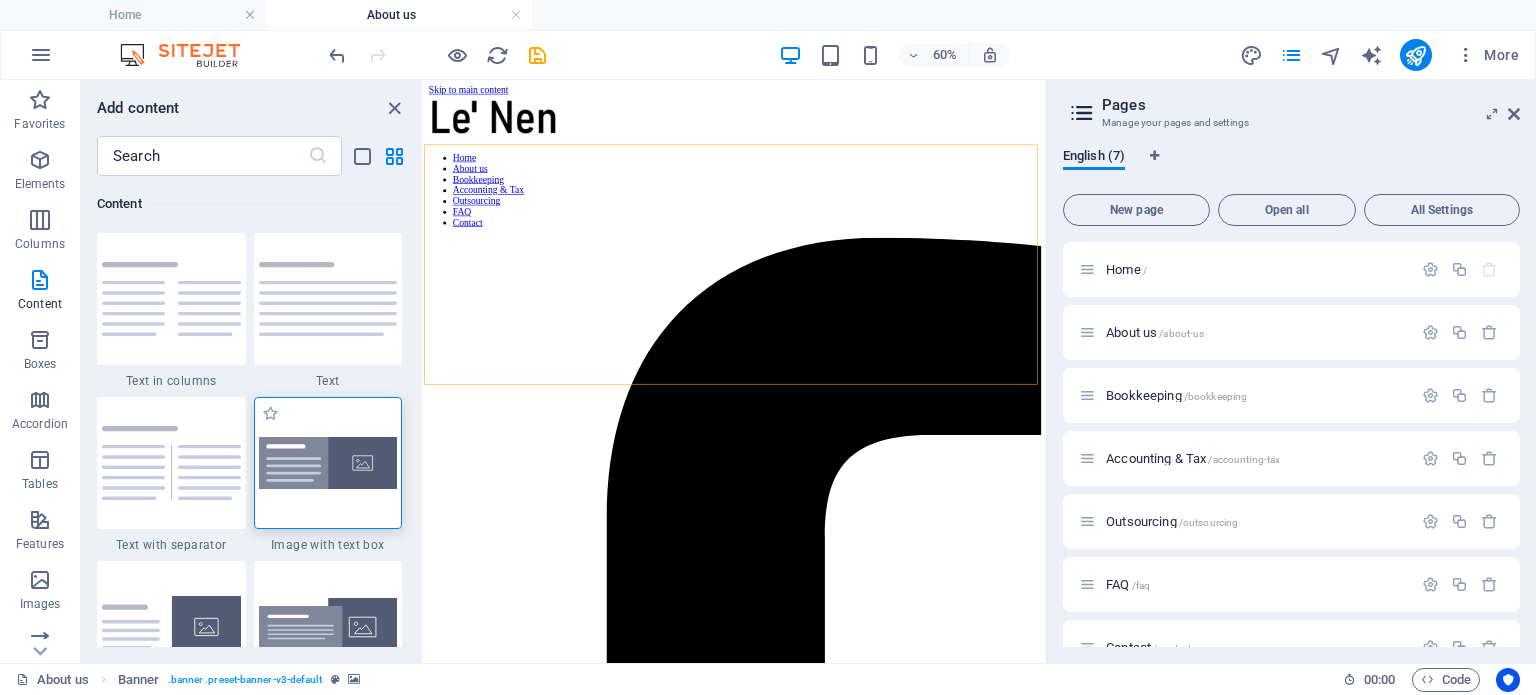 click at bounding box center [328, 463] 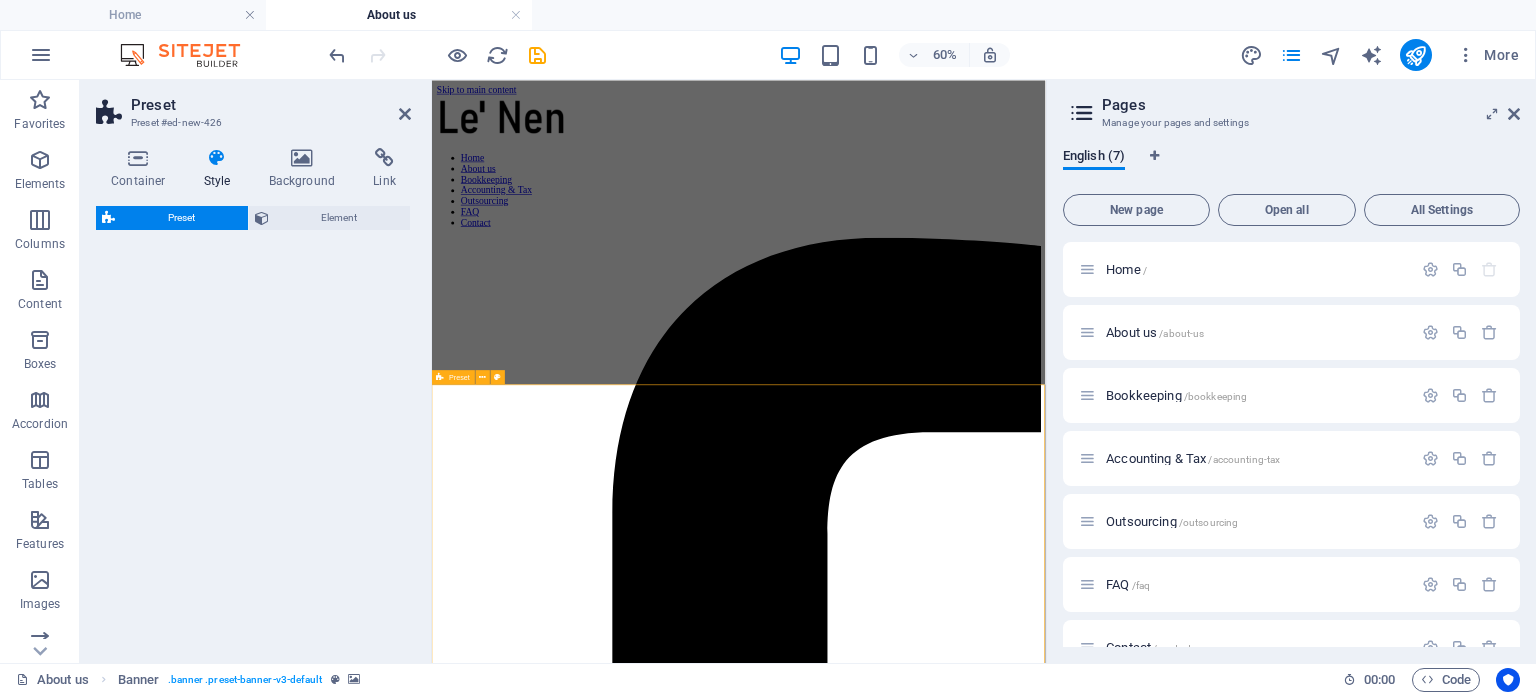select on "rem" 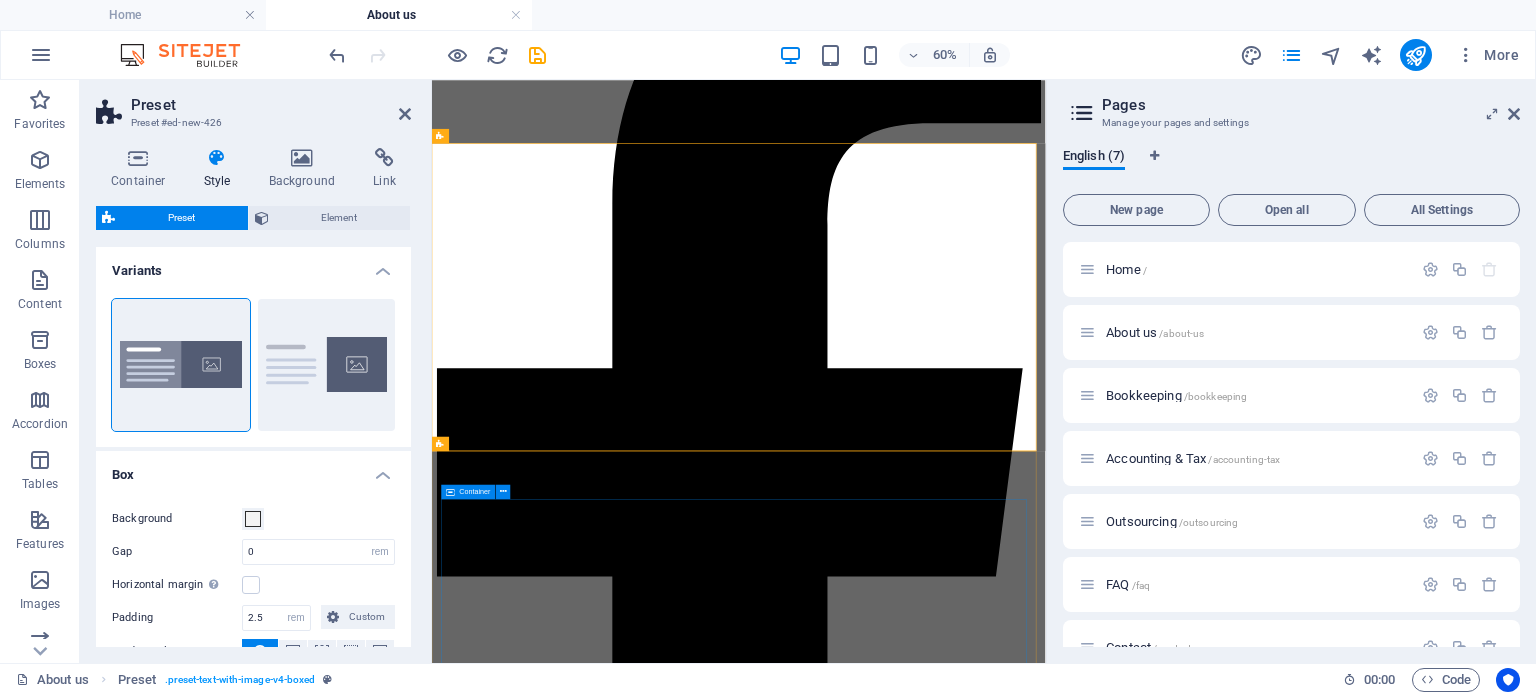 scroll, scrollTop: 600, scrollLeft: 0, axis: vertical 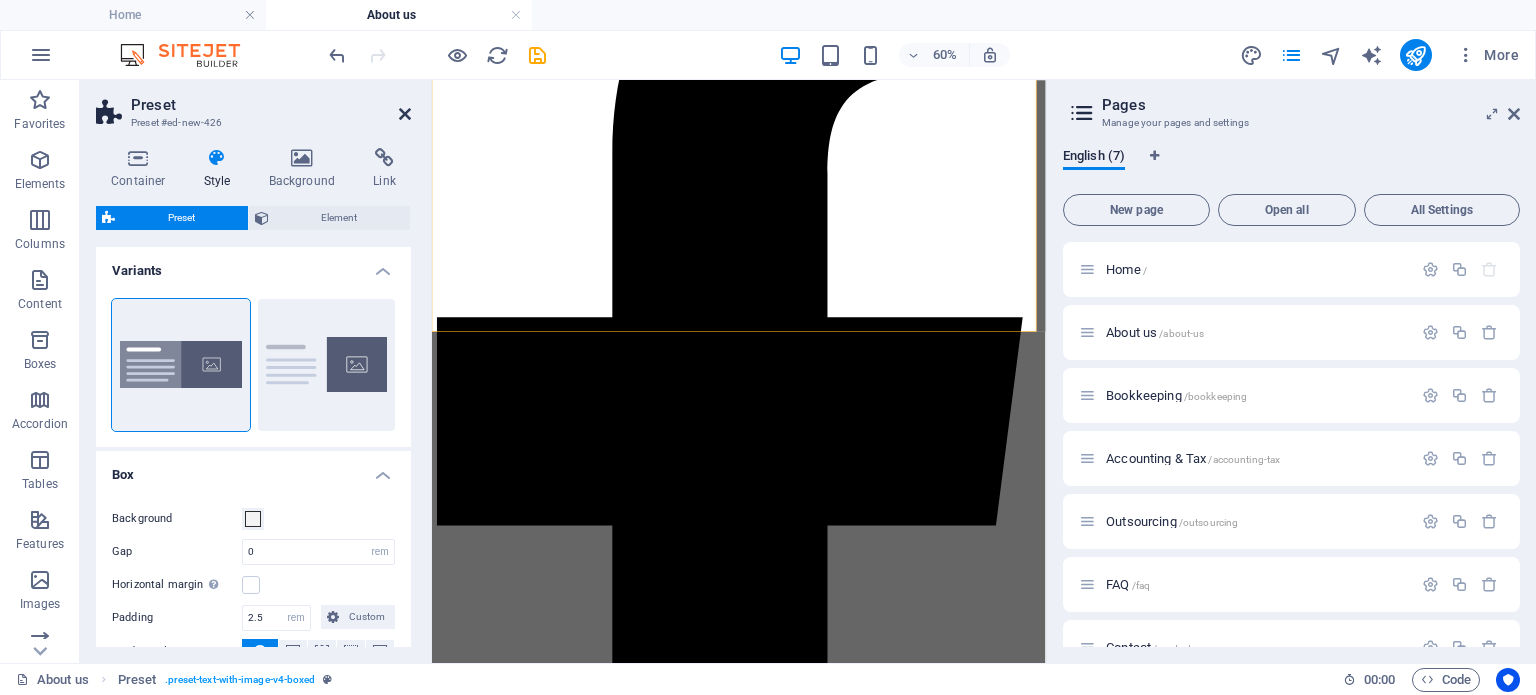 click at bounding box center (405, 114) 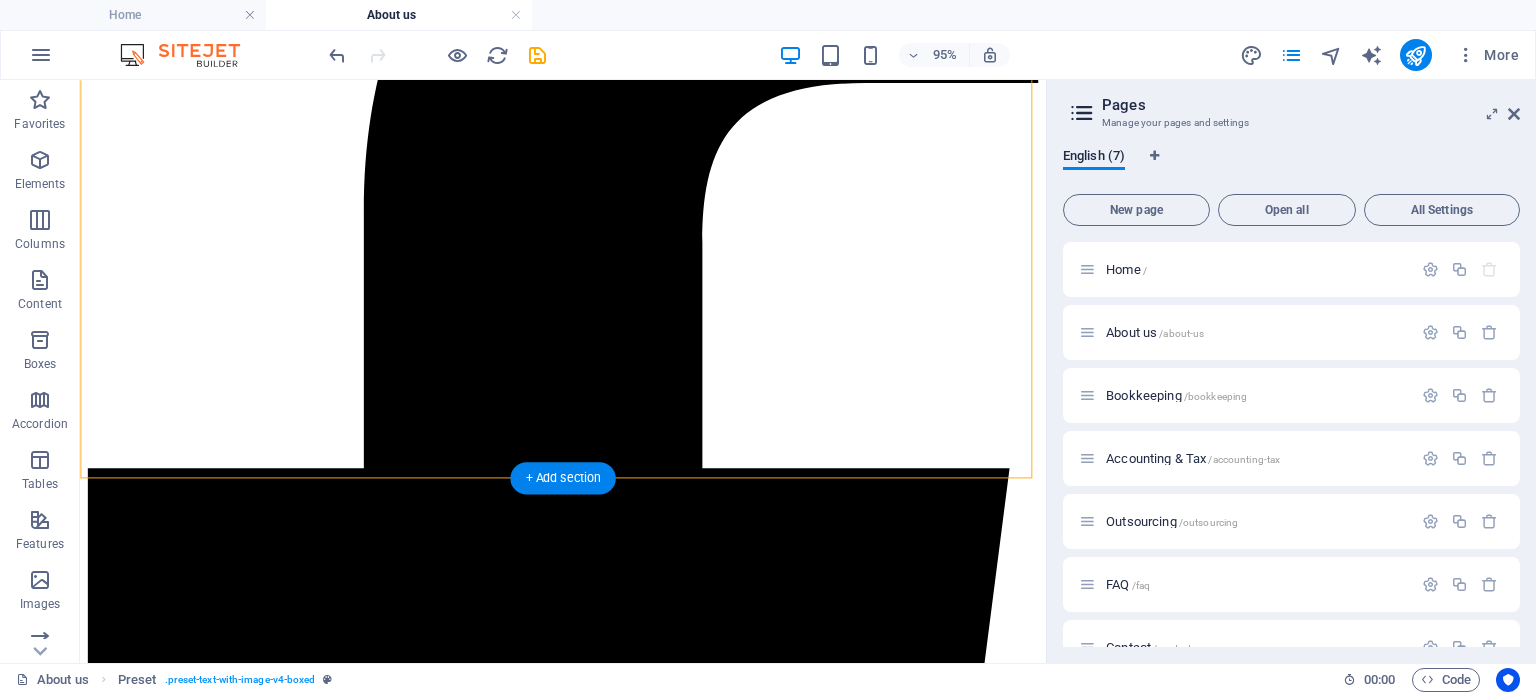 scroll, scrollTop: 400, scrollLeft: 0, axis: vertical 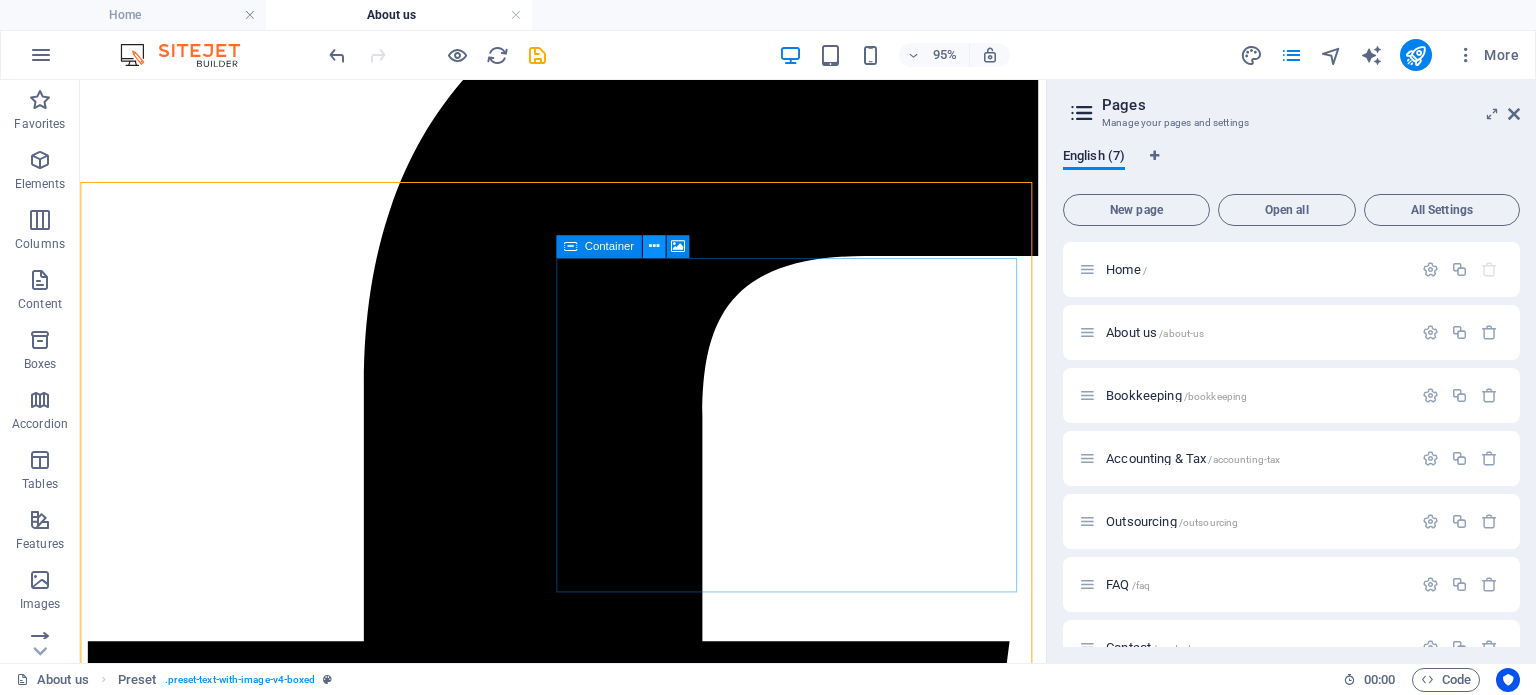 click at bounding box center [653, 246] 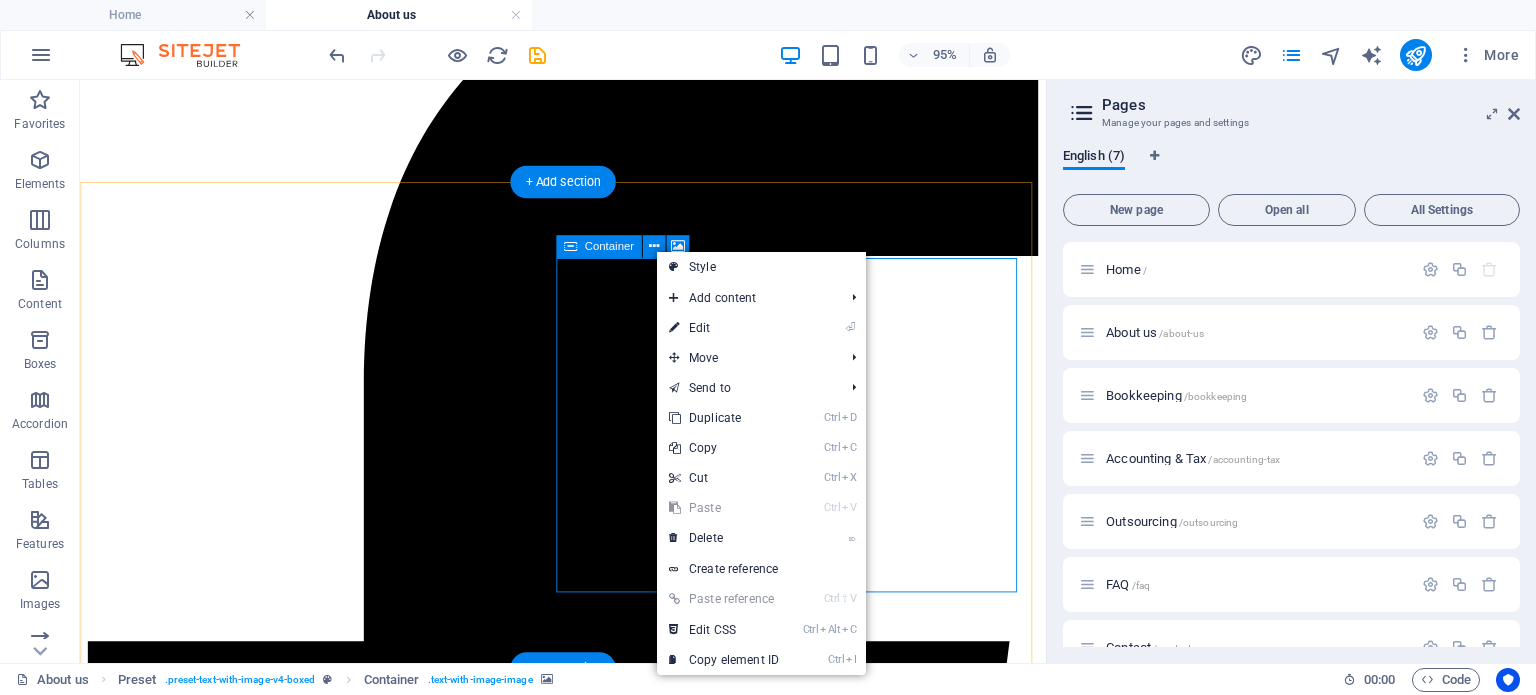 click on "Drop content here or  Add elements  Paste clipboard" at bounding box center [588, 7433] 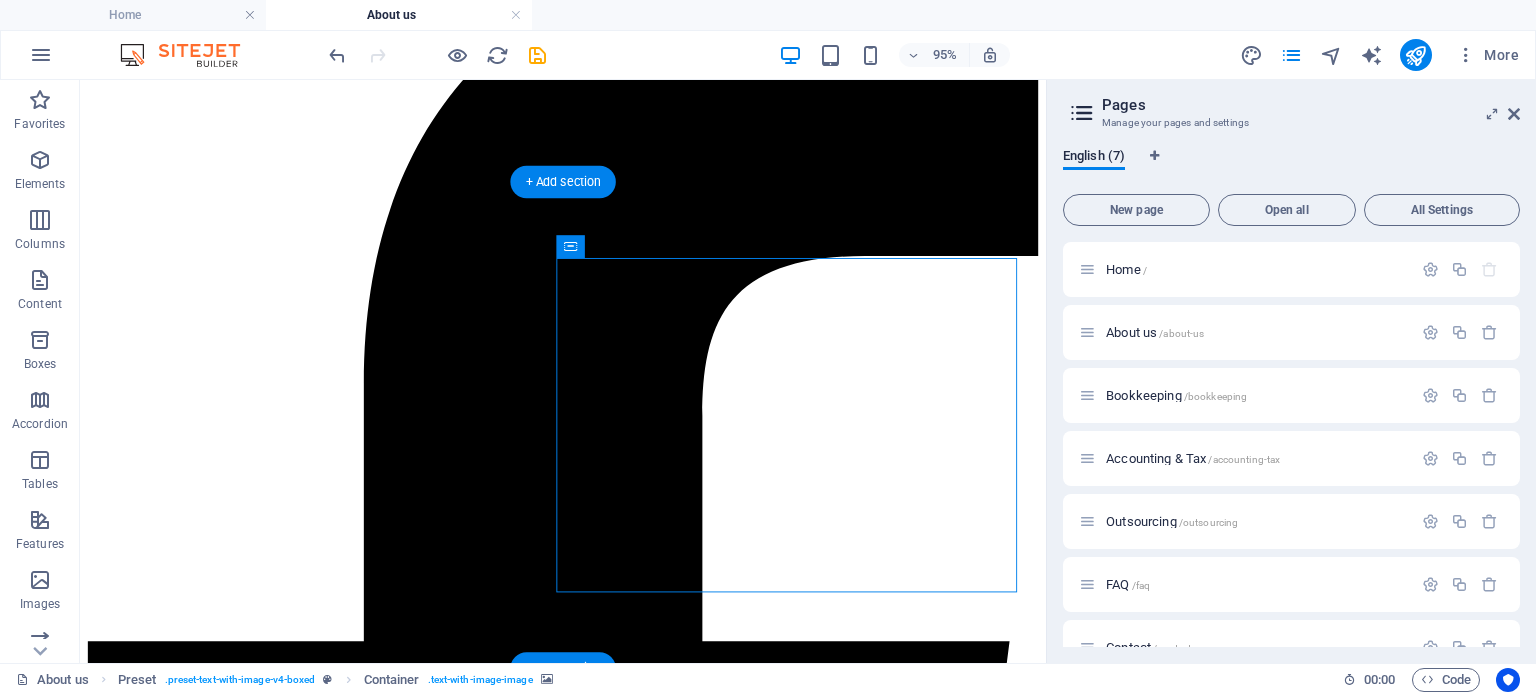 click on "Drop content here or  Add elements  Paste clipboard" at bounding box center [588, 7257] 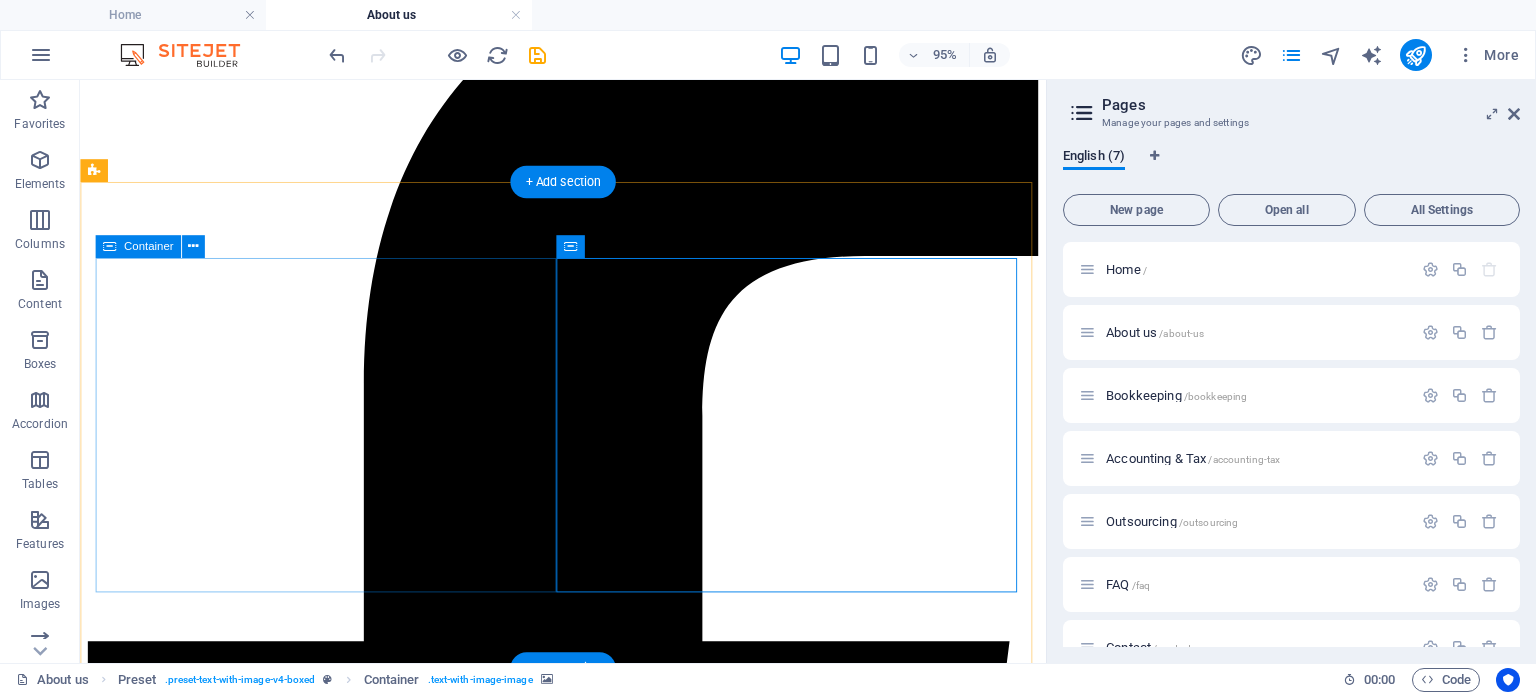 click on "New headline Lorem ipsum dolor sit amet, consectetuer adipiscing elit. Aenean commodo ligula eget dolor. Lorem ipsum dolor sit amet, consectetuer adipiscing elit leget dolor. Lorem ipsum dolor sit amet, consectetuer adipiscing elit. Aenean commodo ligula eget dolor. Lorem ipsum dolor sit amet, consectetuer adipiscing elit dolor consectetuer adipiscing elit leget dolor. Lorem elit saget ipsum dolor sit amet, consectetuer." at bounding box center (588, 6943) 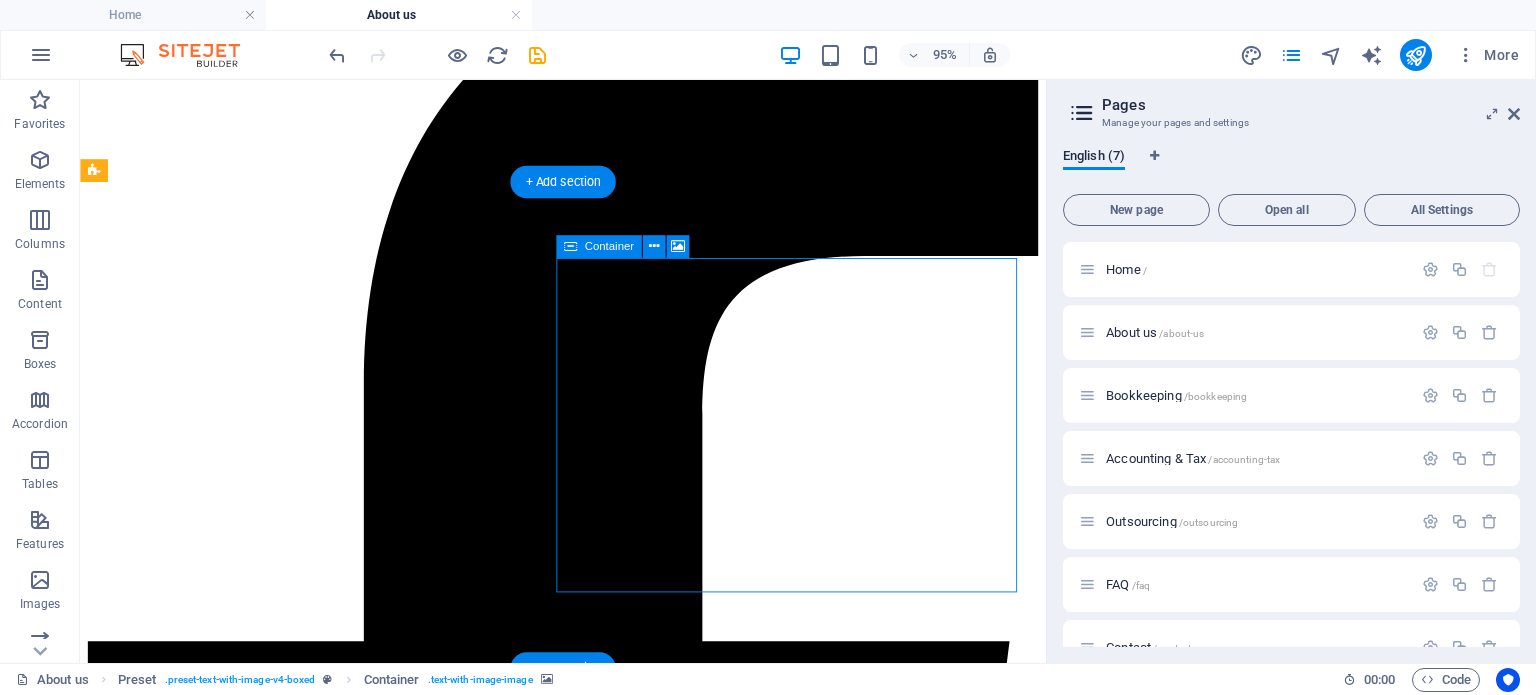 drag, startPoint x: 594, startPoint y: 334, endPoint x: 684, endPoint y: 348, distance: 91.08238 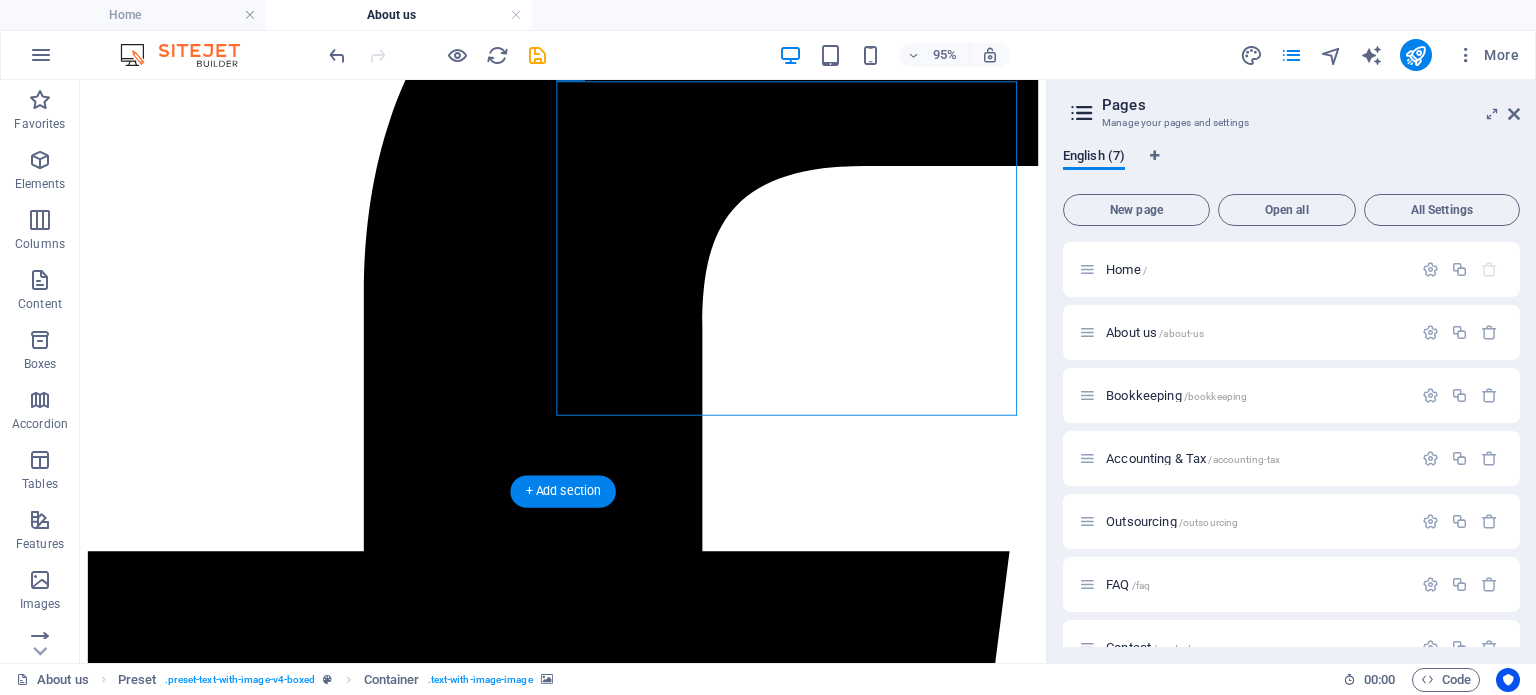 scroll, scrollTop: 600, scrollLeft: 0, axis: vertical 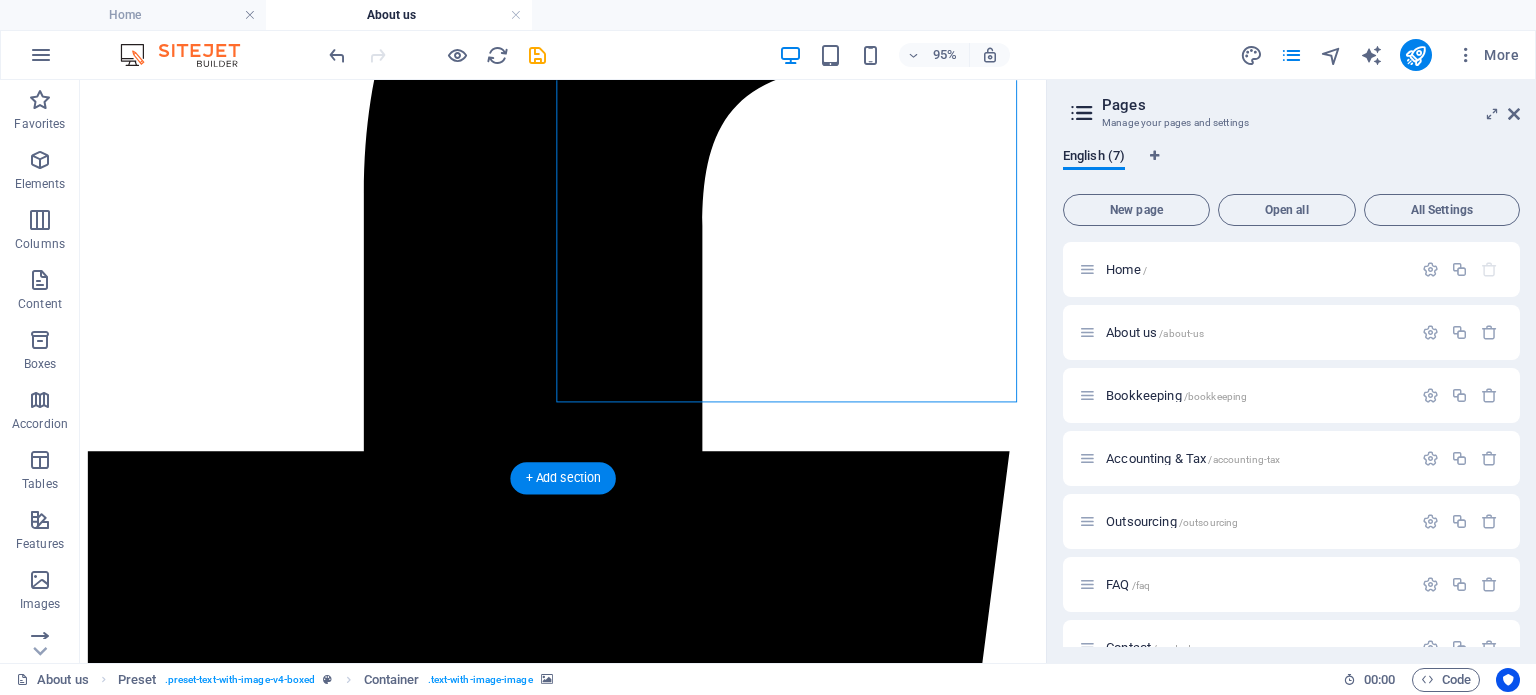 drag, startPoint x: 578, startPoint y: 403, endPoint x: 667, endPoint y: 400, distance: 89.050545 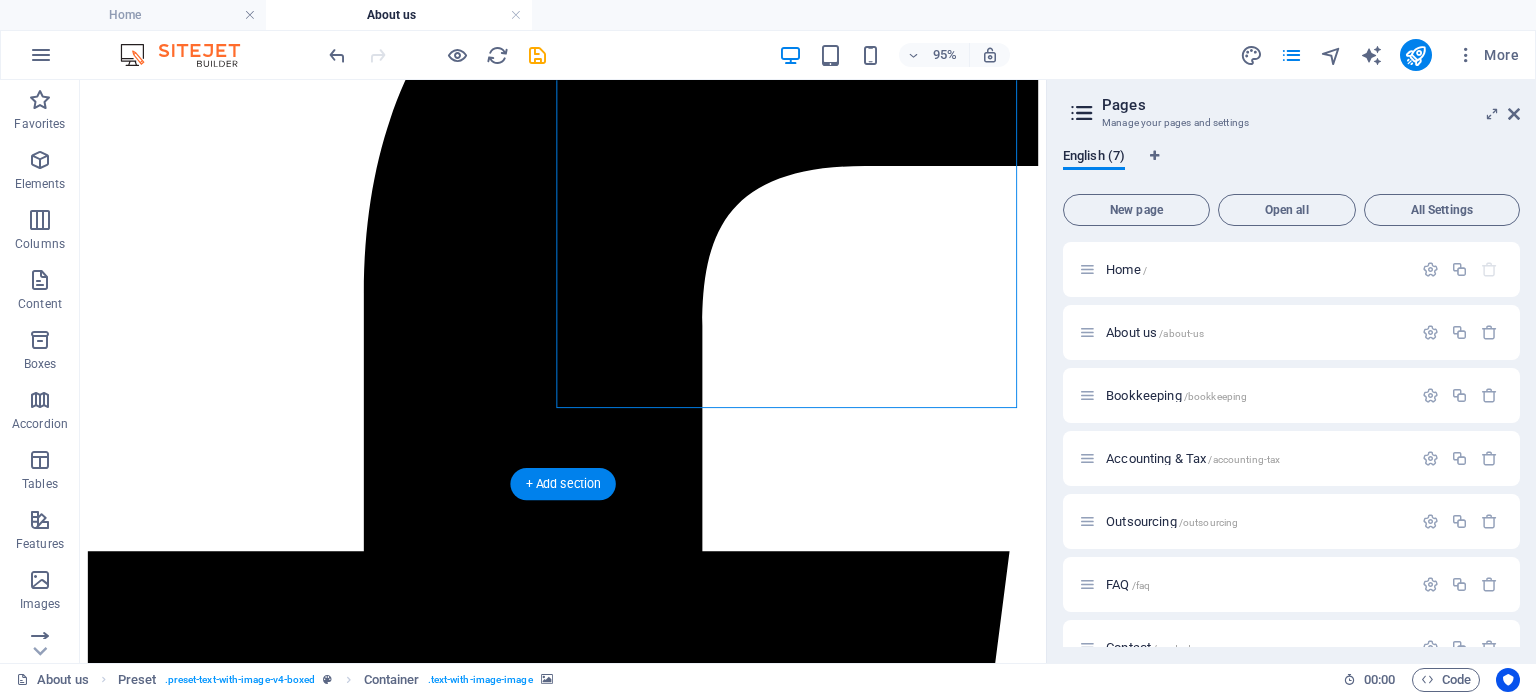 scroll, scrollTop: 400, scrollLeft: 0, axis: vertical 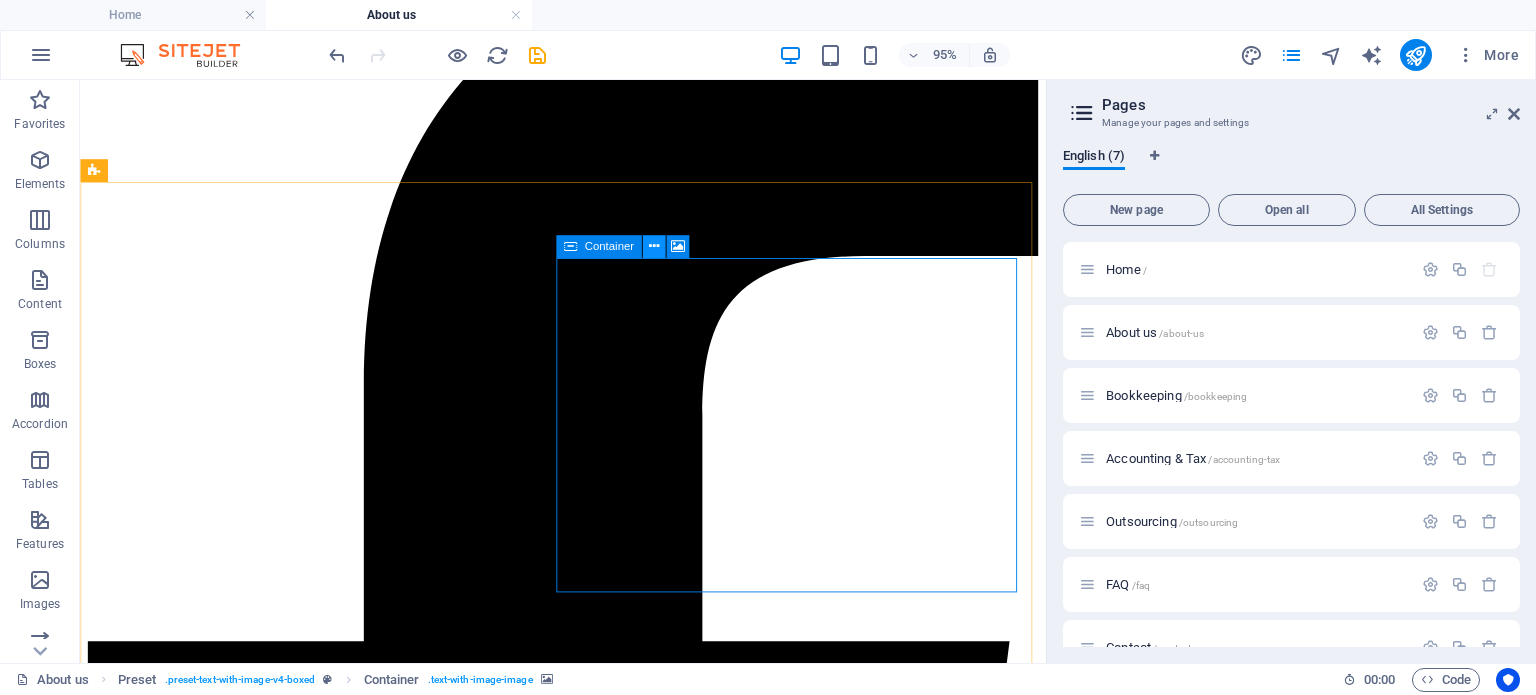 click at bounding box center [653, 246] 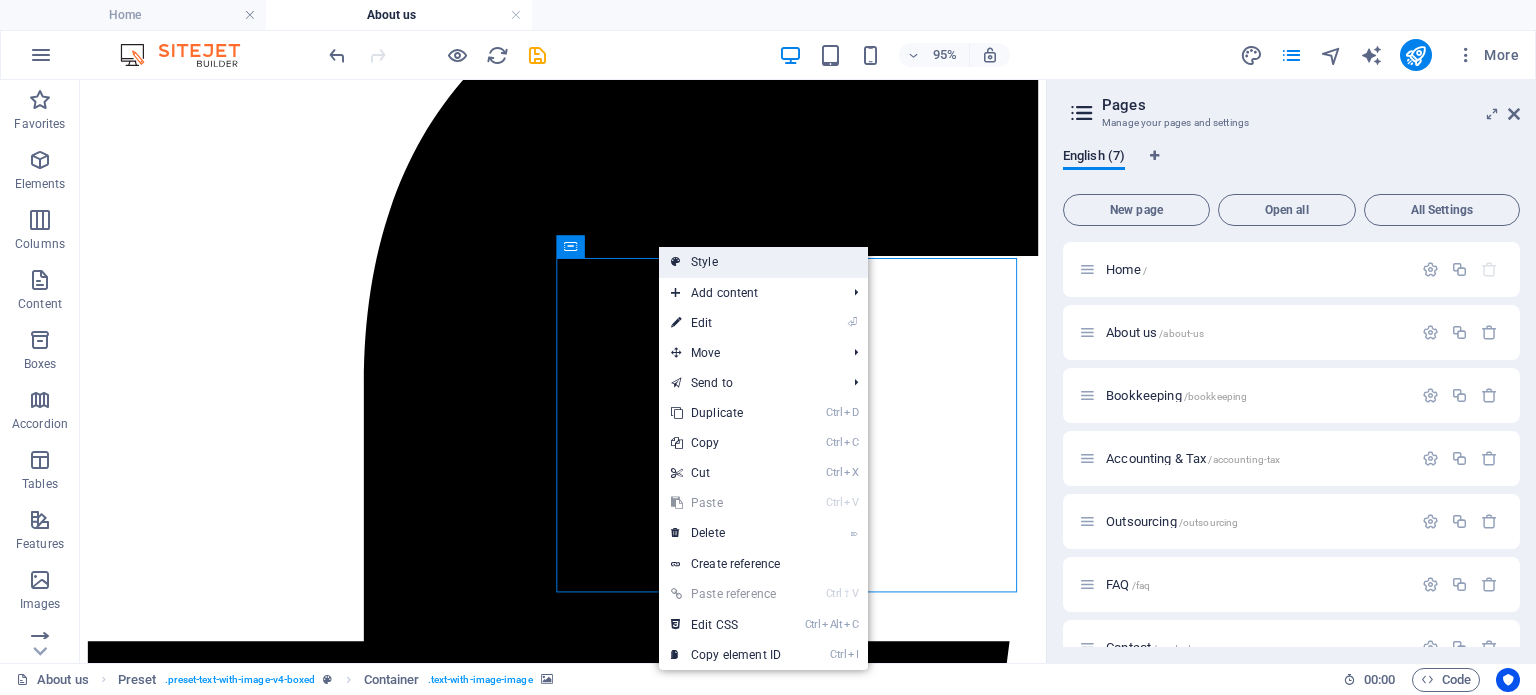 click on "Style" at bounding box center (763, 262) 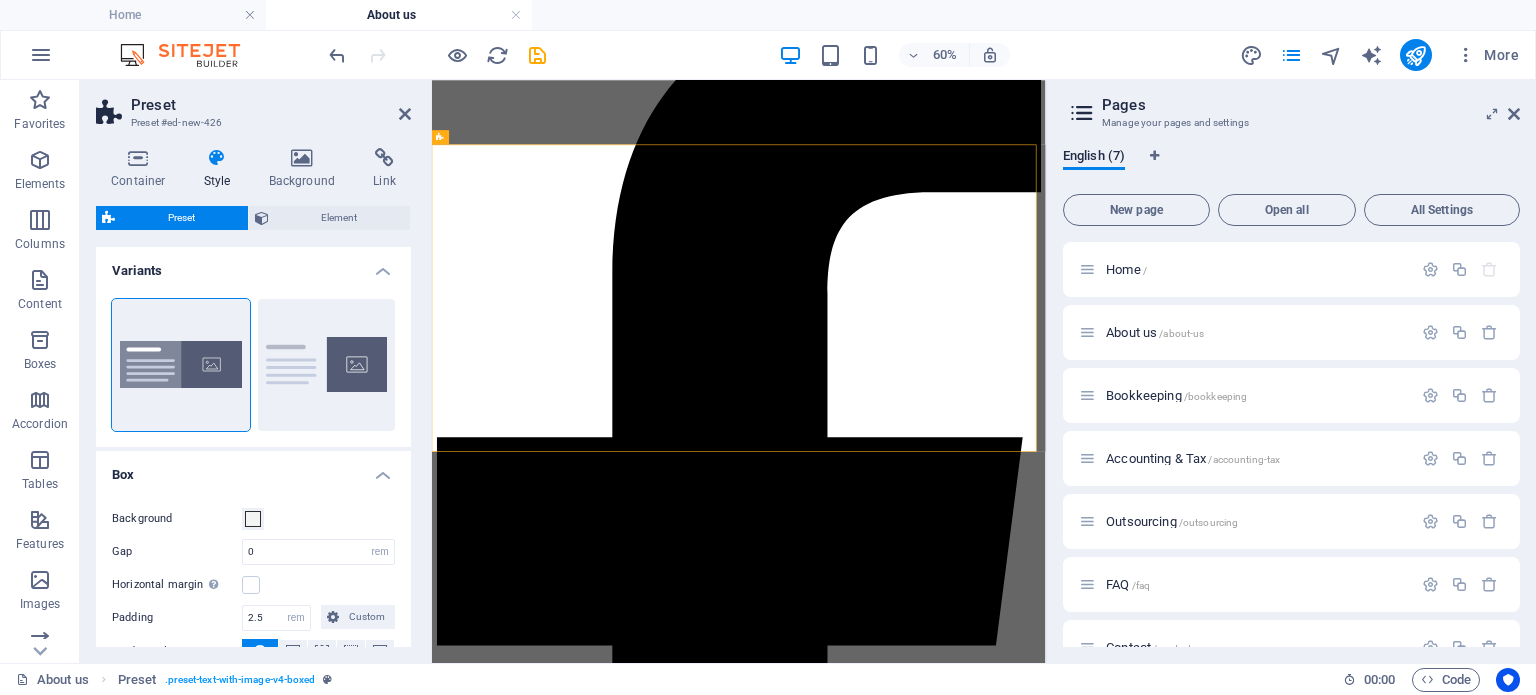 drag, startPoint x: 1389, startPoint y: 409, endPoint x: 1421, endPoint y: 541, distance: 135.82341 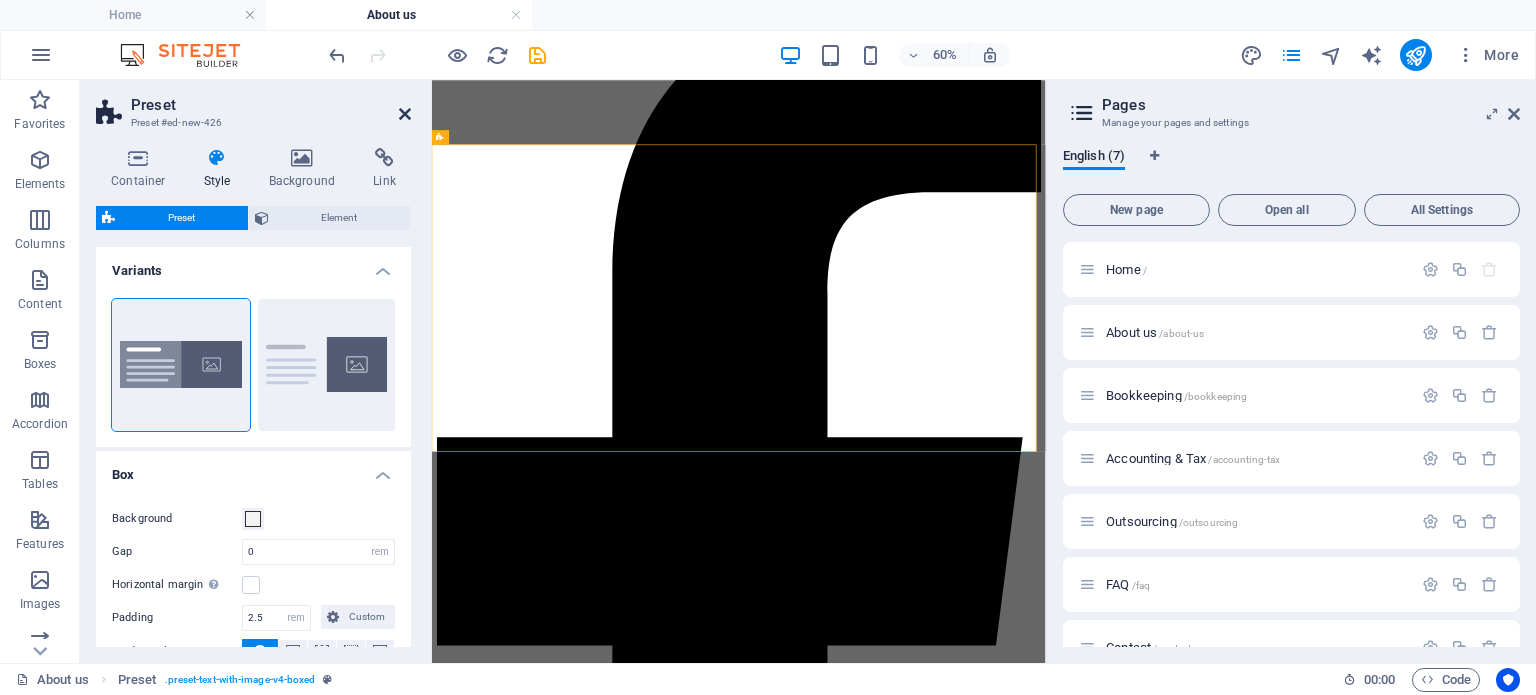 click at bounding box center (405, 114) 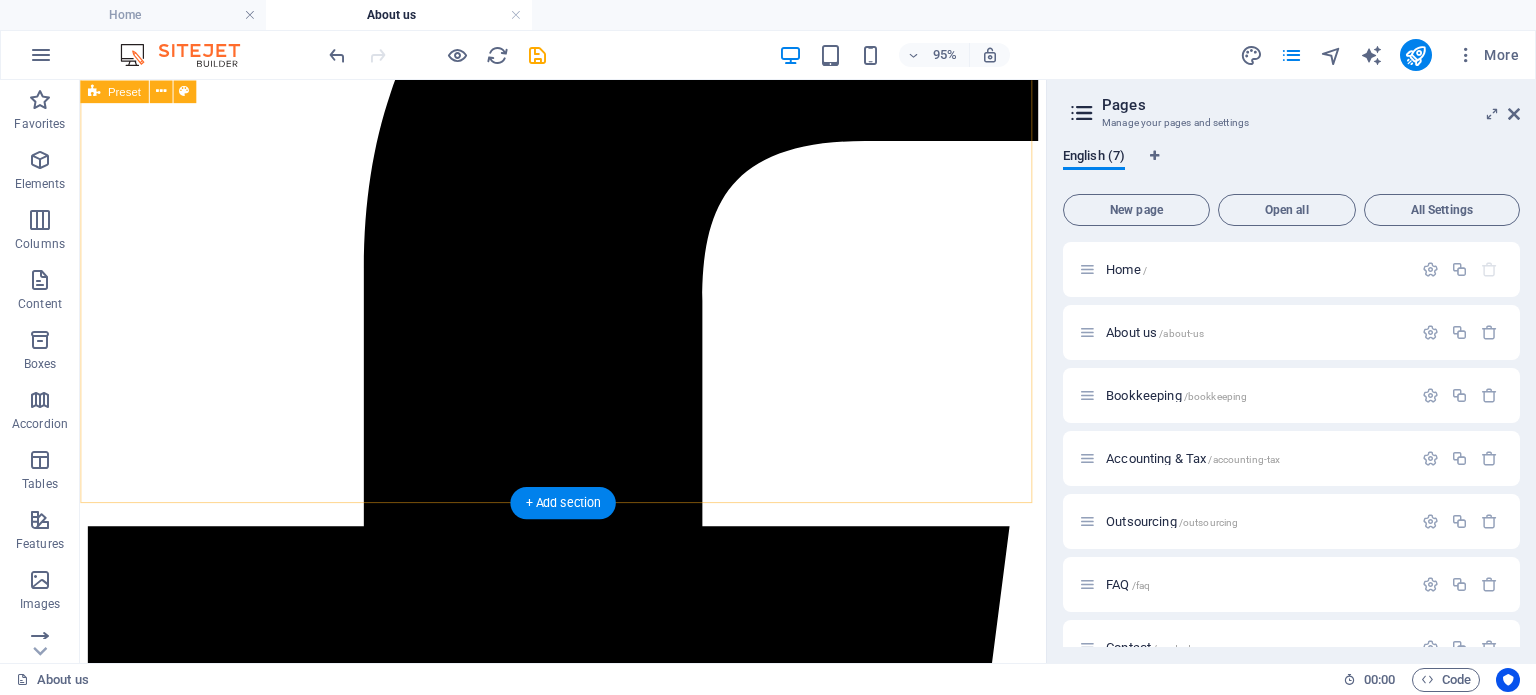 scroll, scrollTop: 400, scrollLeft: 0, axis: vertical 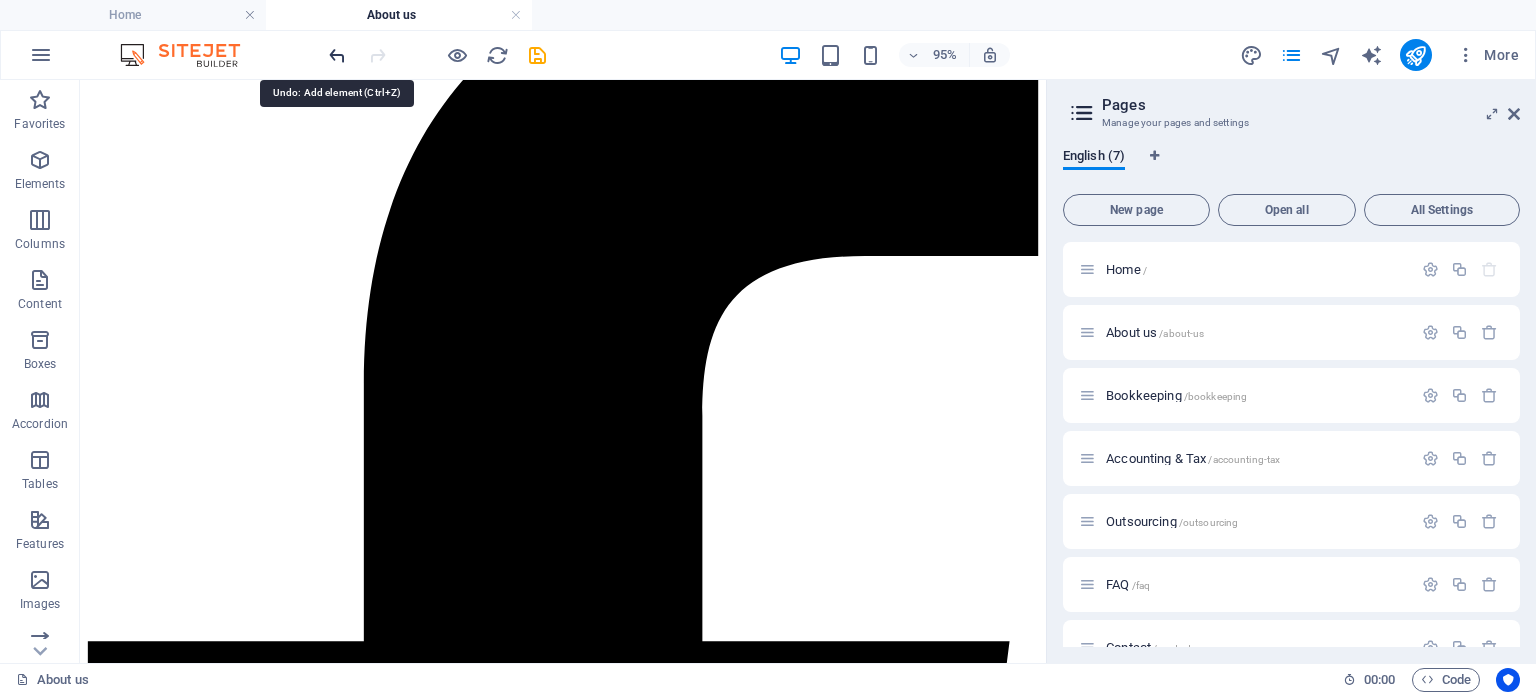 click at bounding box center (337, 55) 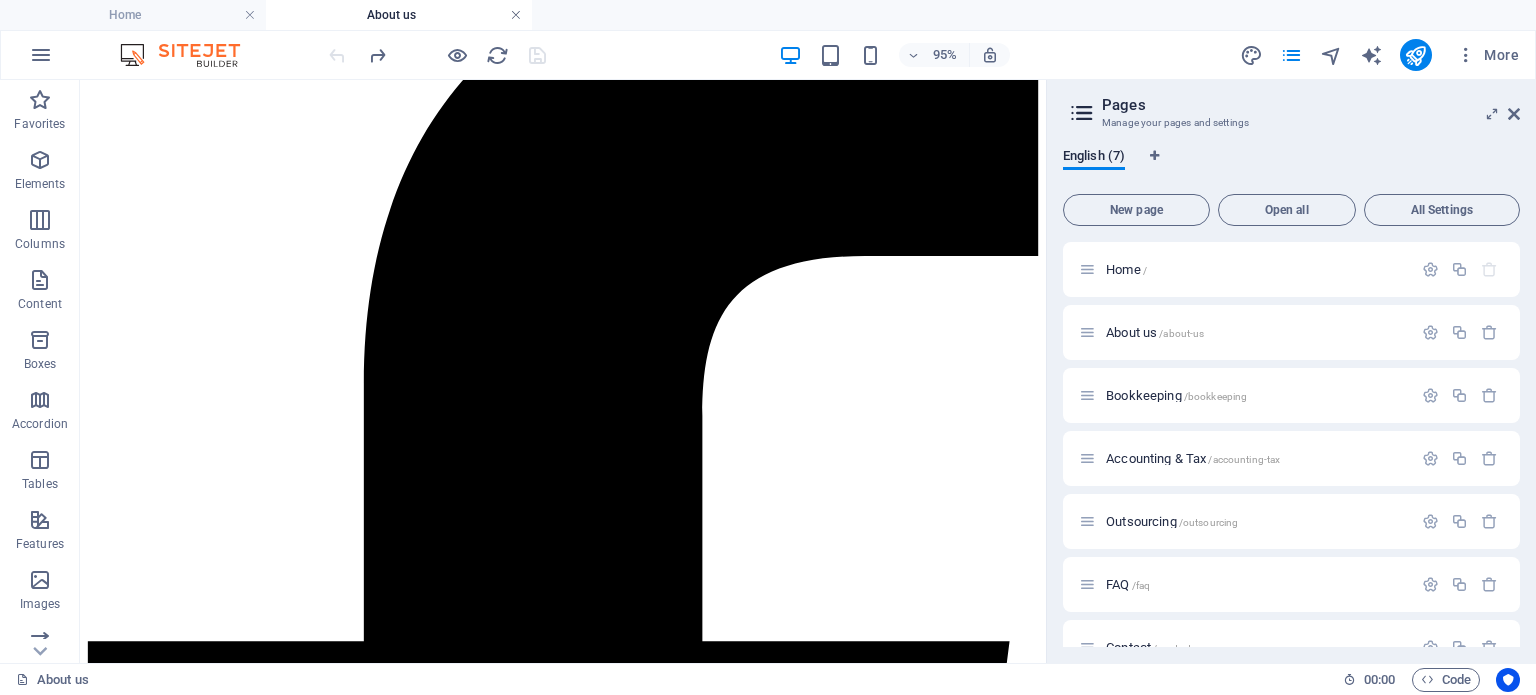 click at bounding box center (516, 15) 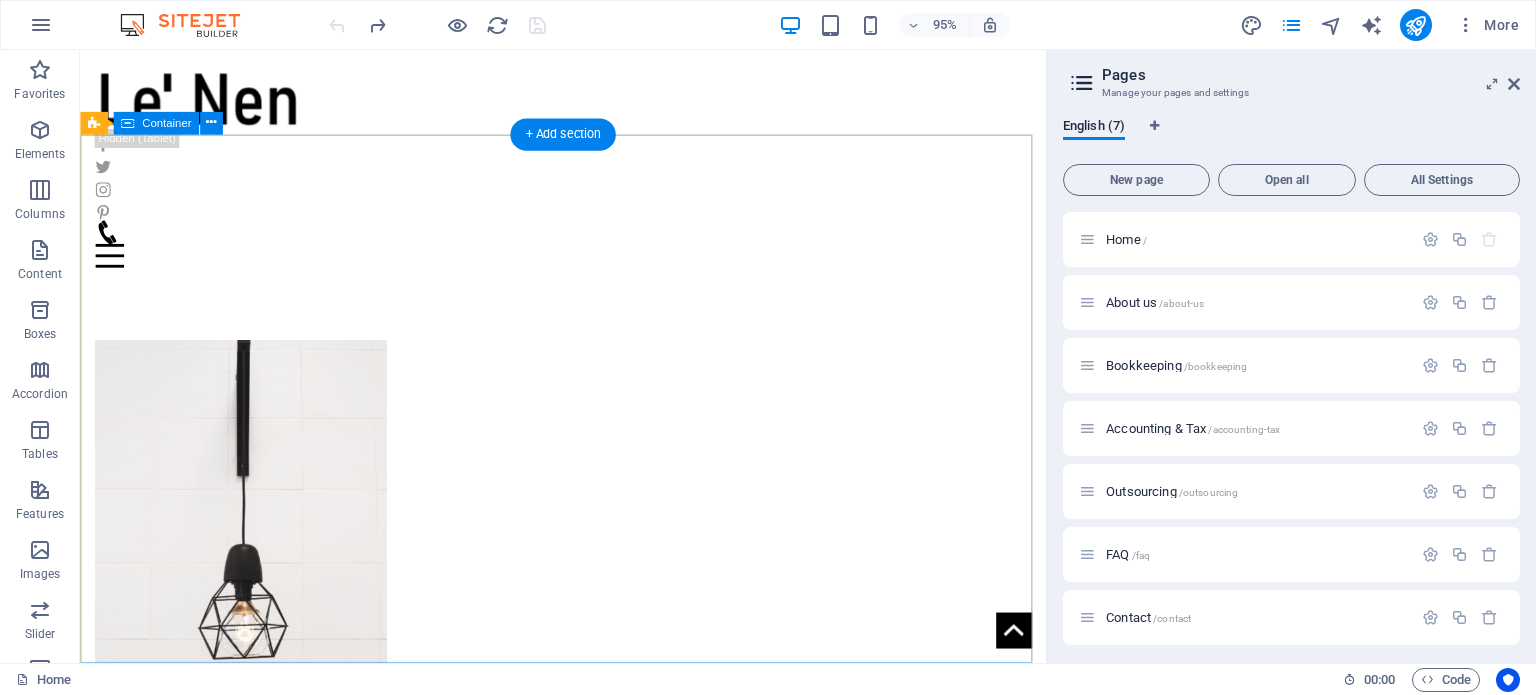 scroll, scrollTop: 1576, scrollLeft: 0, axis: vertical 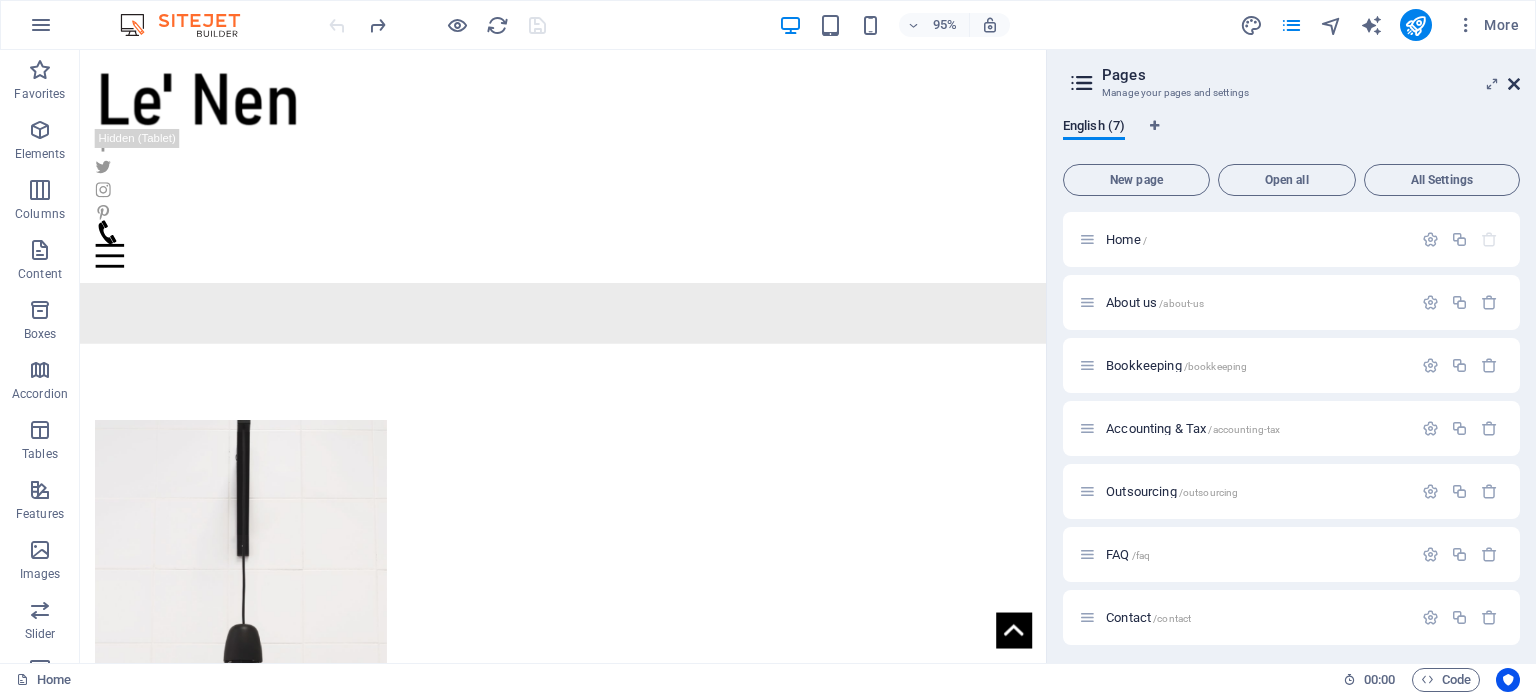 click at bounding box center [1514, 84] 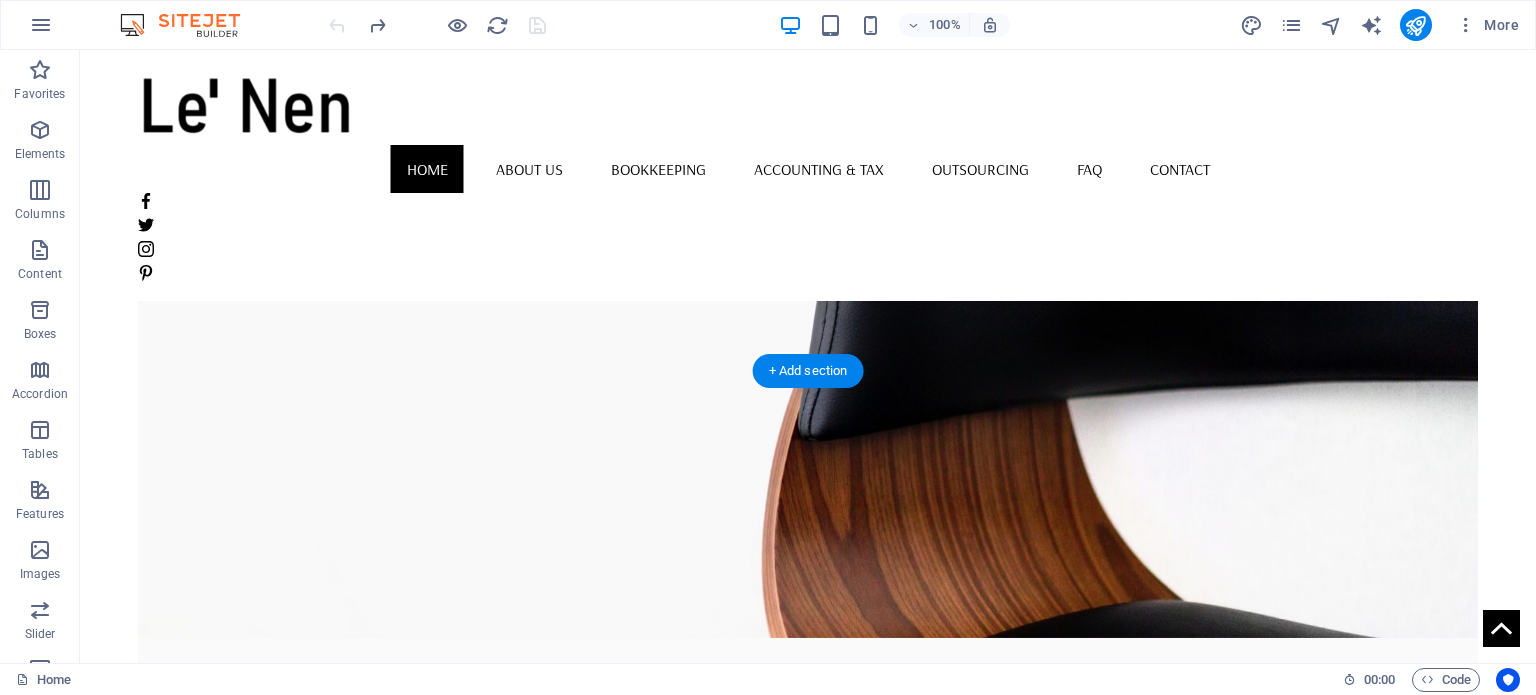 scroll, scrollTop: 0, scrollLeft: 0, axis: both 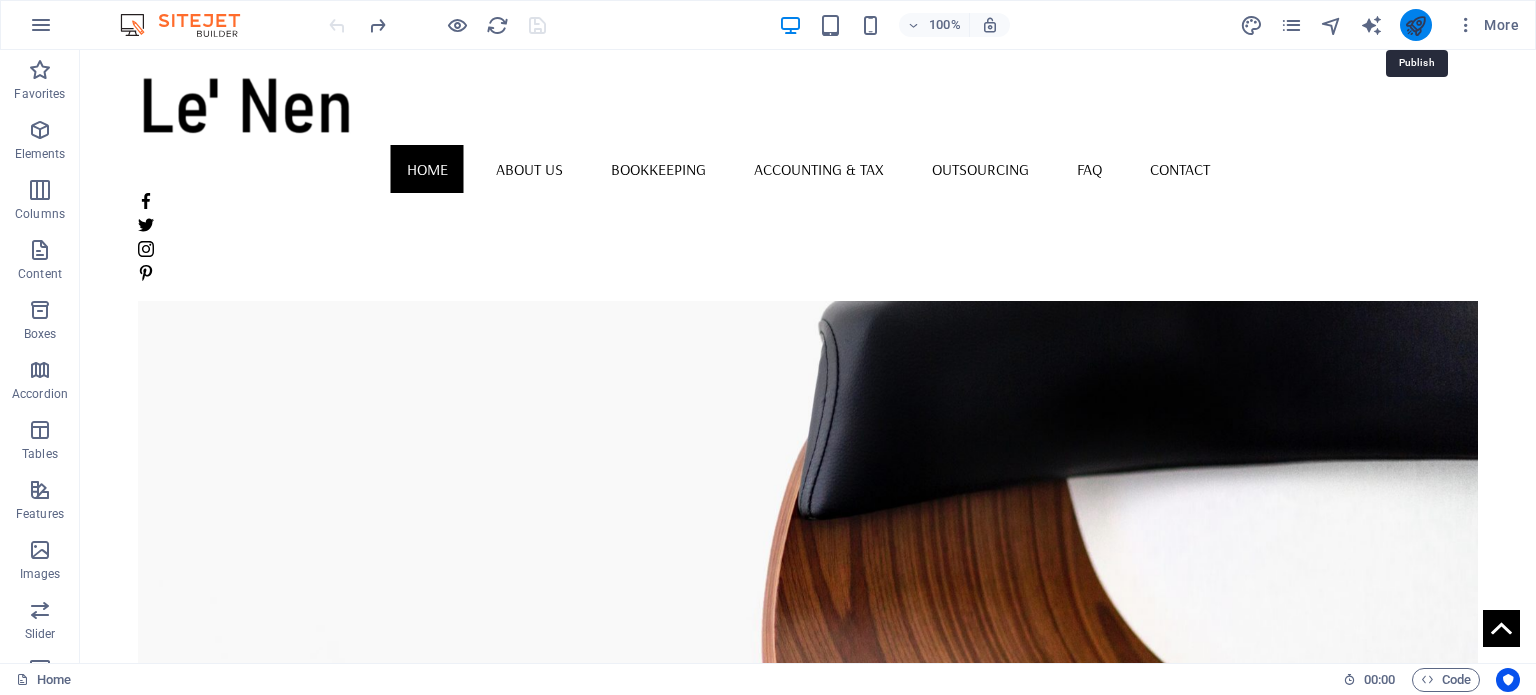 click at bounding box center [1415, 25] 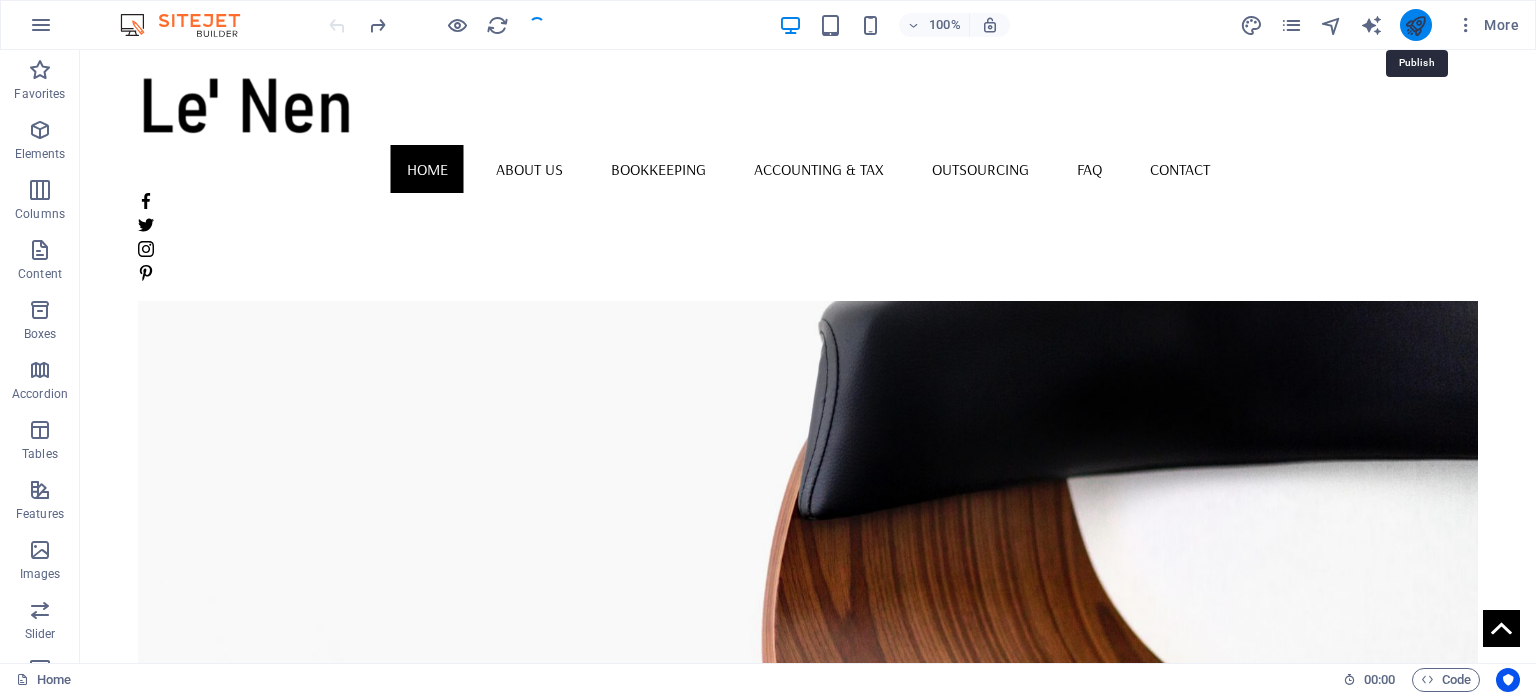 click at bounding box center [1415, 25] 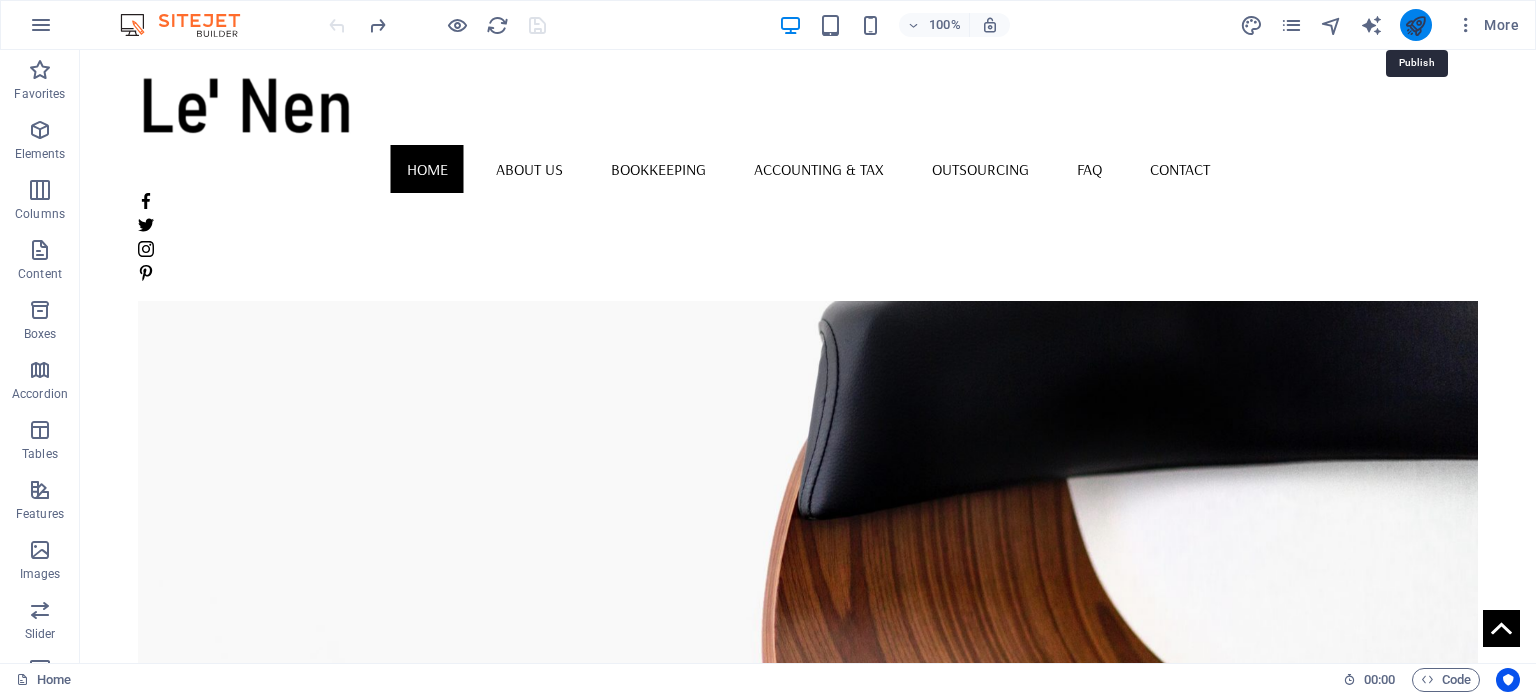 click at bounding box center (1415, 25) 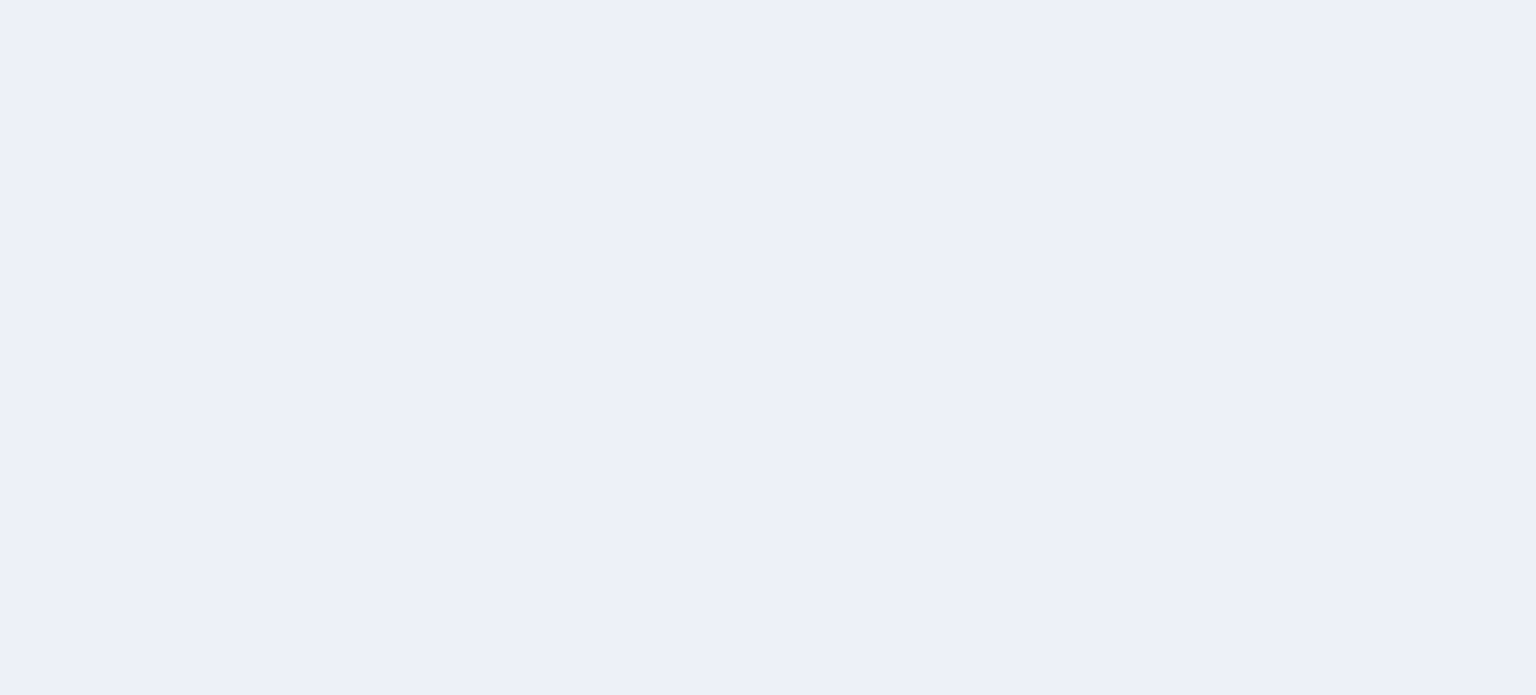 scroll, scrollTop: 0, scrollLeft: 0, axis: both 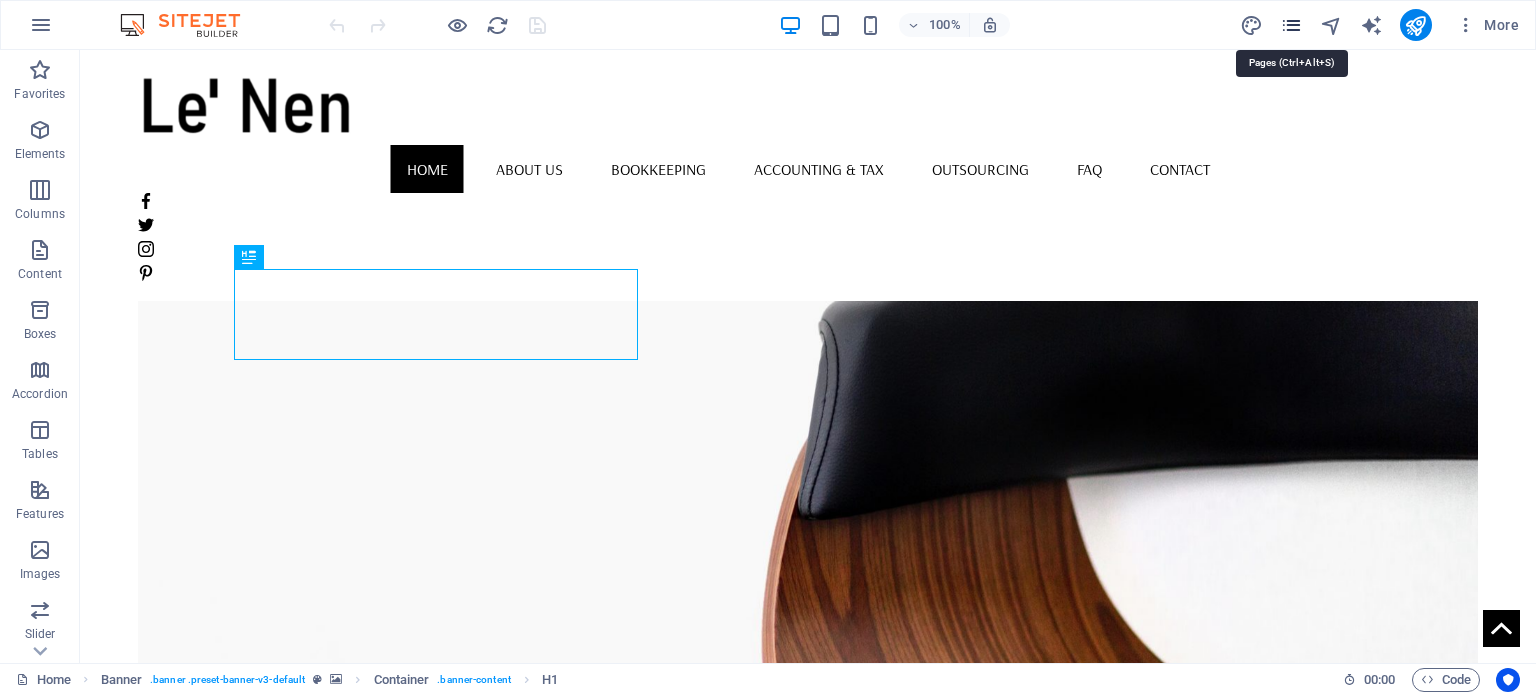 click at bounding box center [1291, 25] 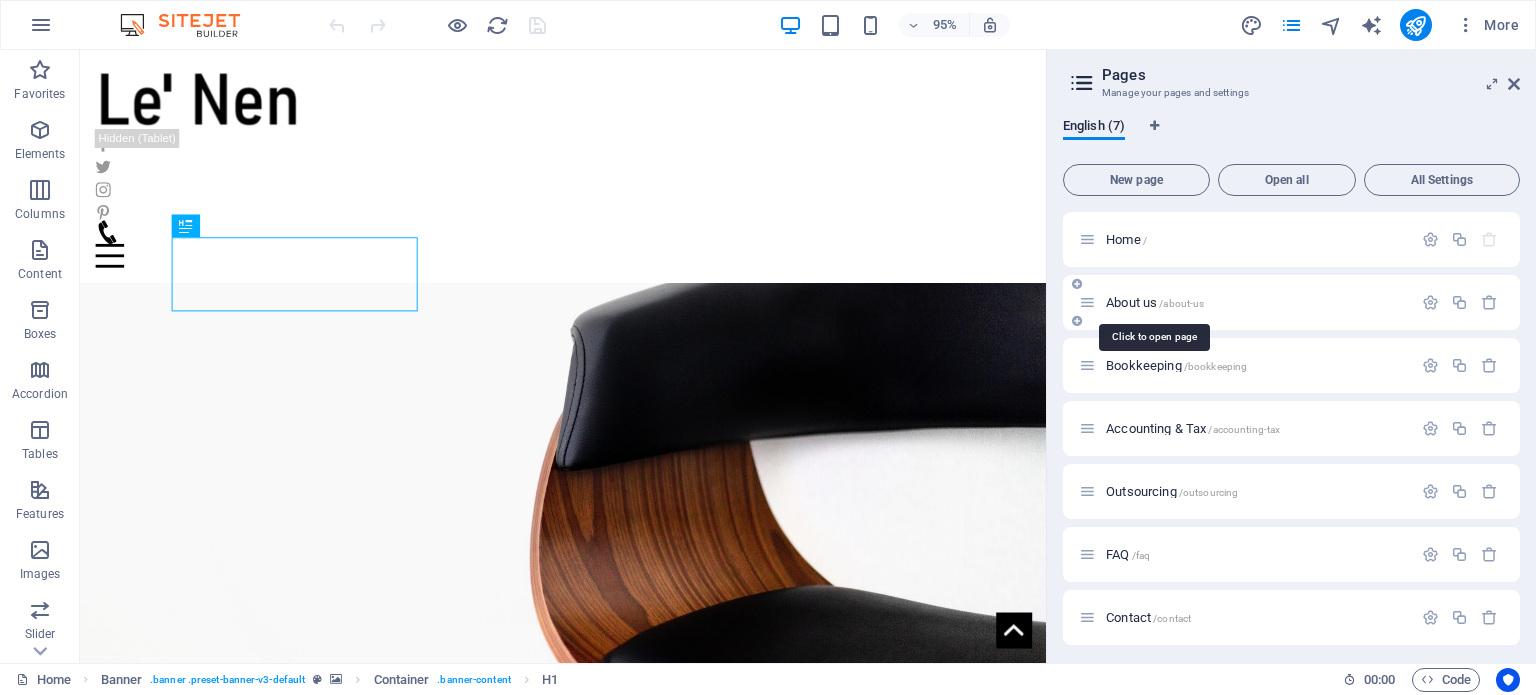 click on "About us /about-us" at bounding box center (1155, 302) 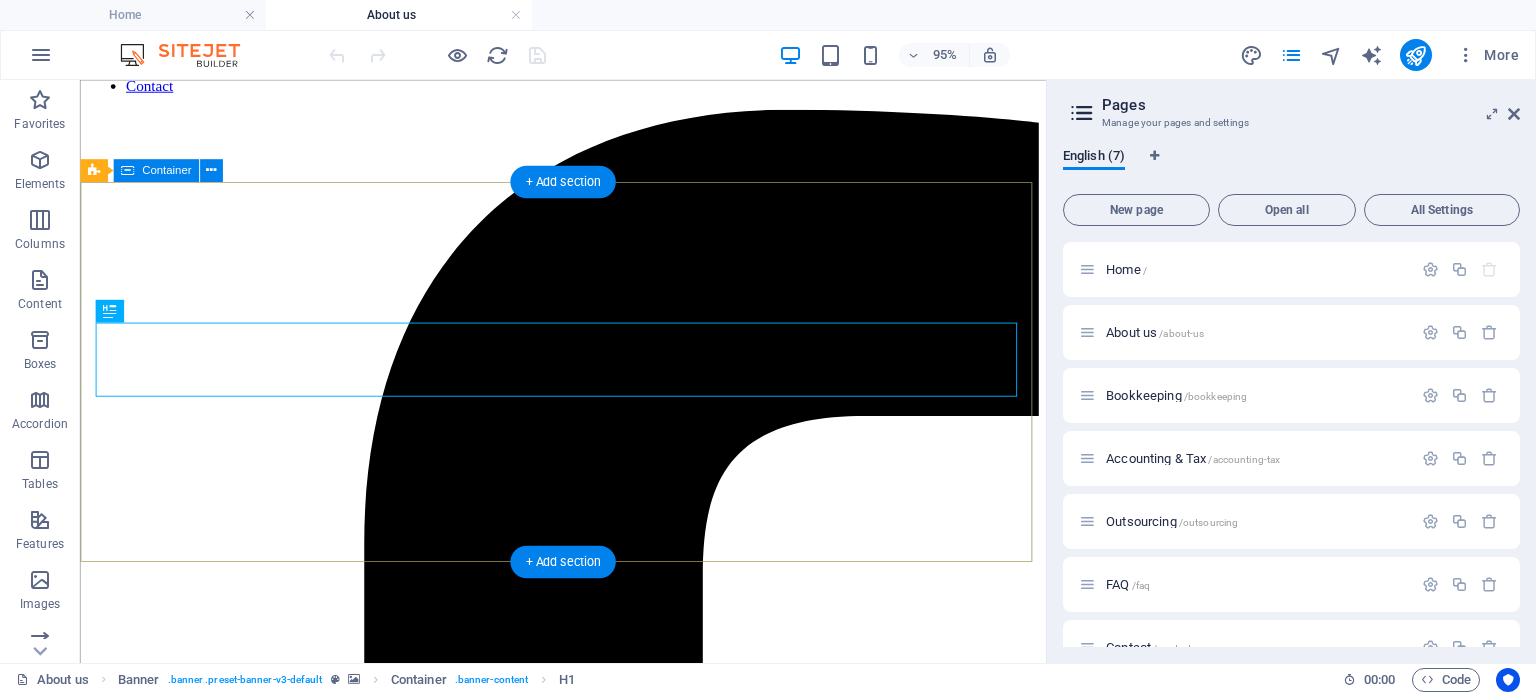 scroll, scrollTop: 400, scrollLeft: 0, axis: vertical 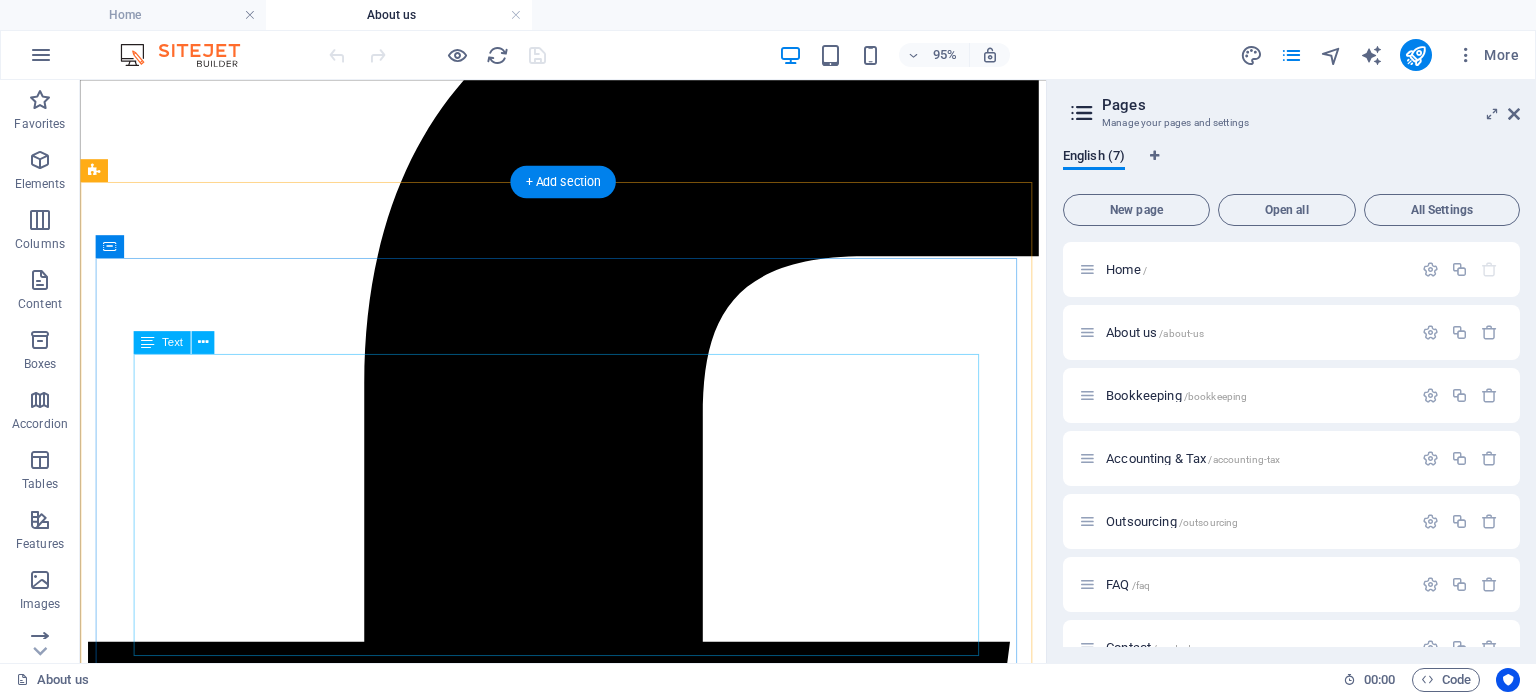 click on "Hi... I am Andy, Principal at Le' Nen accountants.  We are Professional Bookkeepers, Accountant & Registered Tax Agent for more than 15 years, helping individuals and businesses with accounting/books and tax compliance. We simplify your taxes, maximize your returns and set-up plans for future tax benefits.   Our approach is built on mutual trust and strong relationship; open communication; and deep understanding your personal circumstances. We excel beyond numbers; provide proactive support and advice to ensure your financials and tax decision are made to your best interest." at bounding box center (588, 7117) 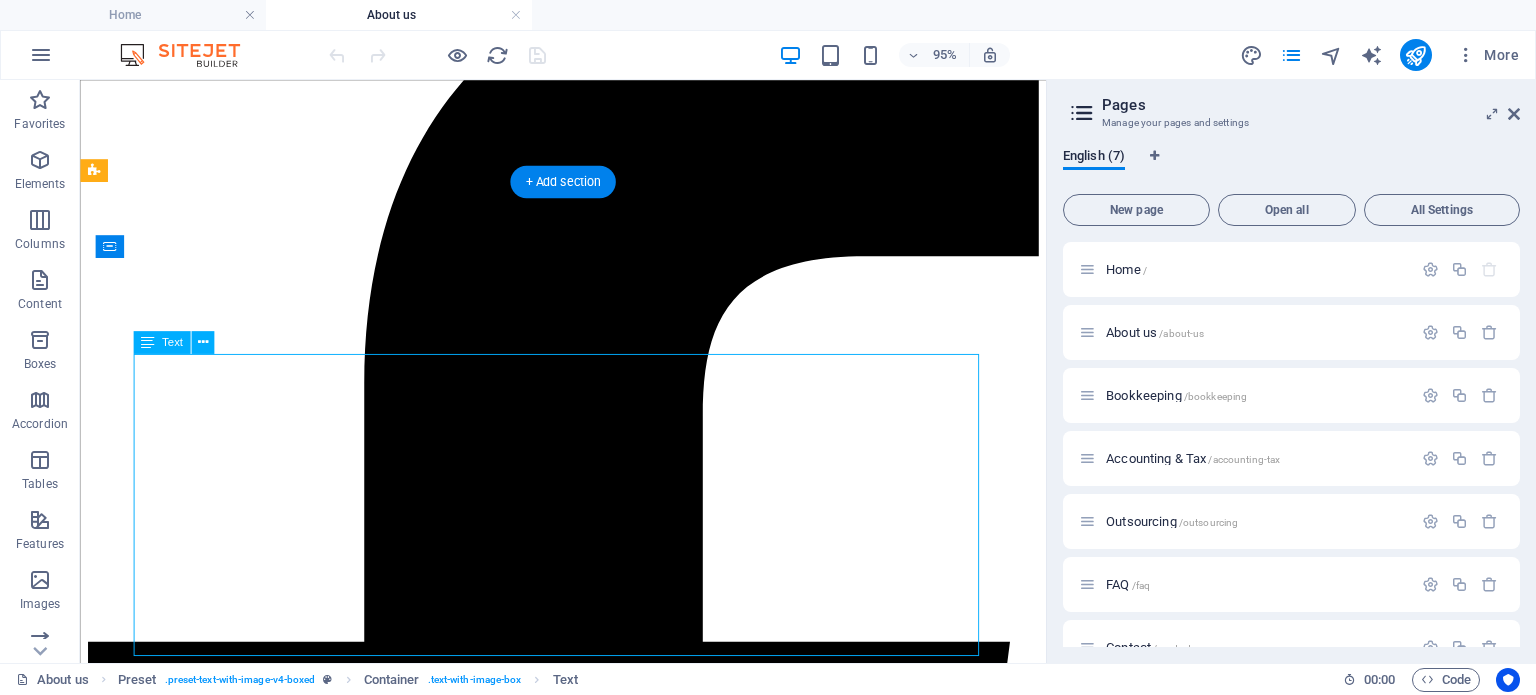 click on "Hi... I am Andy, Principal at Le' Nen accountants.  We are Professional Bookkeepers, Accountant & Registered Tax Agent for more than 15 years, helping individuals and businesses with accounting/books and tax compliance. We simplify your taxes, maximize your returns and set-up plans for future tax benefits.   Our approach is built on mutual trust and strong relationship; open communication; and deep understanding your personal circumstances. We excel beyond numbers; provide proactive support and advice to ensure your financials and tax decision are made to your best interest." at bounding box center (588, 7117) 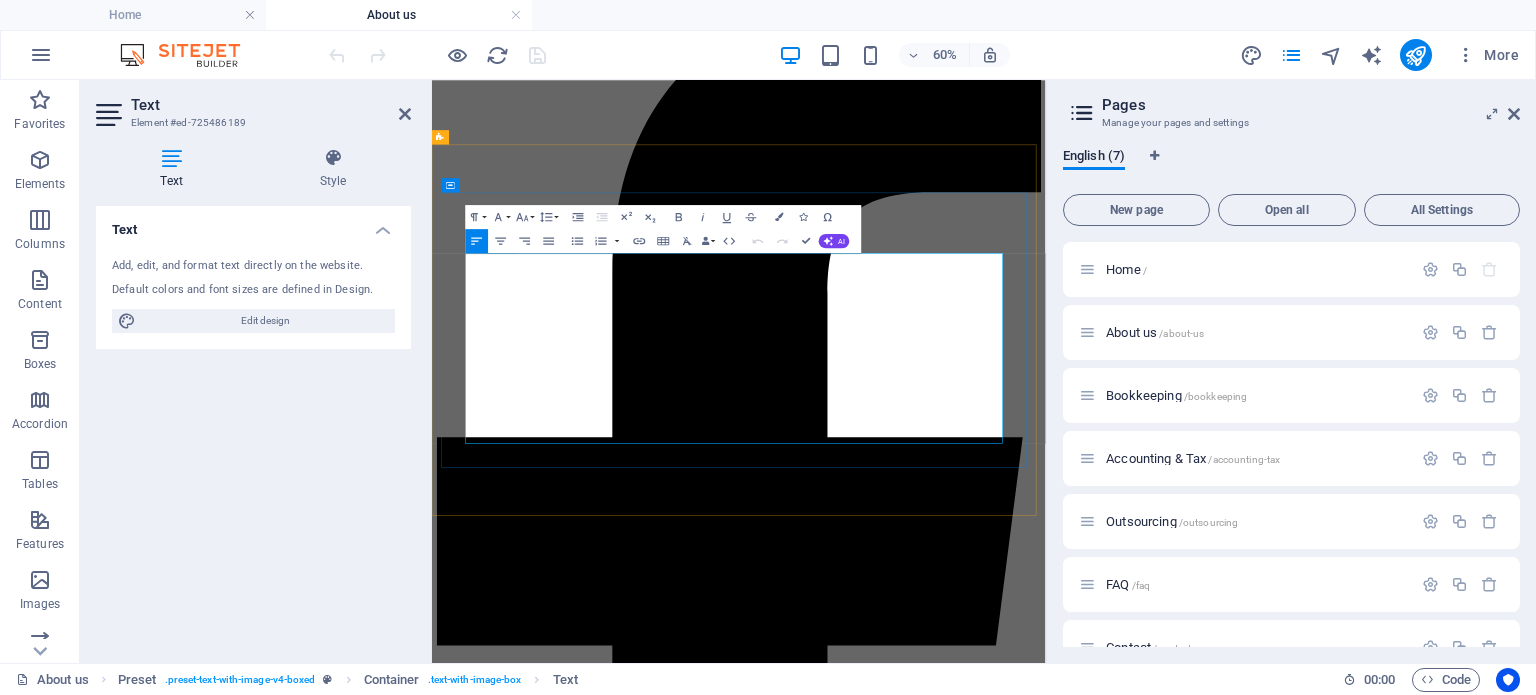 click on "I am Andy, Principal at Le' Nen accountants." at bounding box center (640, 7387) 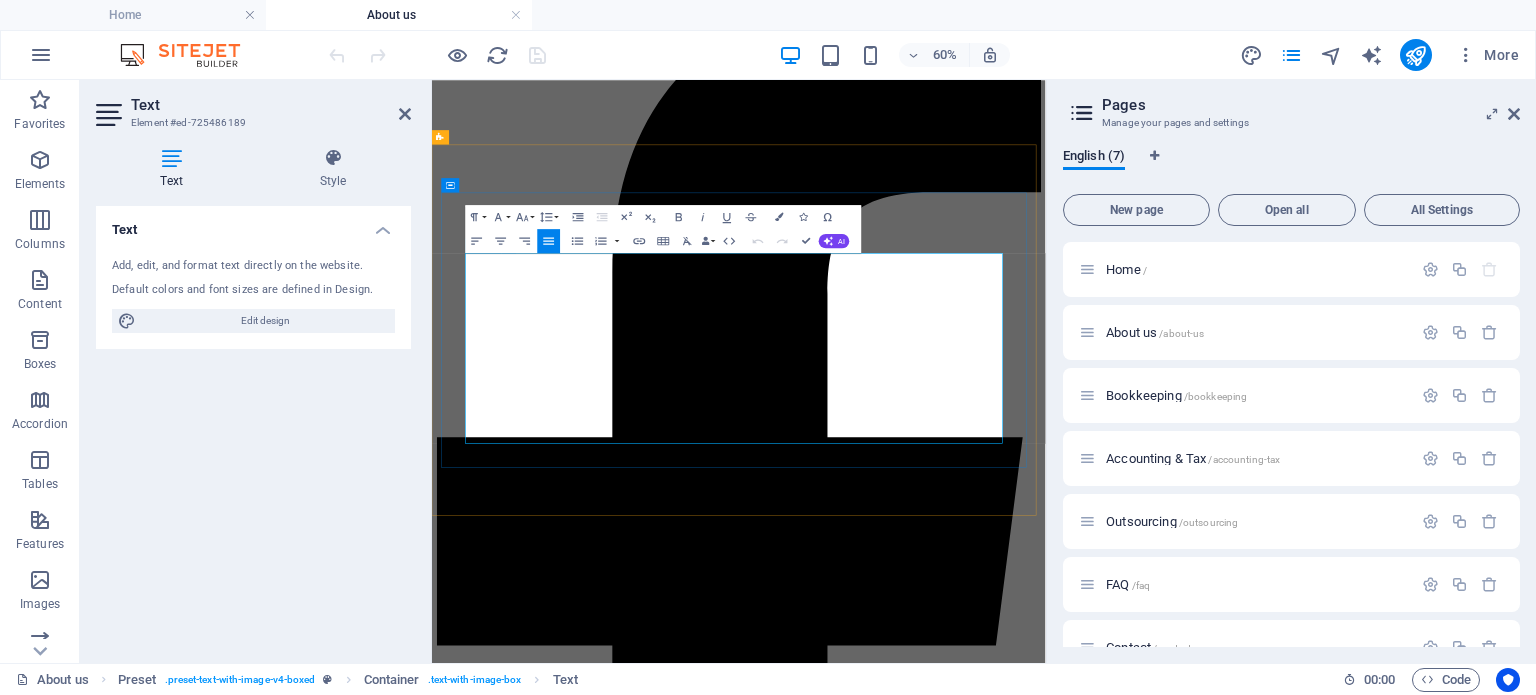 type 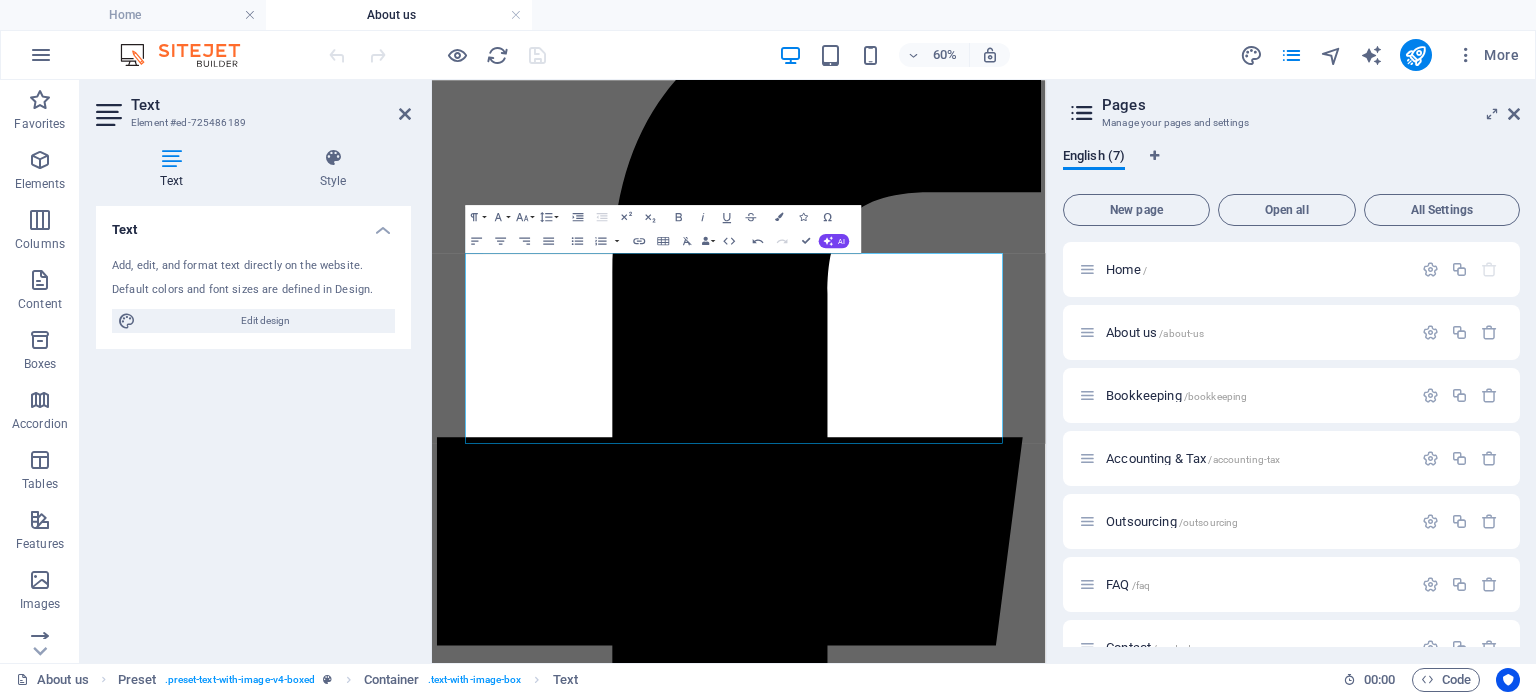 click on "60% More" at bounding box center (926, 55) 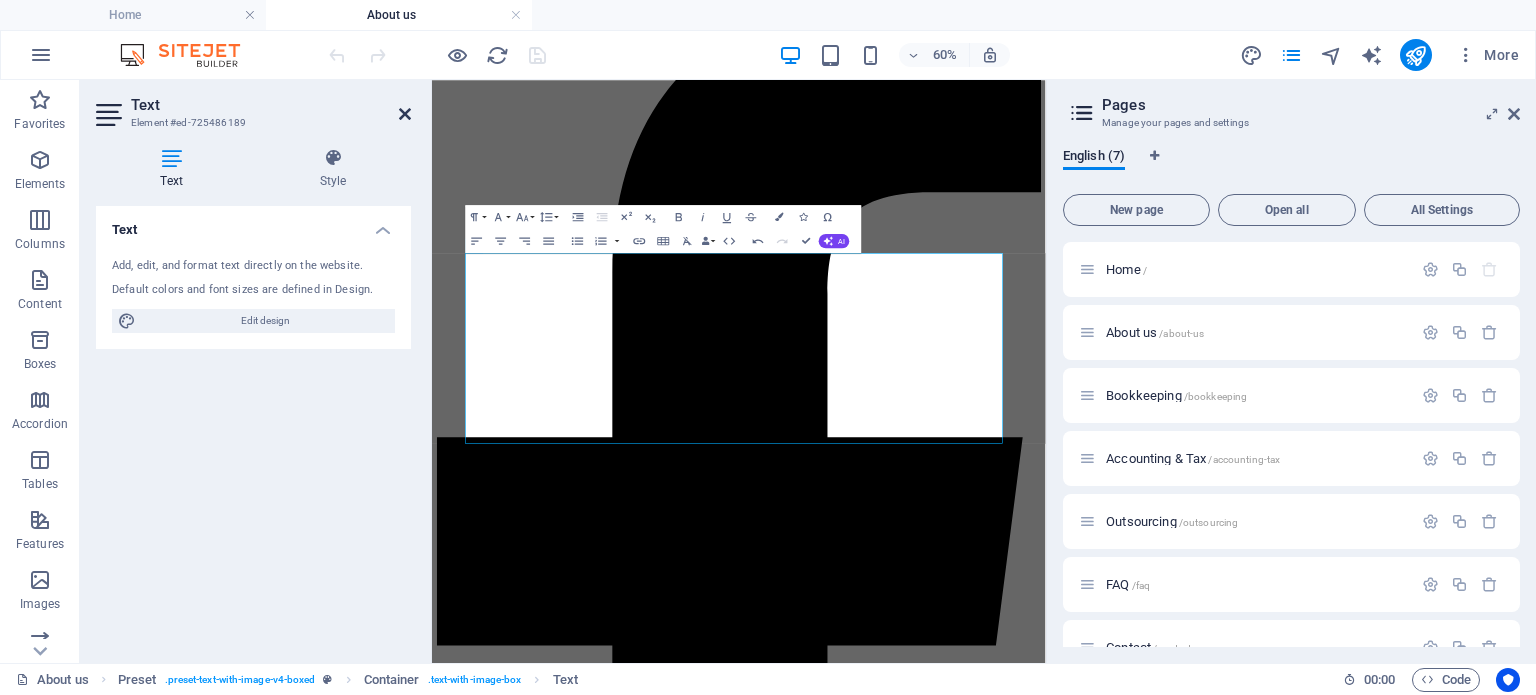 click at bounding box center (405, 114) 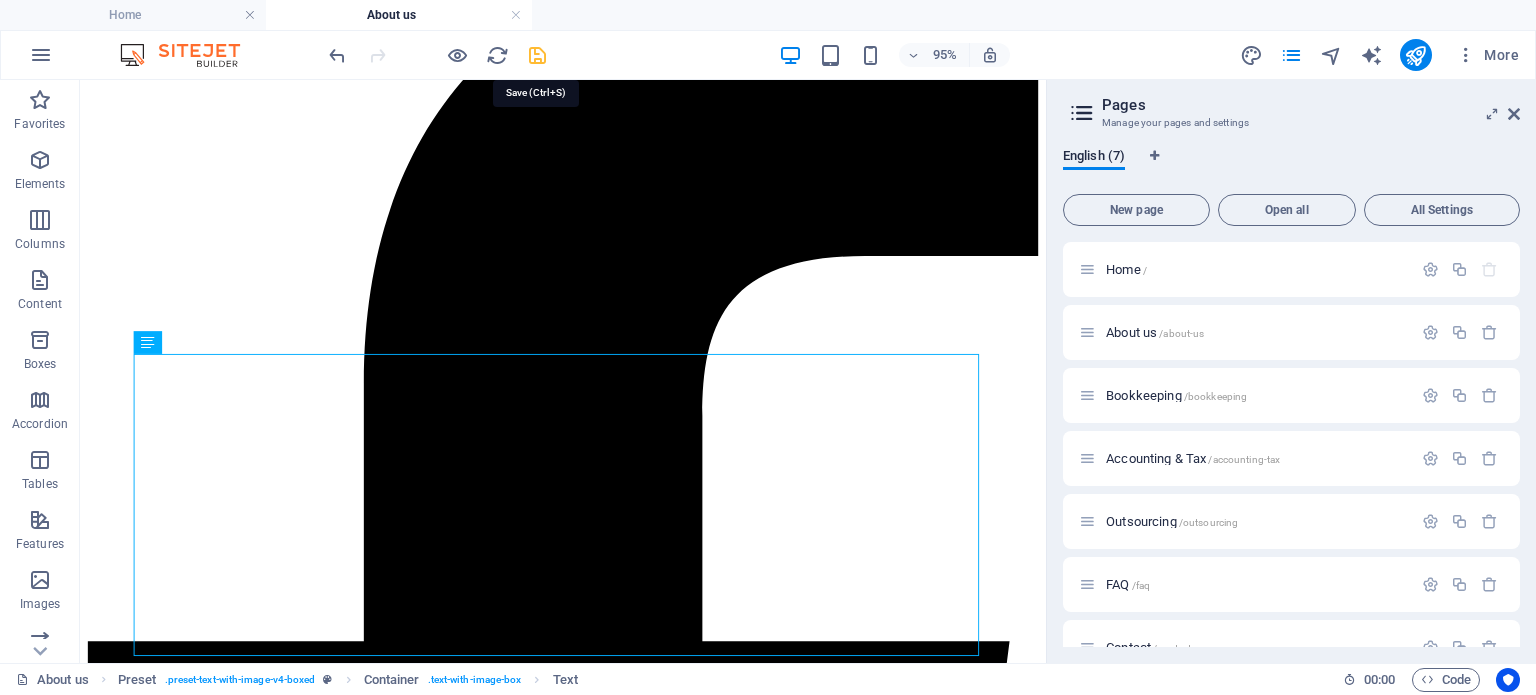 click at bounding box center [537, 55] 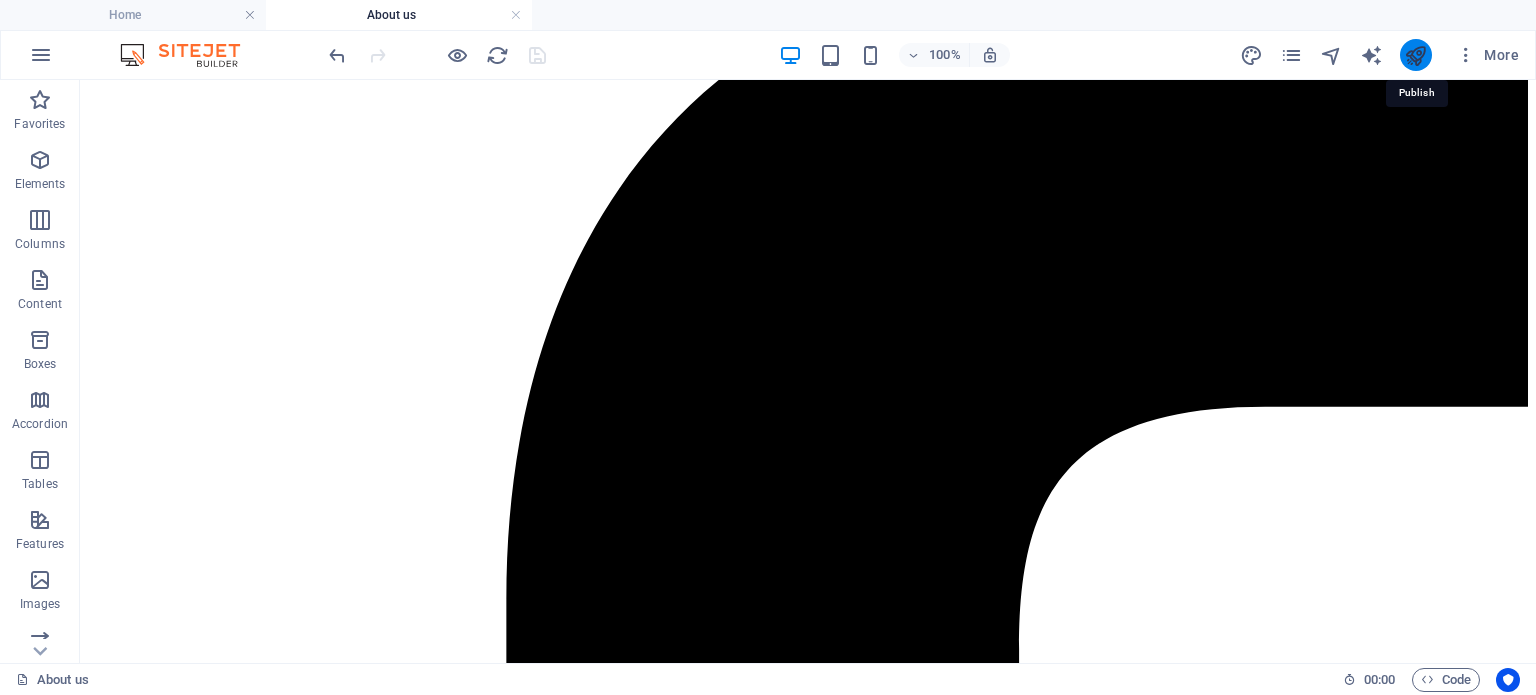 click at bounding box center [1415, 55] 